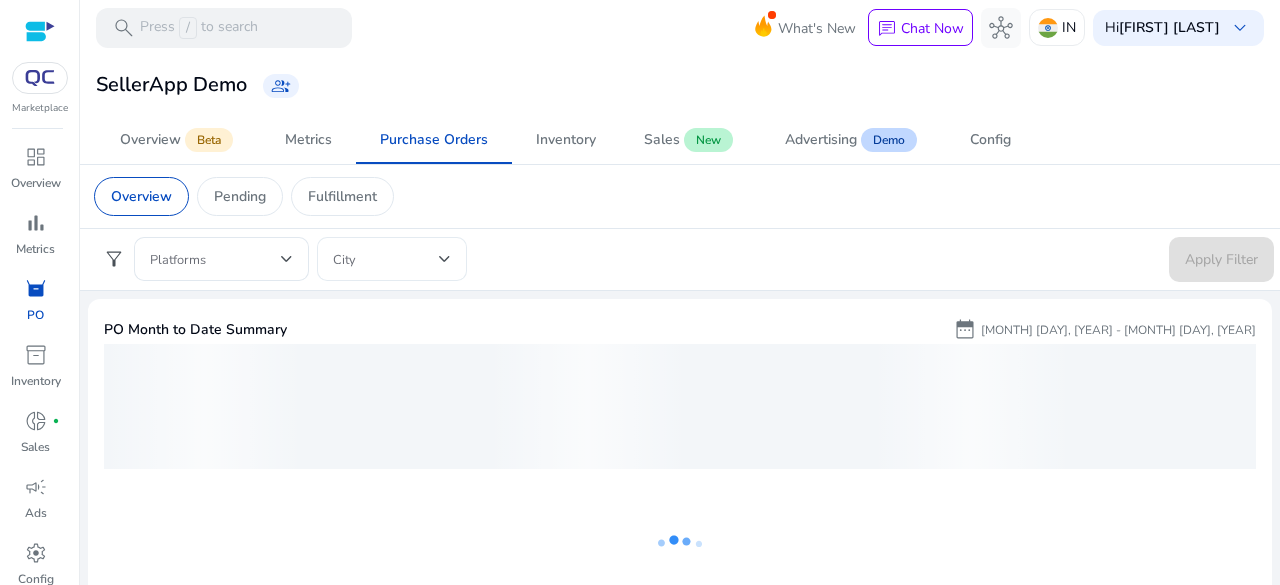 scroll, scrollTop: 0, scrollLeft: 0, axis: both 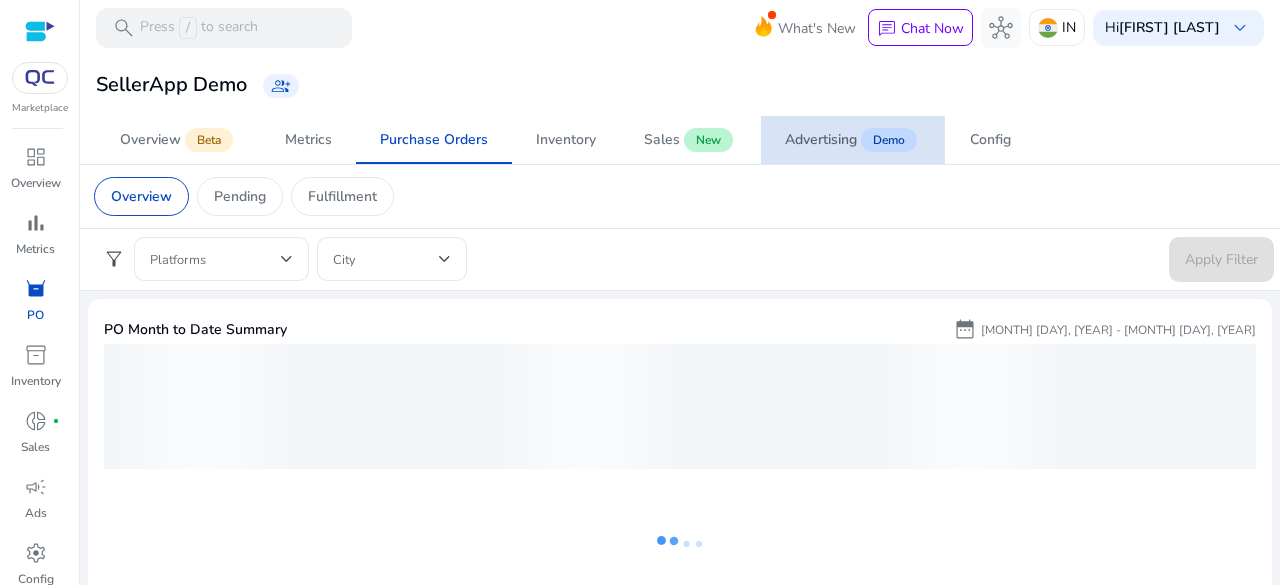 click on "Advertising" at bounding box center [821, 140] 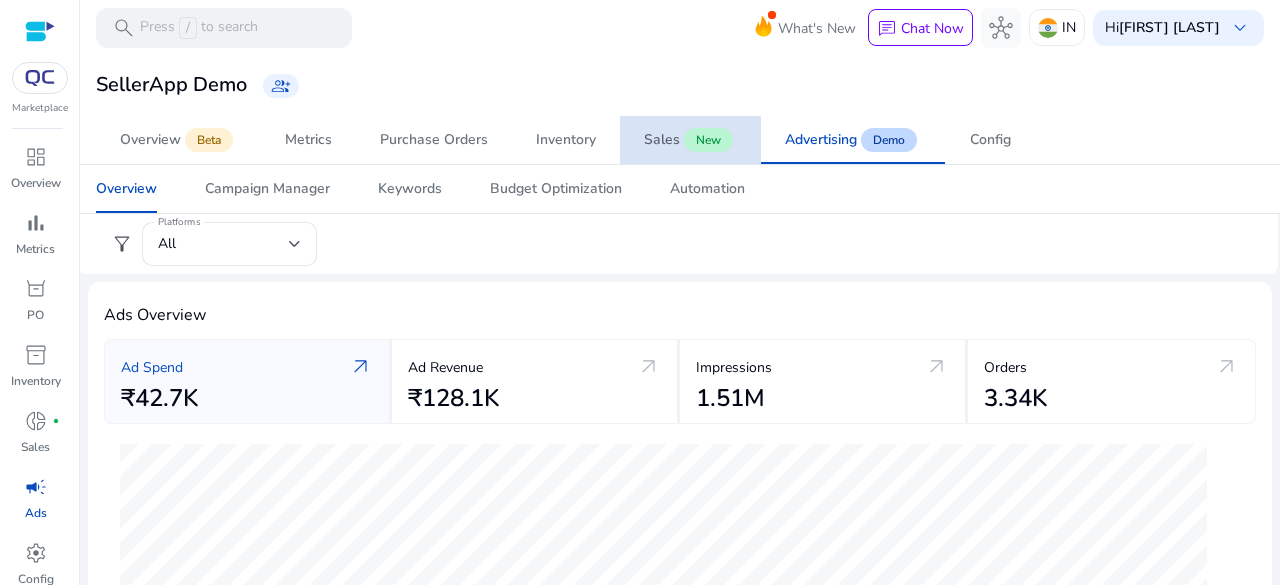 click on "Sales  New" at bounding box center [690, 140] 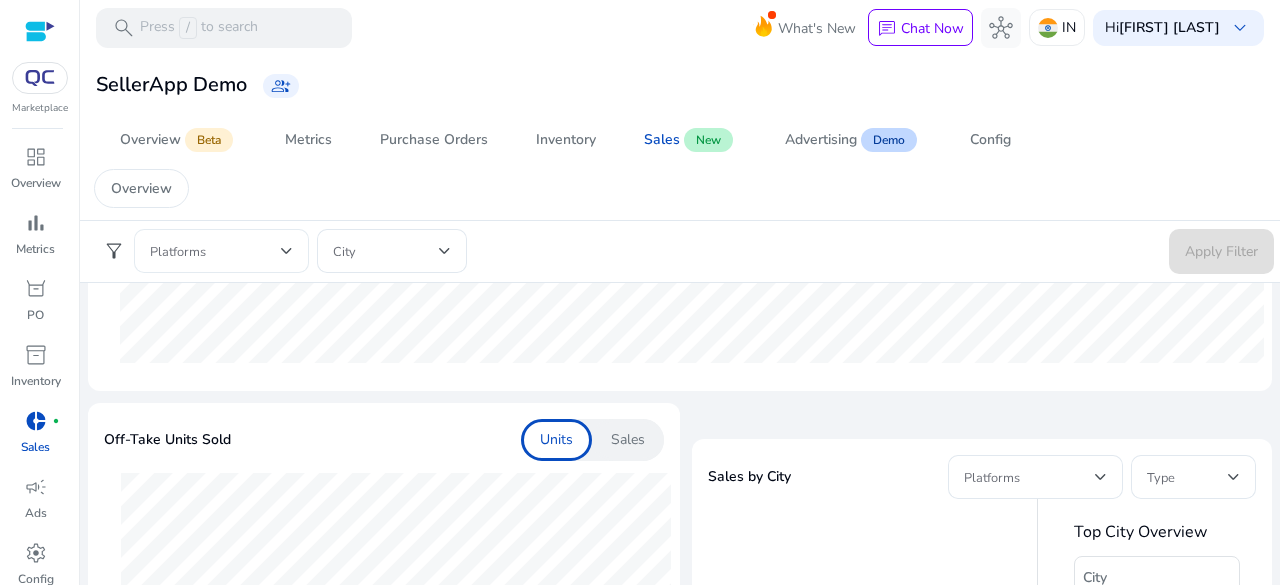 scroll, scrollTop: 0, scrollLeft: 0, axis: both 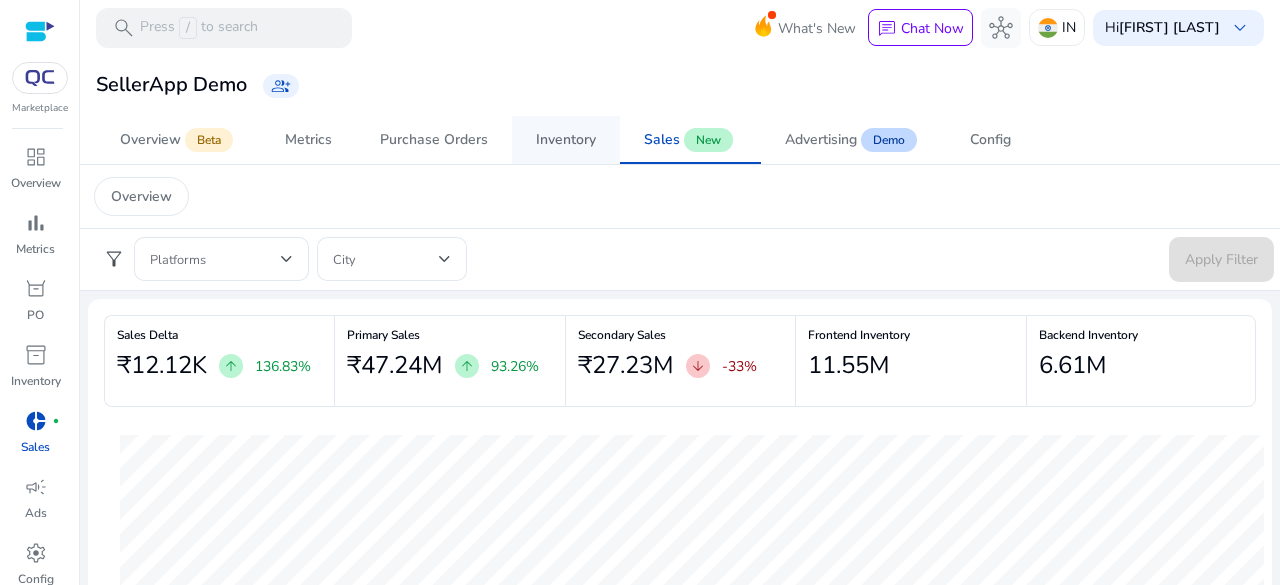 click on "Inventory" at bounding box center (566, 140) 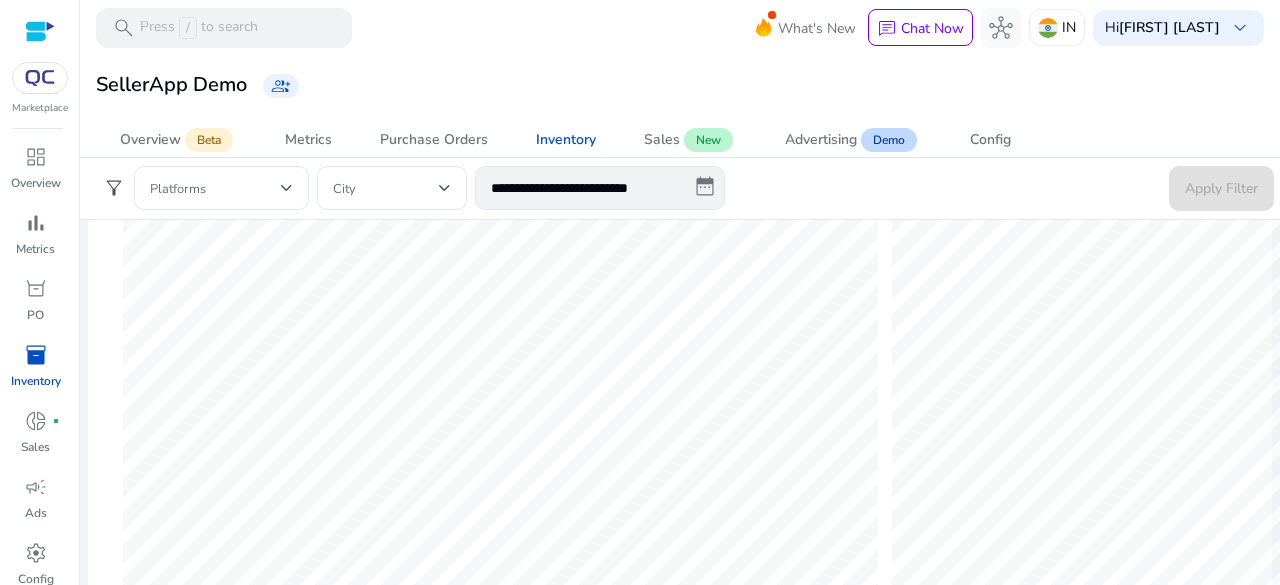 scroll, scrollTop: 790, scrollLeft: 0, axis: vertical 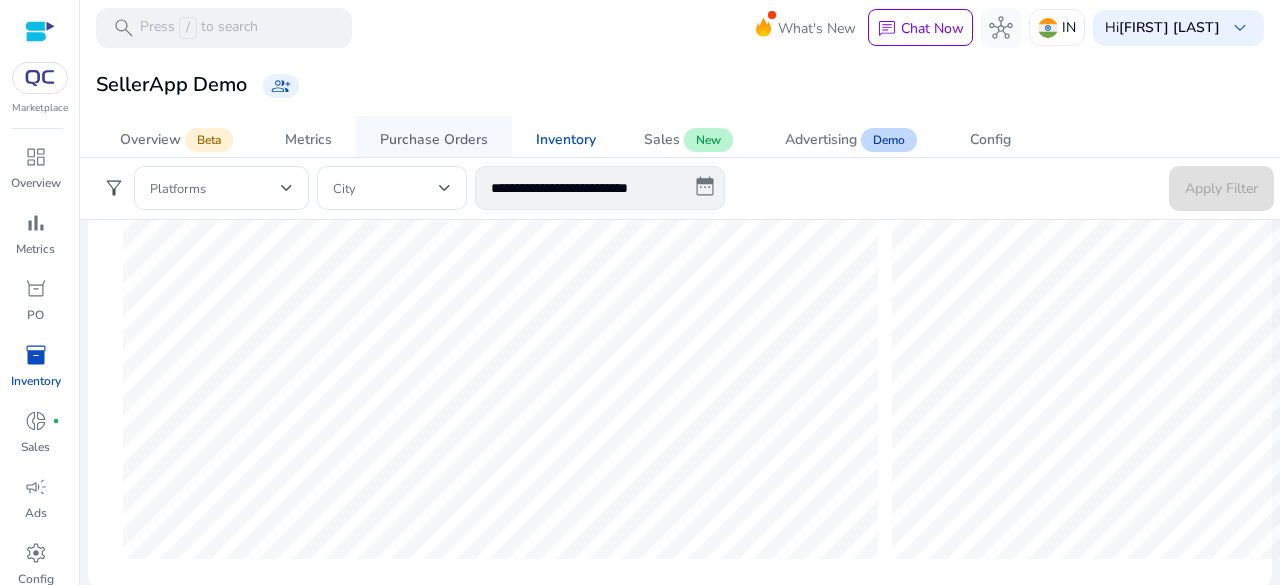 click on "Purchase Orders" at bounding box center (434, 140) 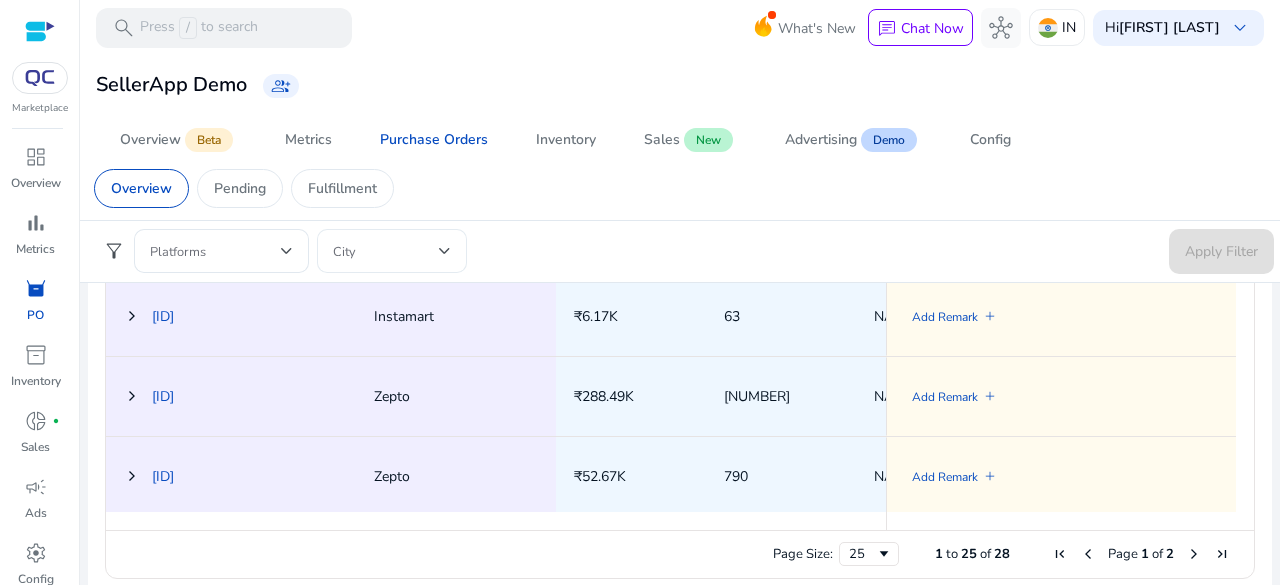 scroll, scrollTop: 1158, scrollLeft: 0, axis: vertical 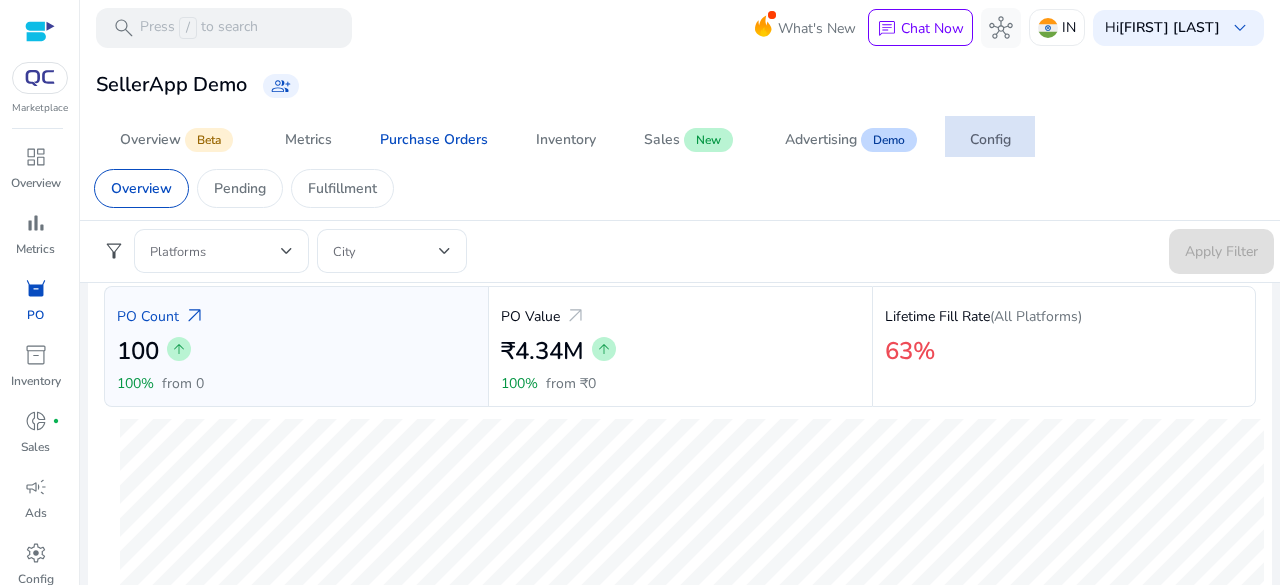 click on "Config" at bounding box center [990, 140] 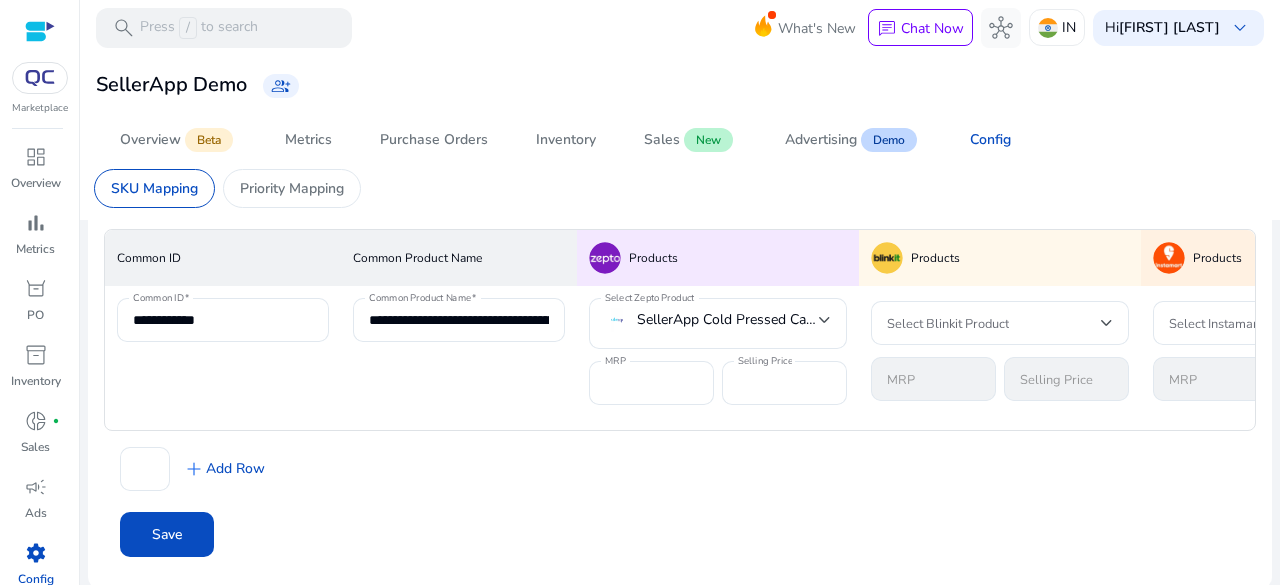 scroll, scrollTop: 103, scrollLeft: 0, axis: vertical 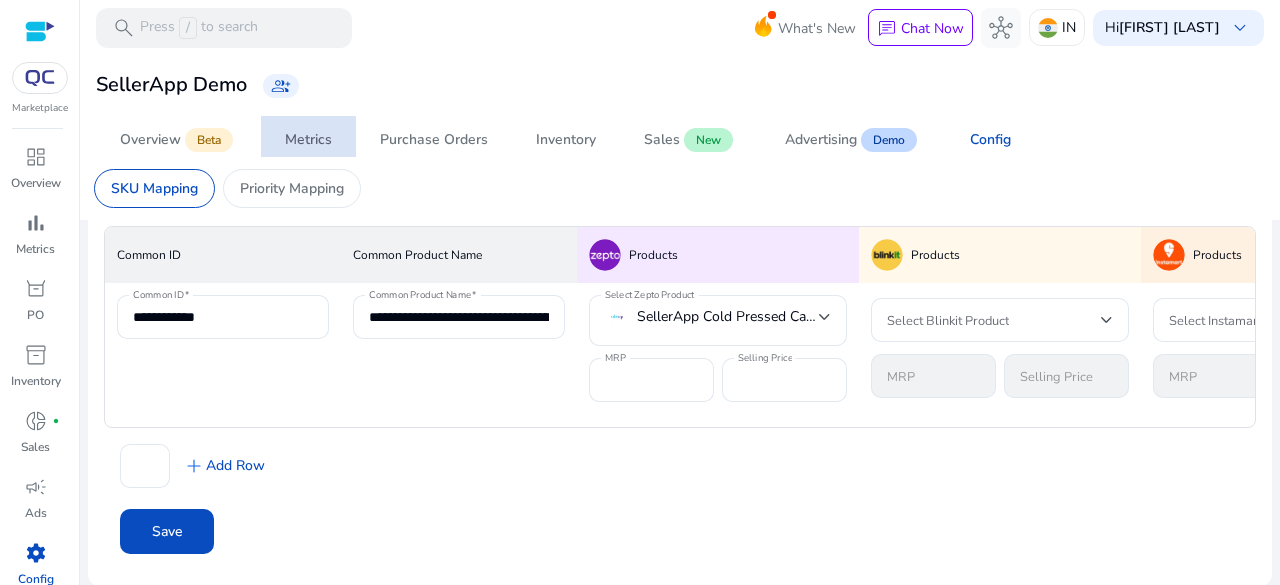 click on "Metrics" at bounding box center (308, 140) 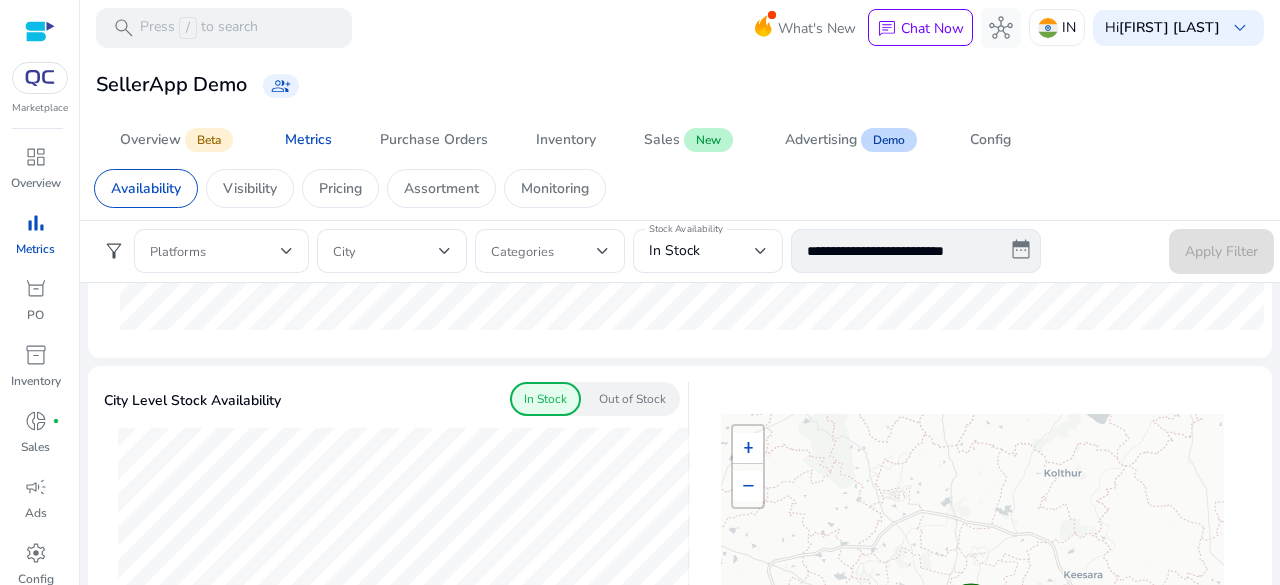 scroll, scrollTop: 487, scrollLeft: 0, axis: vertical 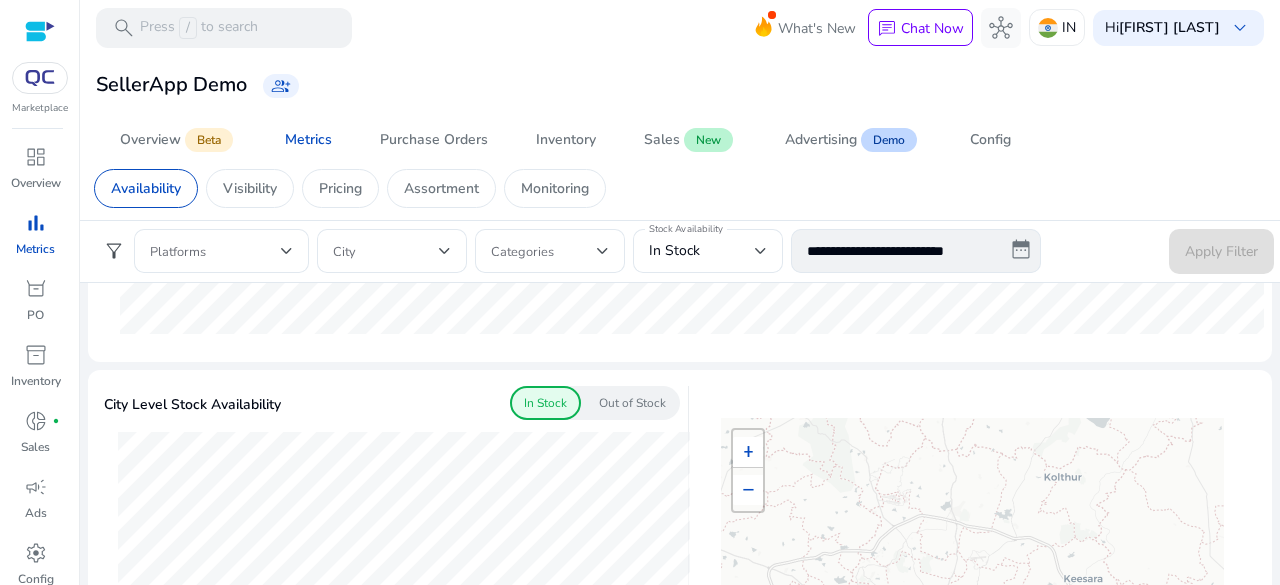 click on "Availability   Visibility   Pricing   Assortment   Monitoring" 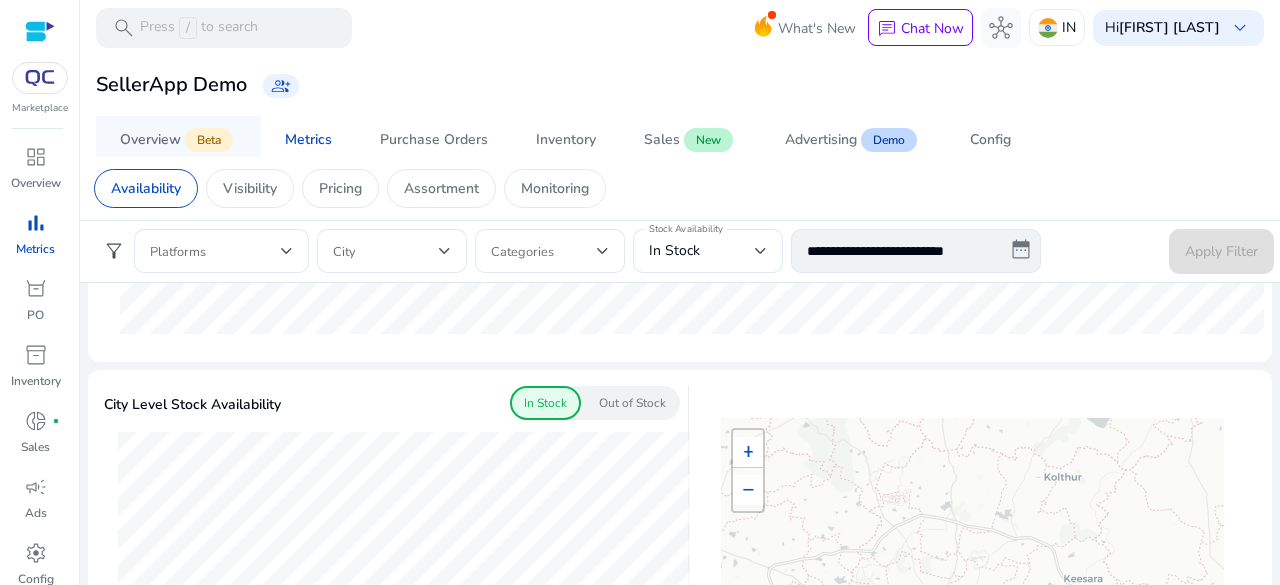 click on "Overview" at bounding box center [150, 140] 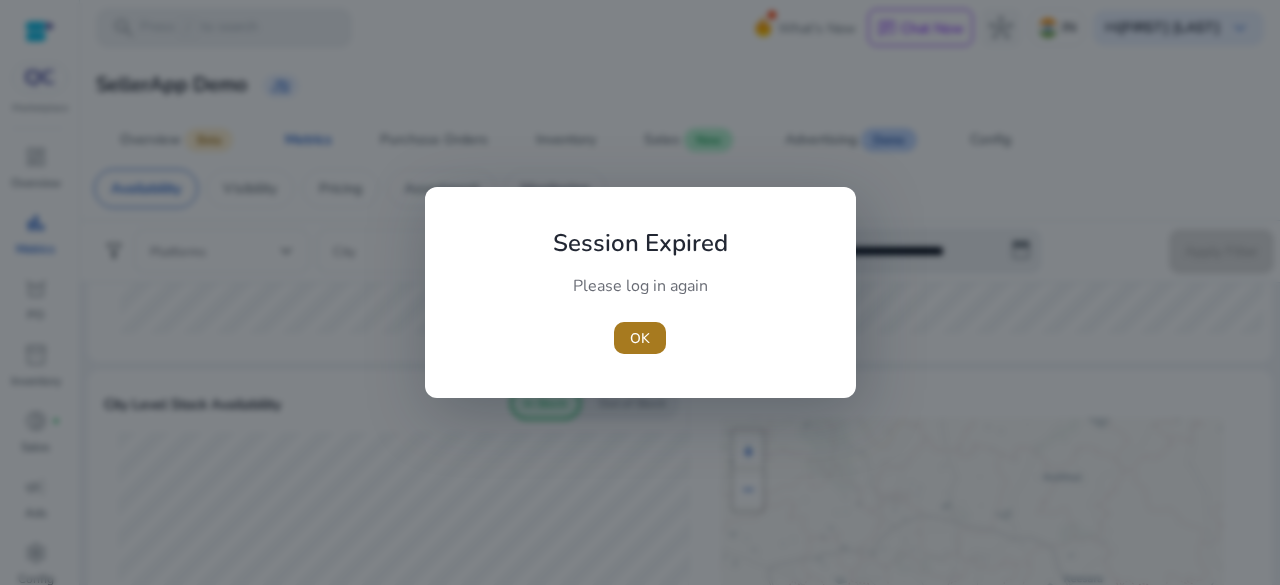 click on "OK" at bounding box center [640, 338] 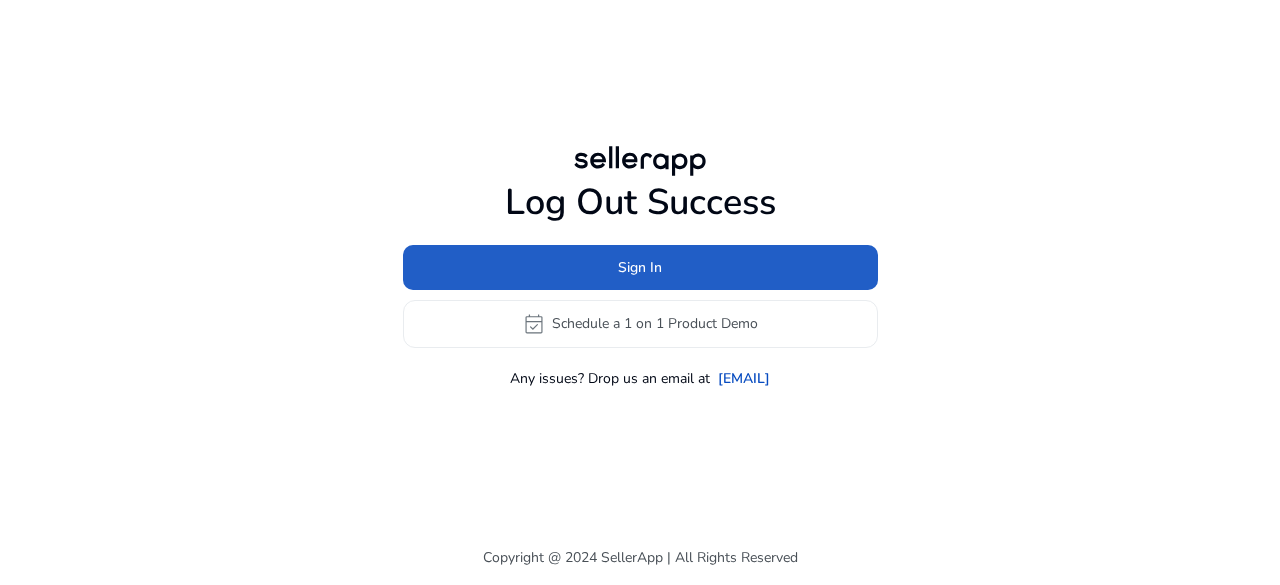 drag, startPoint x: 583, startPoint y: 261, endPoint x: 567, endPoint y: 225, distance: 39.39543 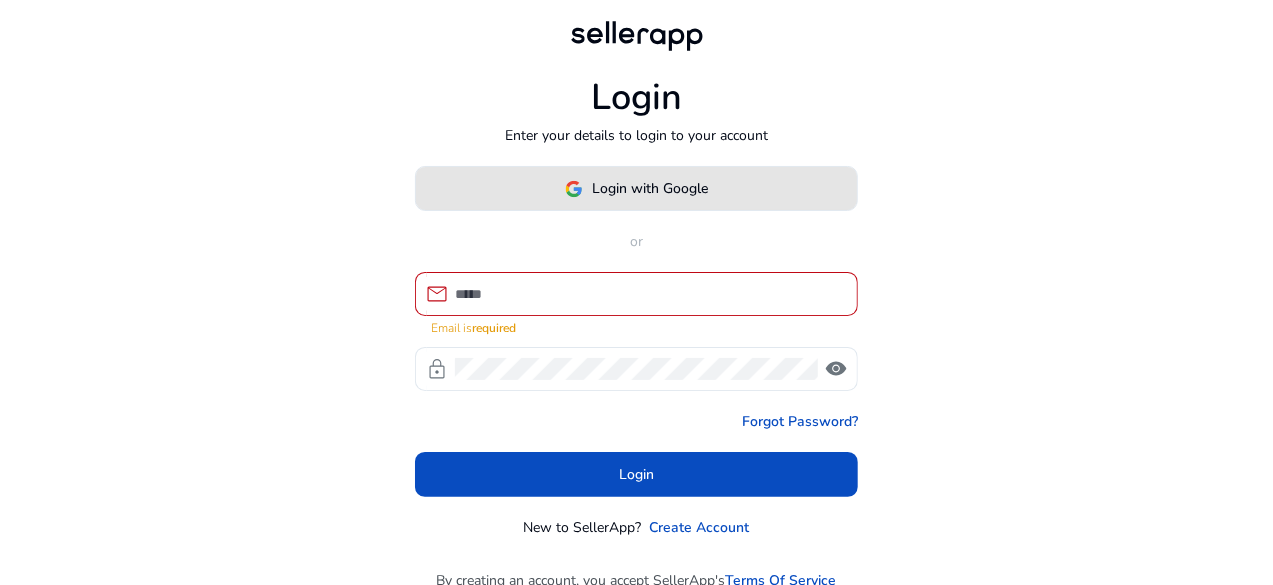click on "Login with Google" 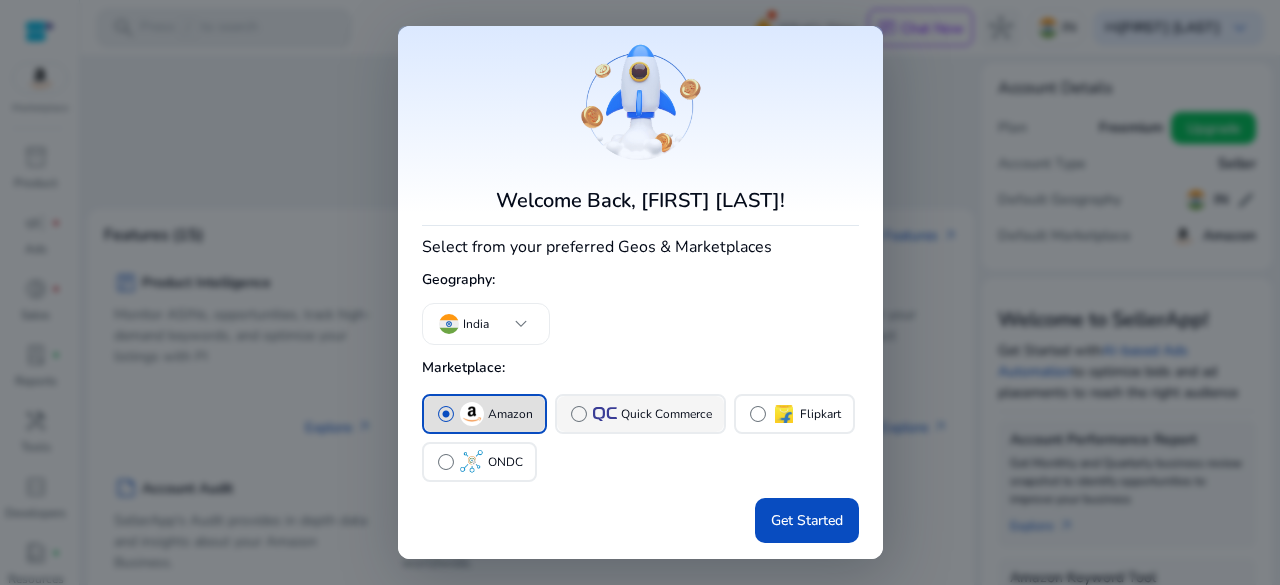 click on "radio_button_unchecked   Quick Commerce" at bounding box center [640, 414] 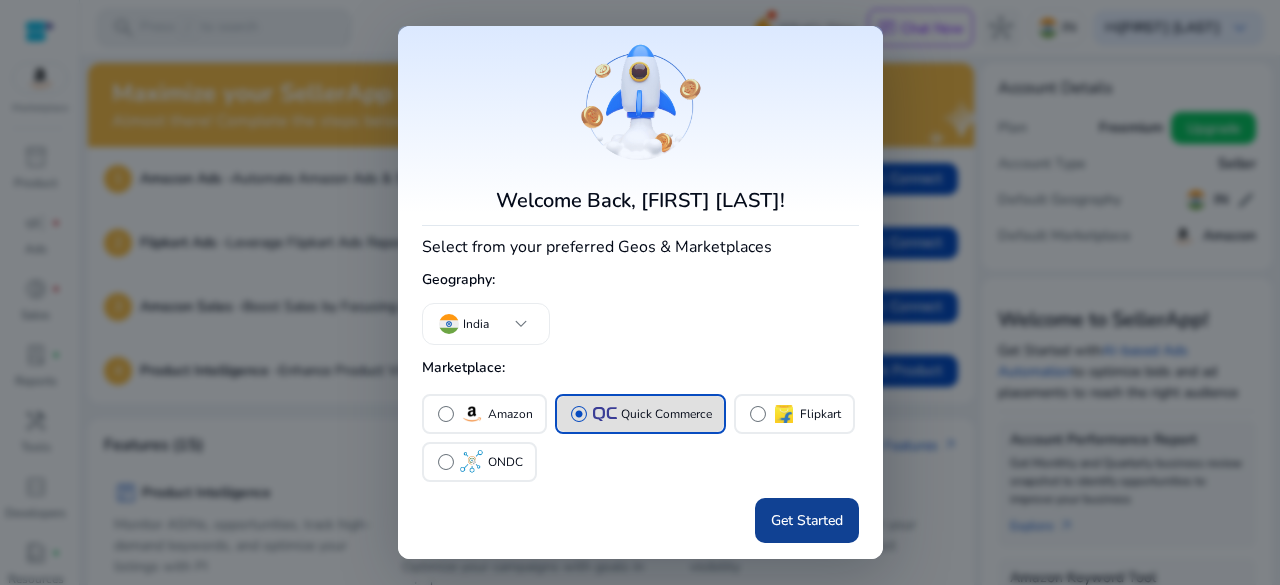 click on "Get Started" at bounding box center [807, 520] 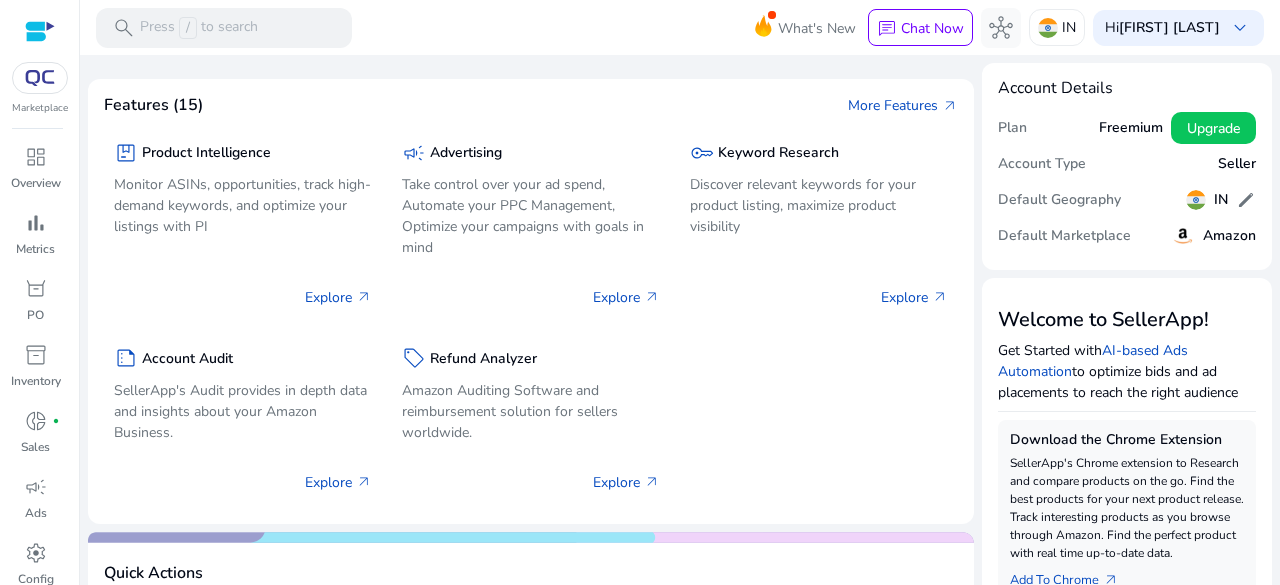 click on "PO" at bounding box center (35, 315) 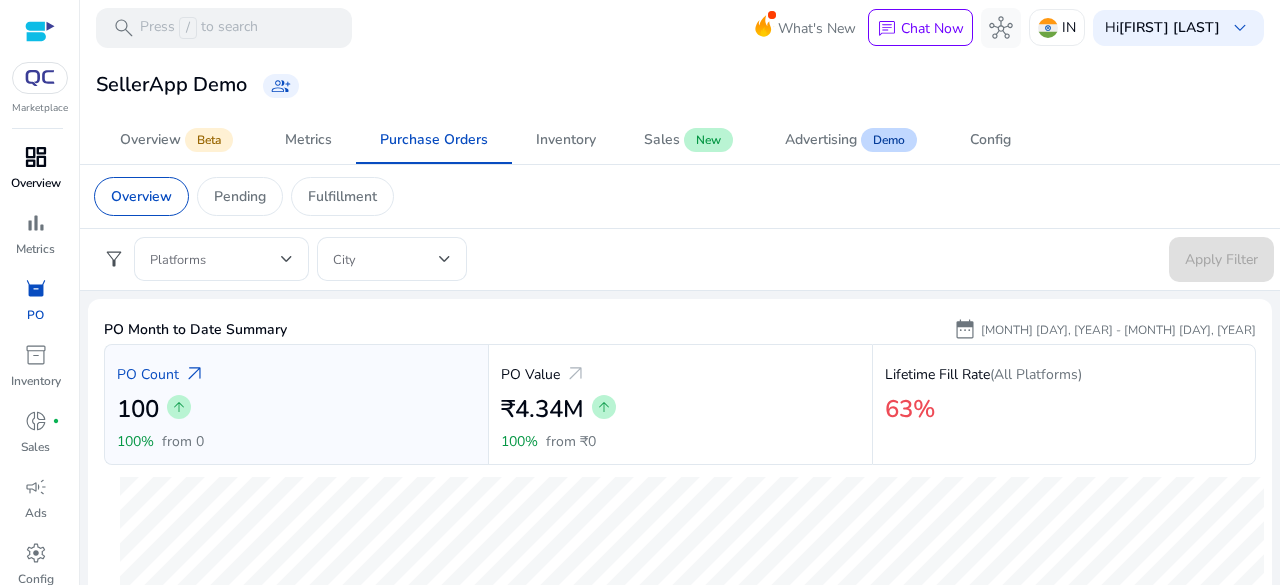 click on "dashboard" at bounding box center (36, 157) 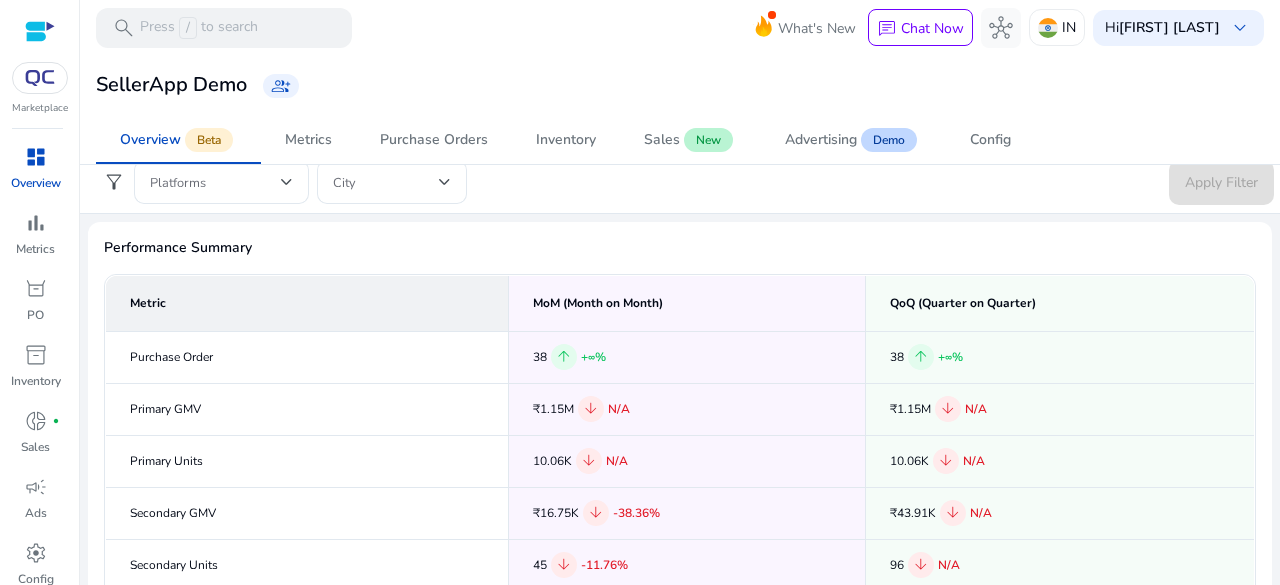 scroll, scrollTop: 0, scrollLeft: 0, axis: both 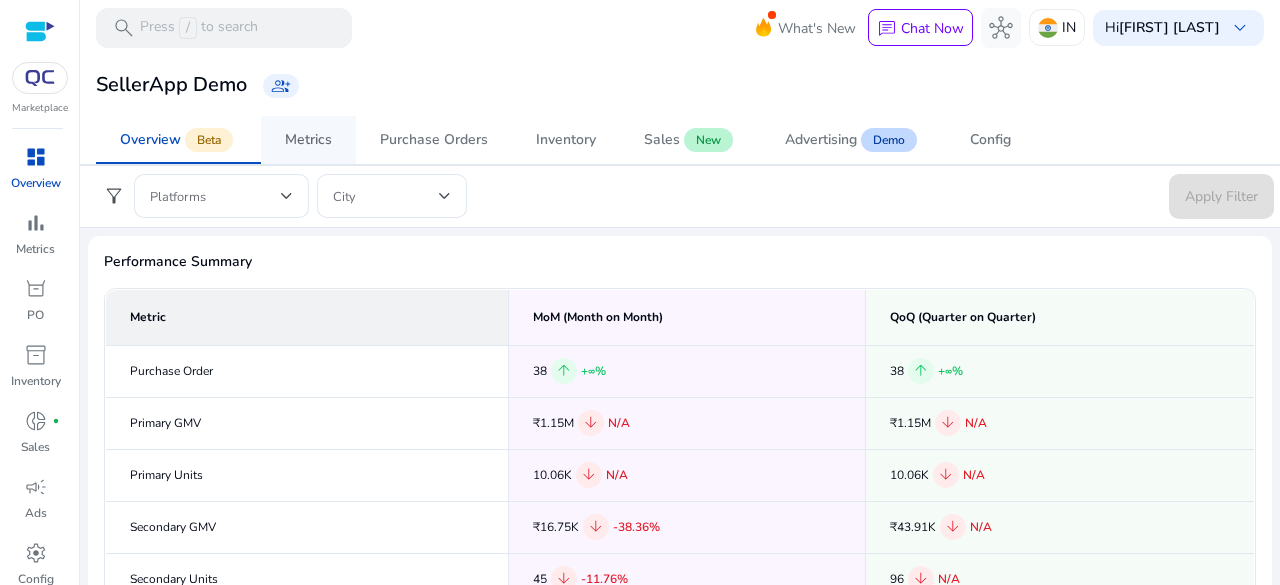 click on "Metrics" at bounding box center (308, 140) 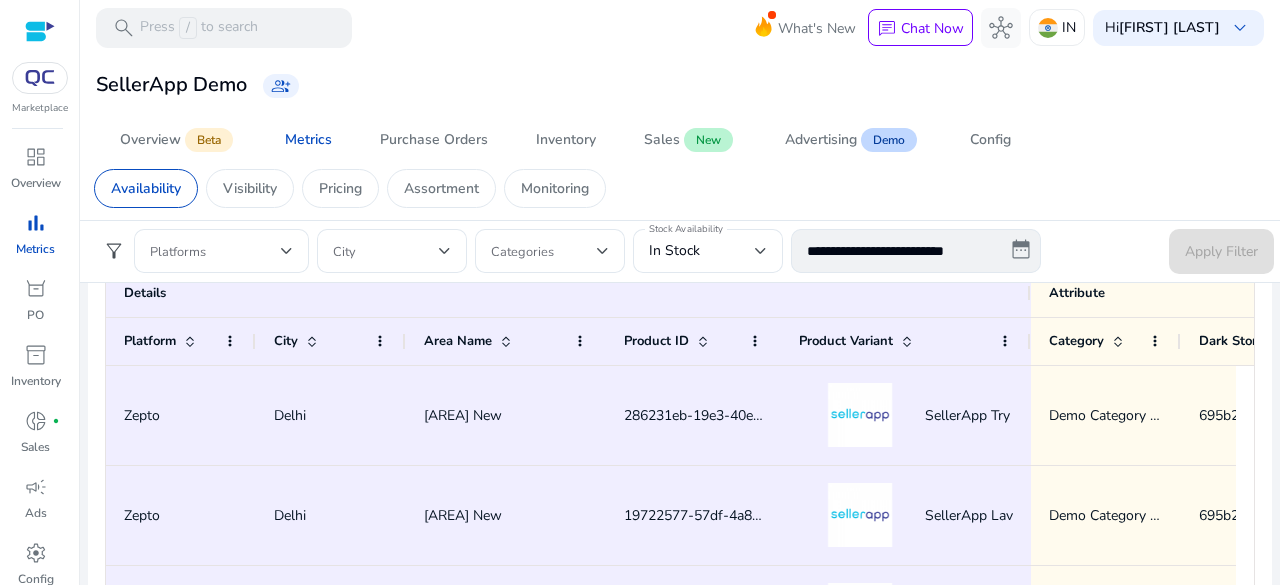 scroll, scrollTop: 1587, scrollLeft: 0, axis: vertical 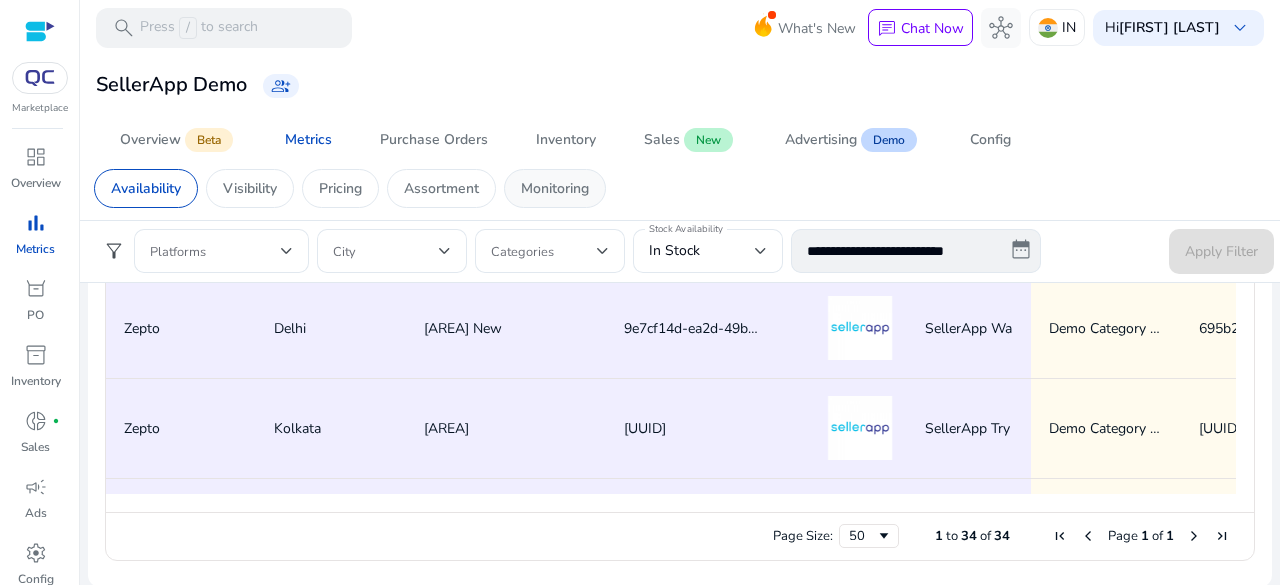click on "Monitoring" 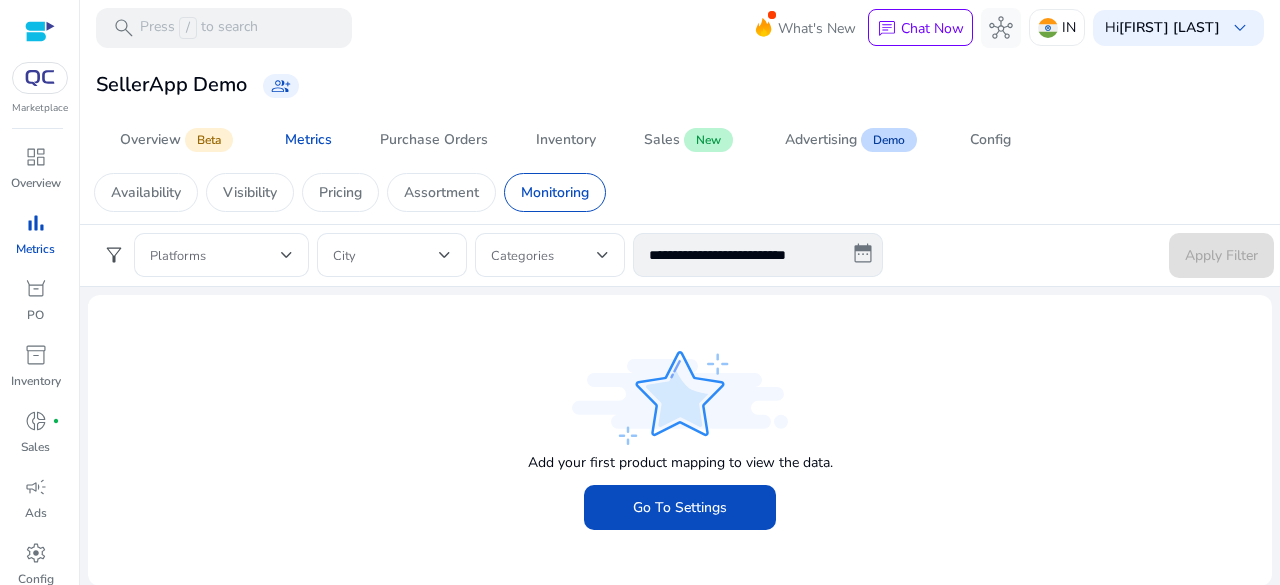 scroll, scrollTop: 4, scrollLeft: 0, axis: vertical 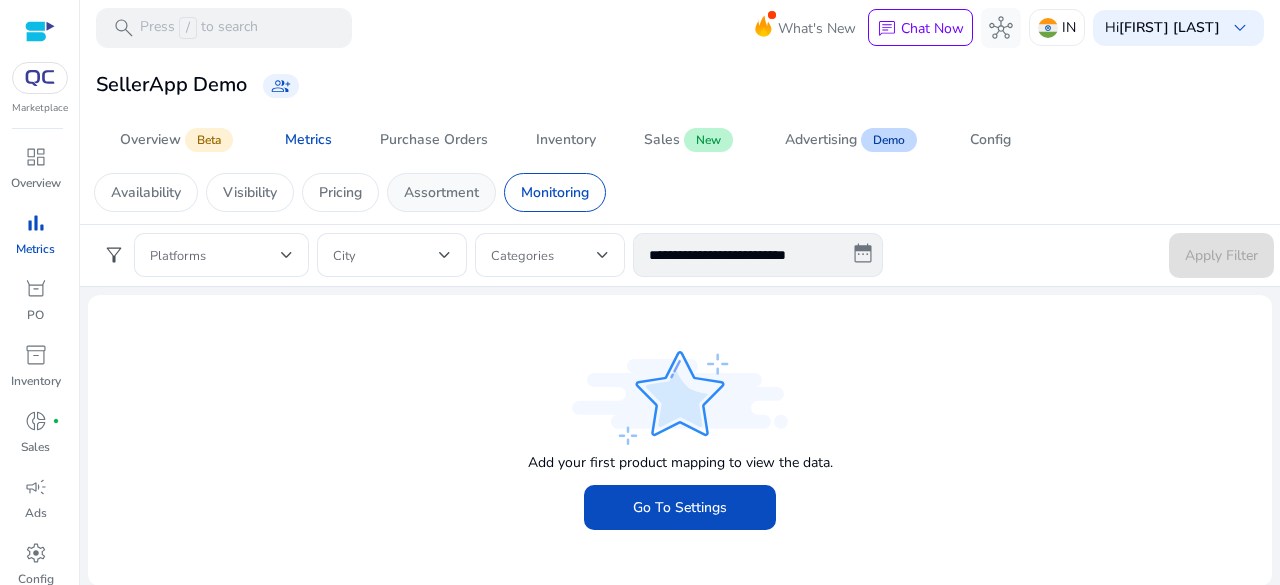 click on "Assortment" 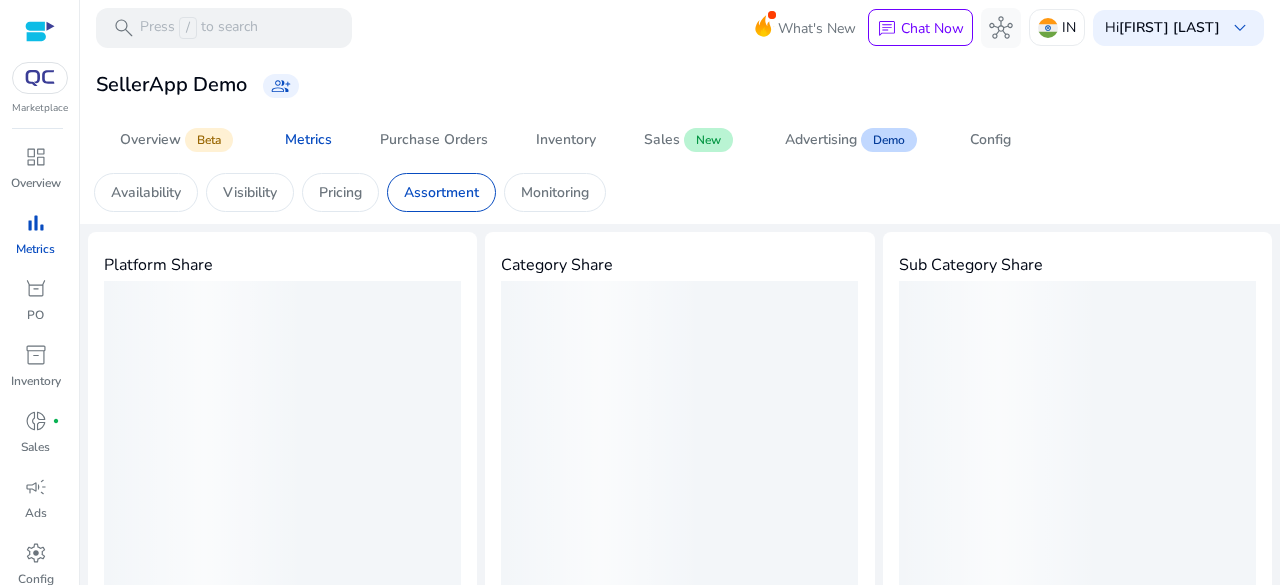scroll, scrollTop: 0, scrollLeft: 0, axis: both 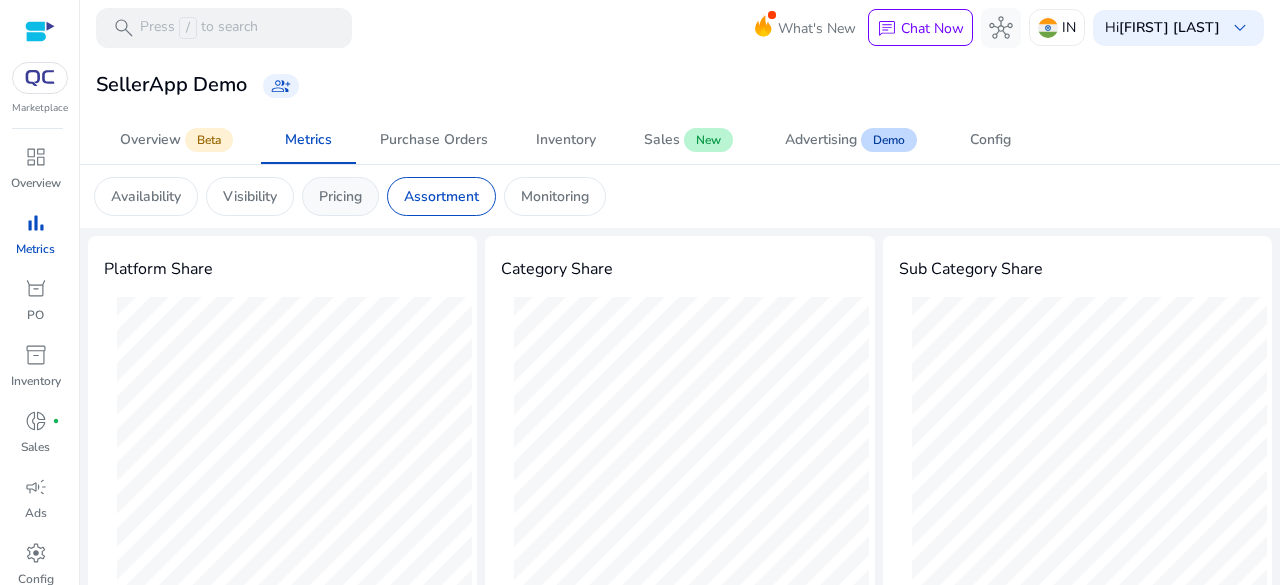 click on "Pricing" 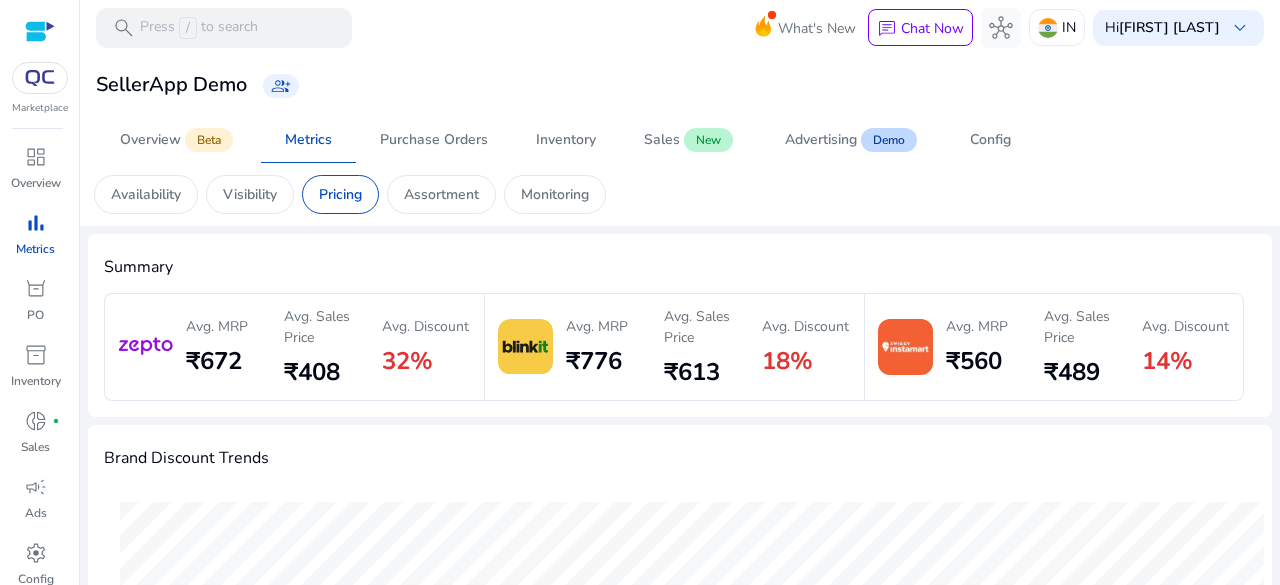 scroll, scrollTop: 0, scrollLeft: 0, axis: both 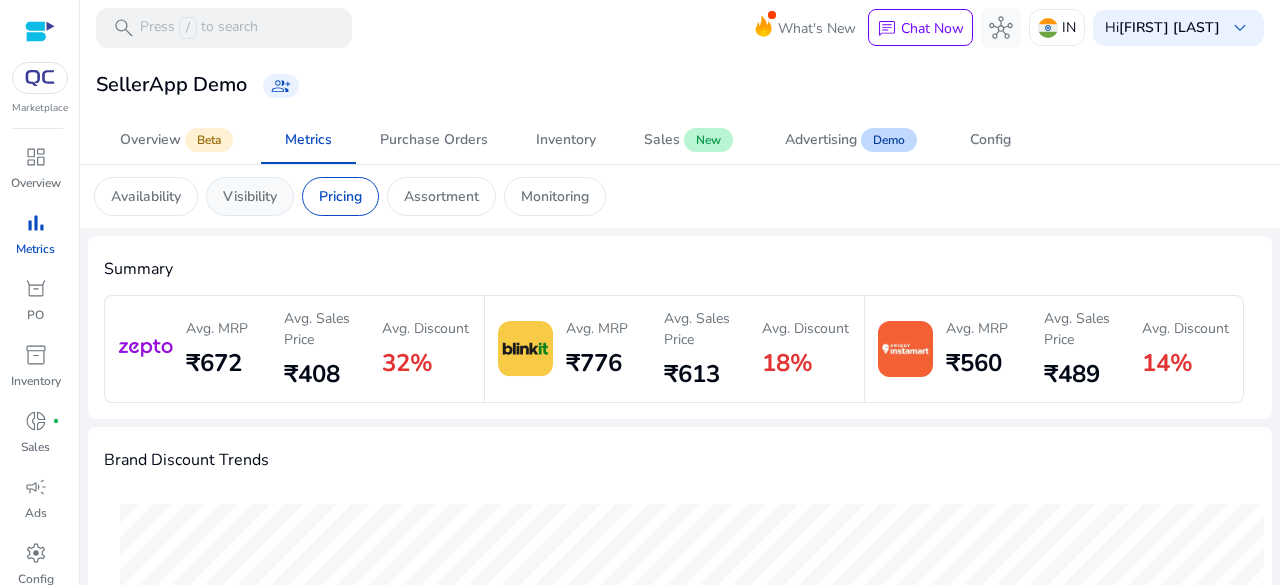 click on "Visibility" 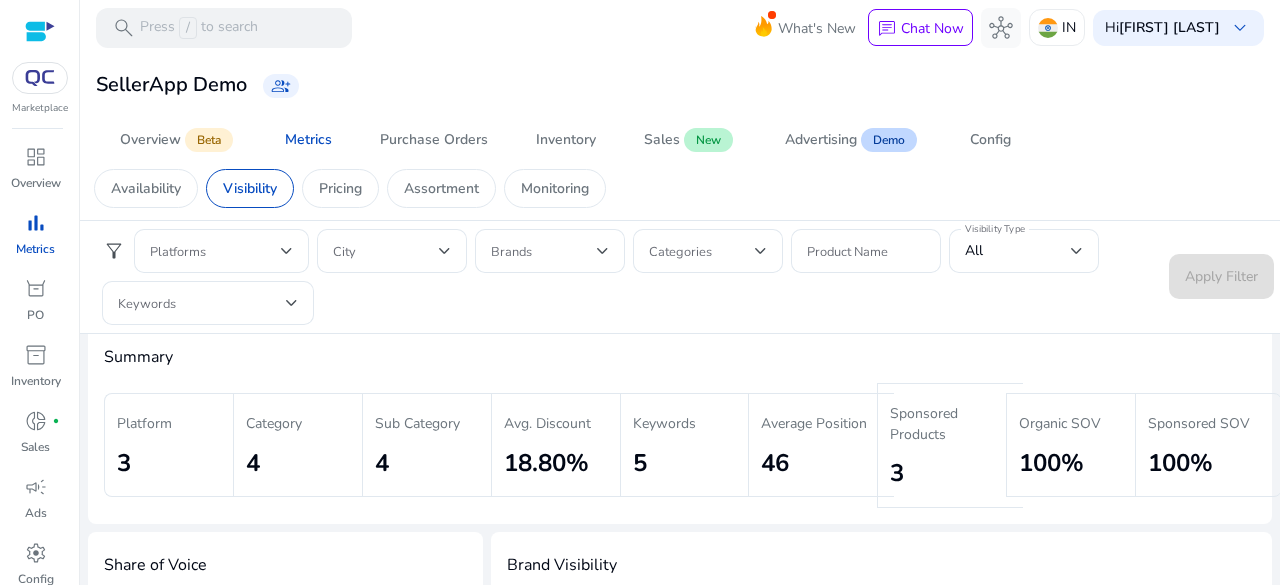 scroll, scrollTop: 0, scrollLeft: 0, axis: both 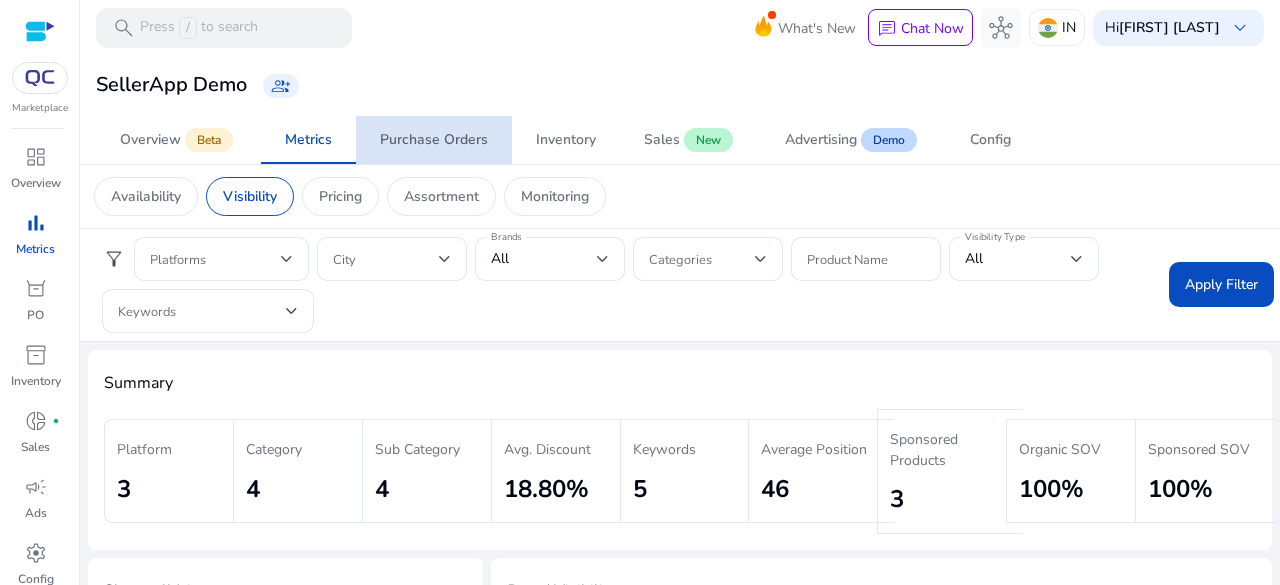 click on "Purchase Orders" at bounding box center [434, 140] 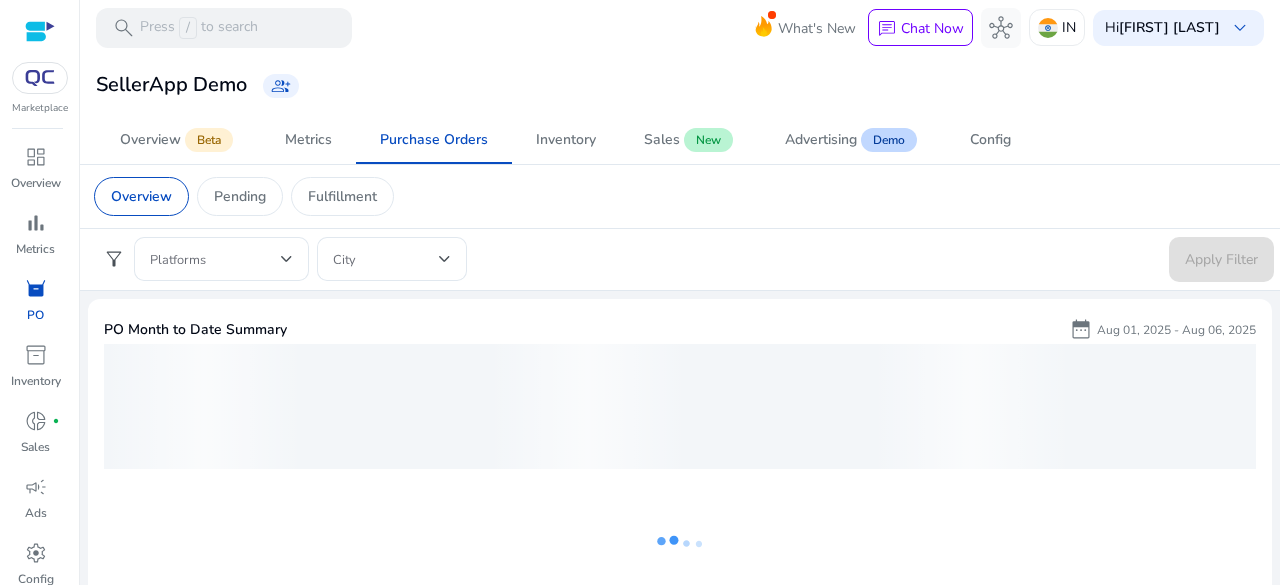 scroll, scrollTop: 0, scrollLeft: 0, axis: both 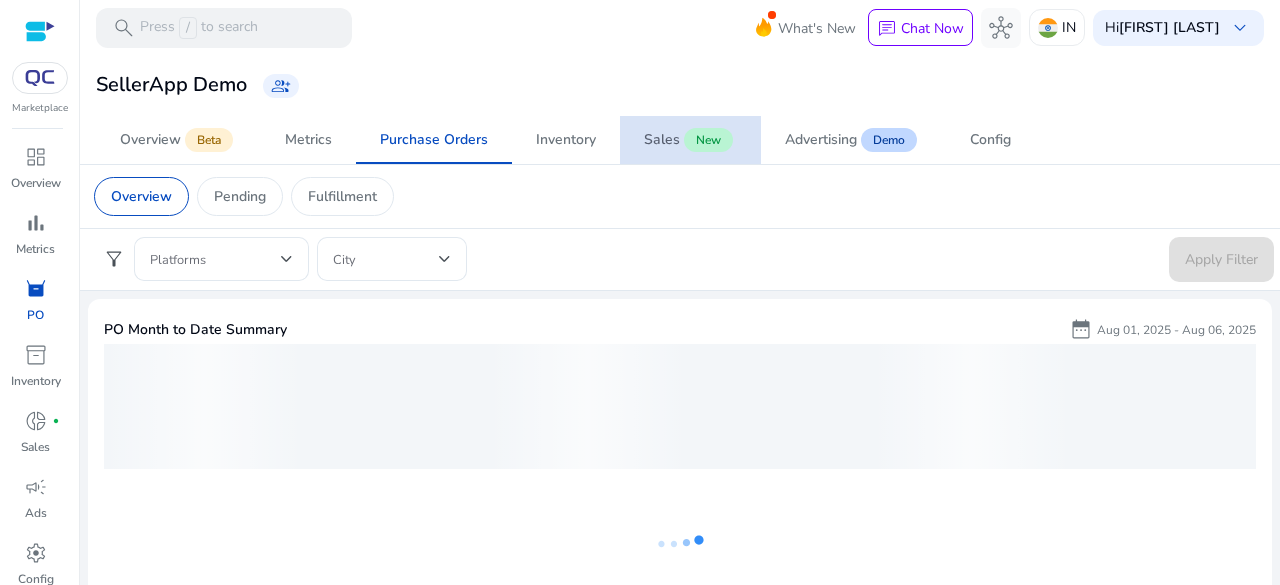 click on "Sales  New" at bounding box center (690, 140) 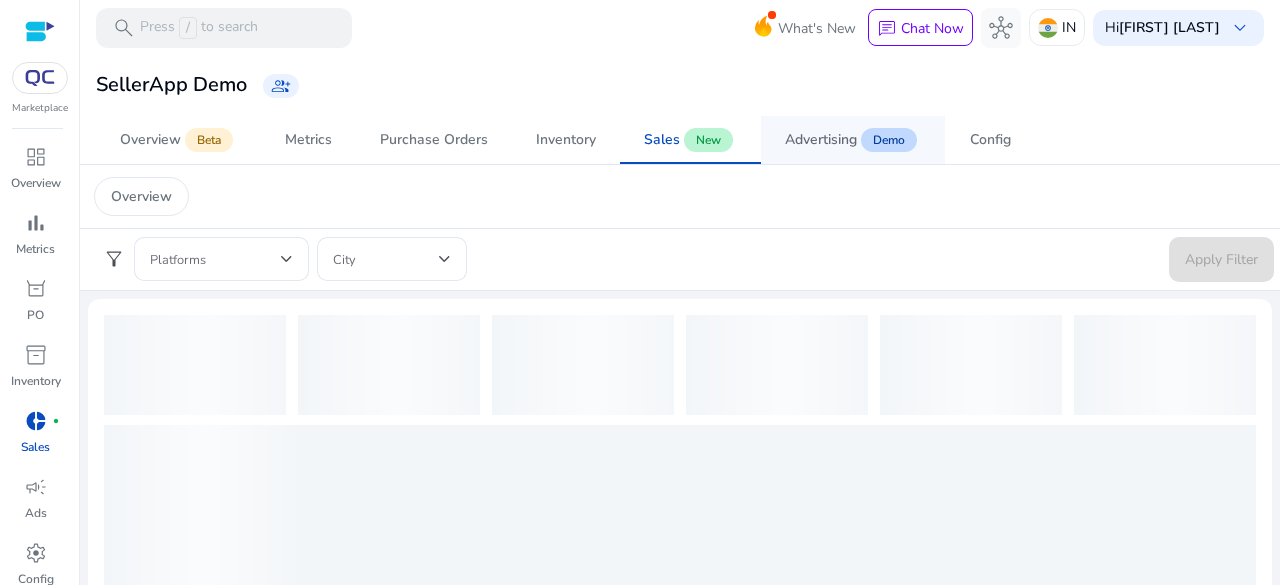 click on "Demo" at bounding box center [889, 140] 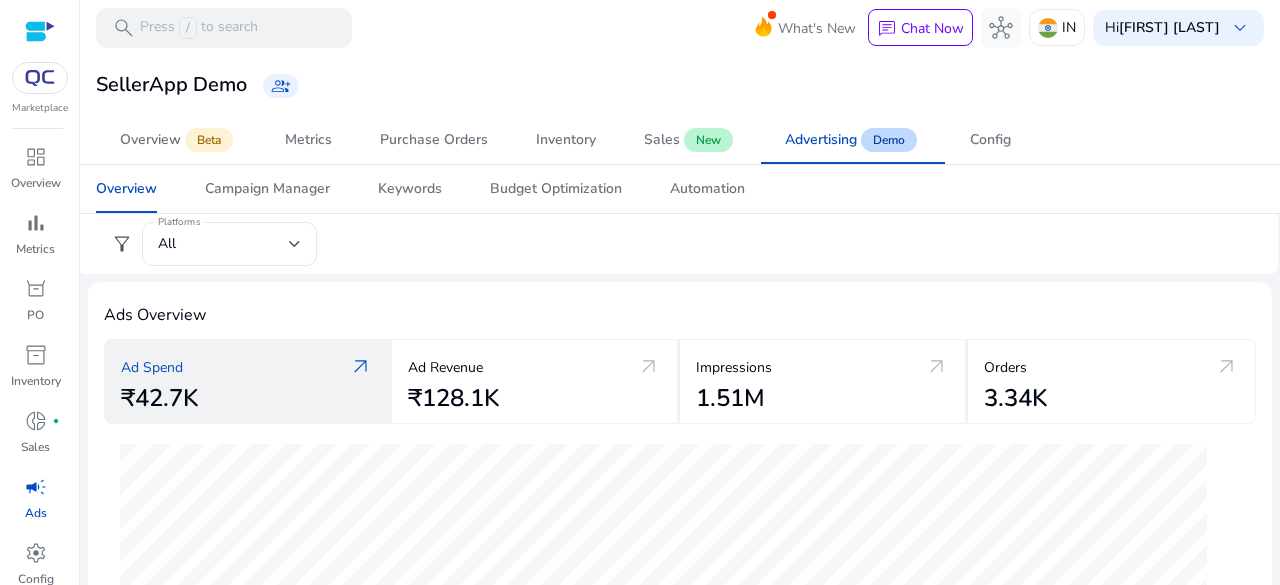 click on "₹42.7K" 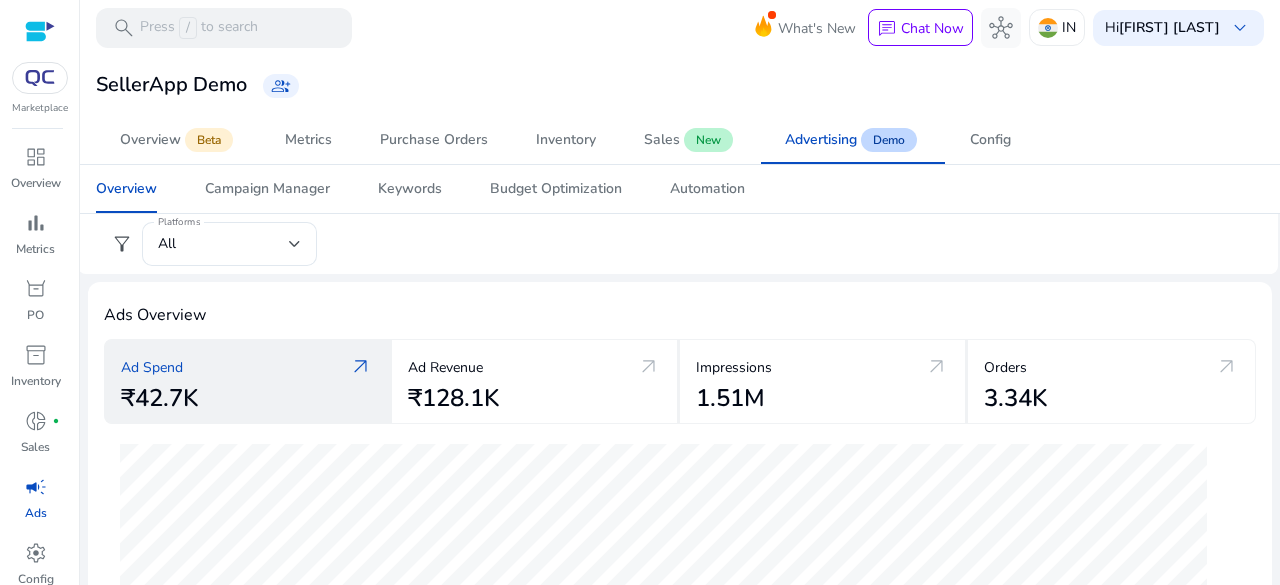 click on "arrow_outward" 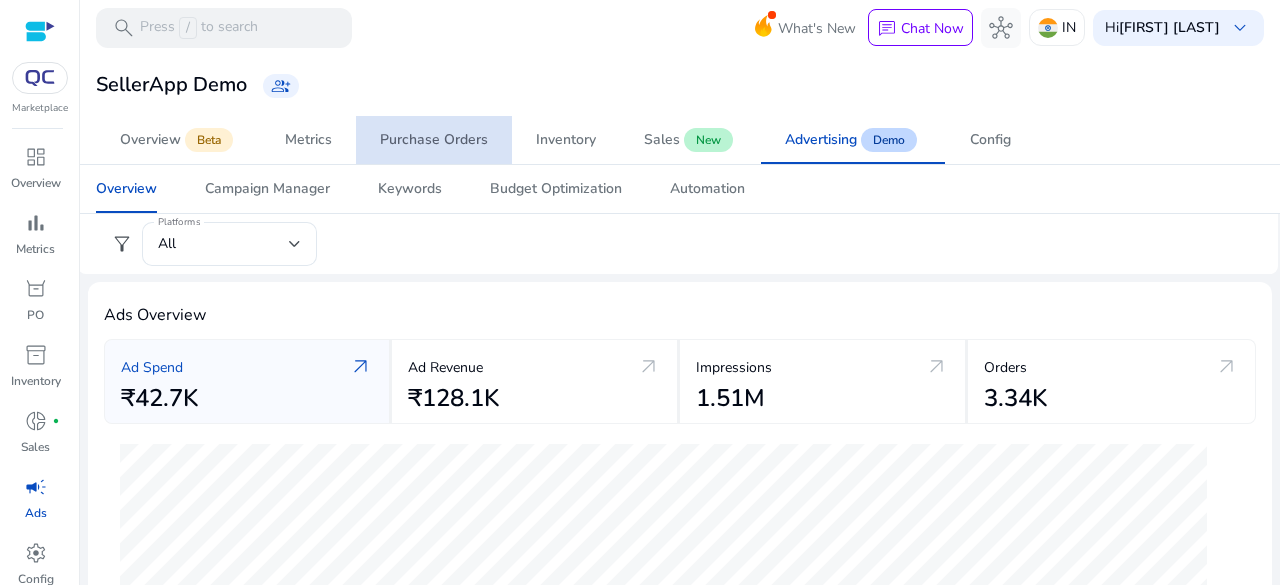 click on "Purchase Orders" at bounding box center (434, 140) 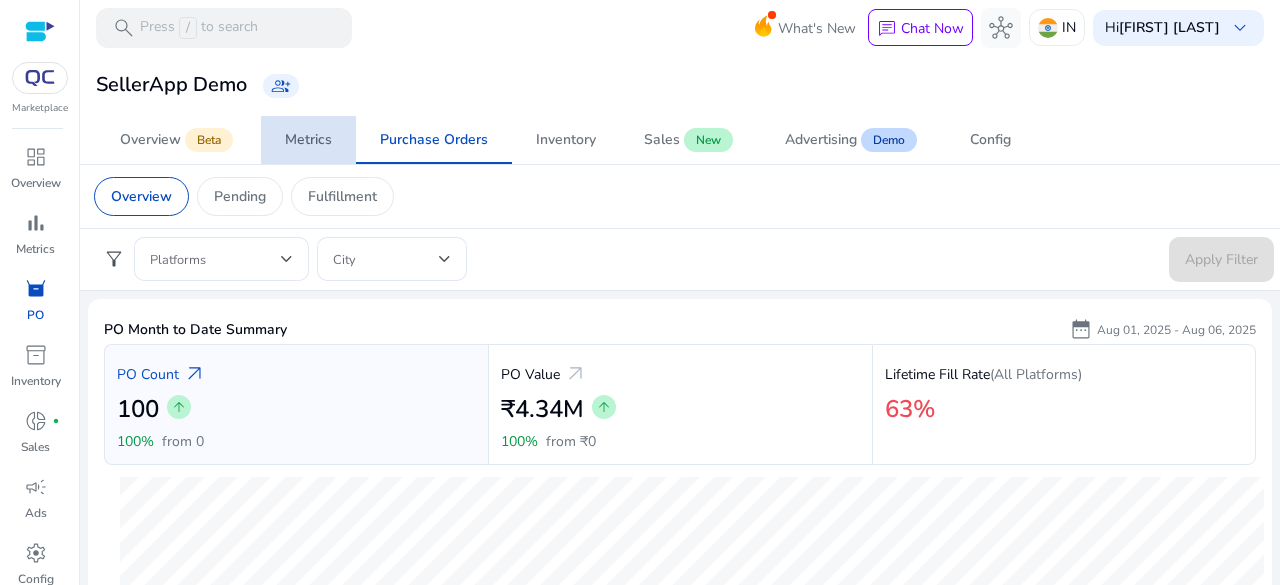 click on "Metrics" at bounding box center (308, 140) 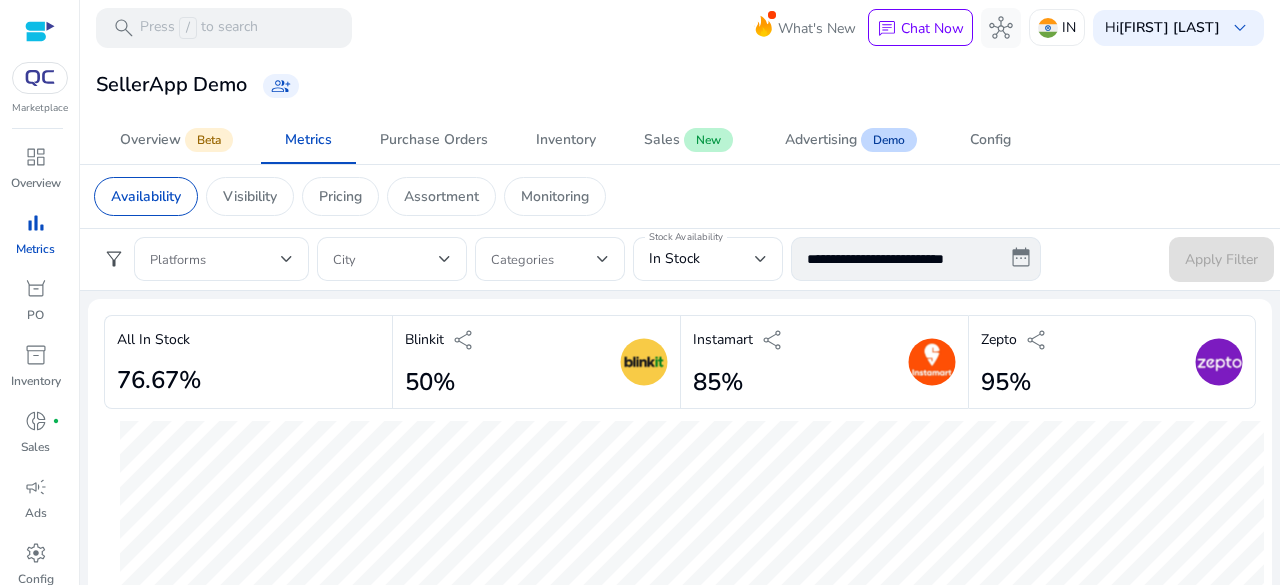 click on "Metrics" at bounding box center (308, 140) 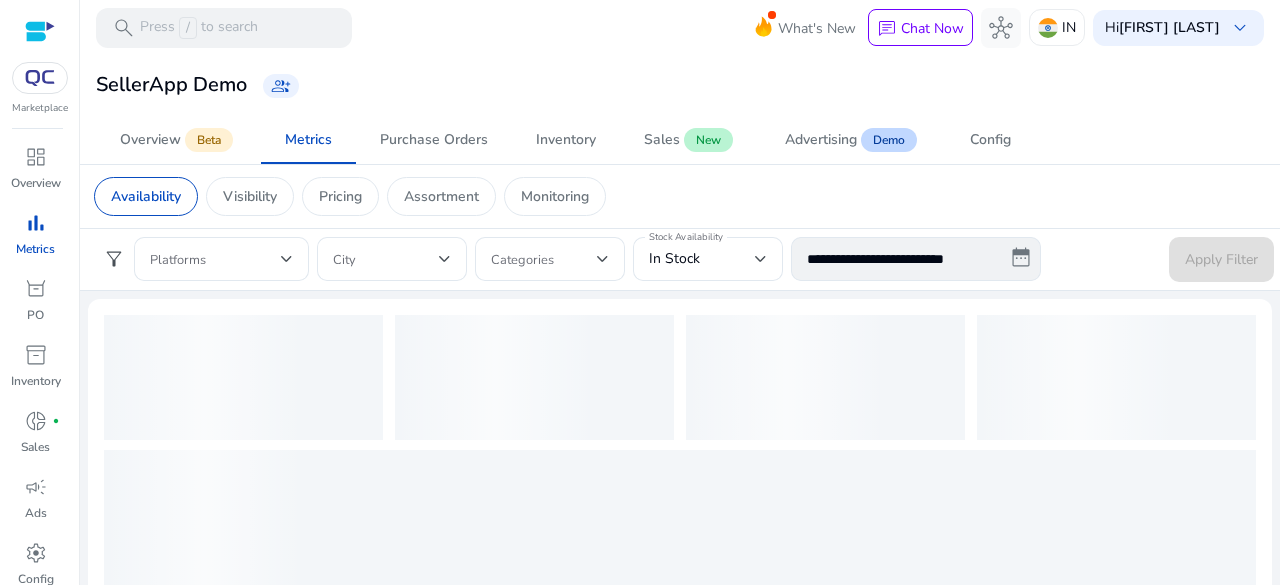 click on "Metrics" at bounding box center (308, 140) 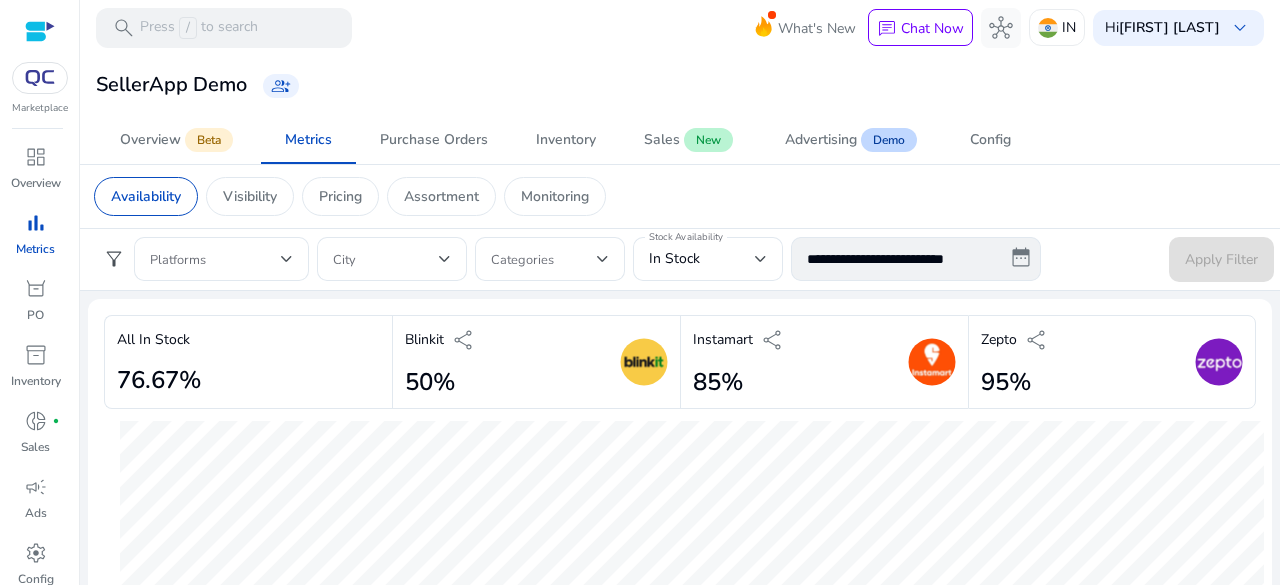 click on "SellerApp Demo   group_add" 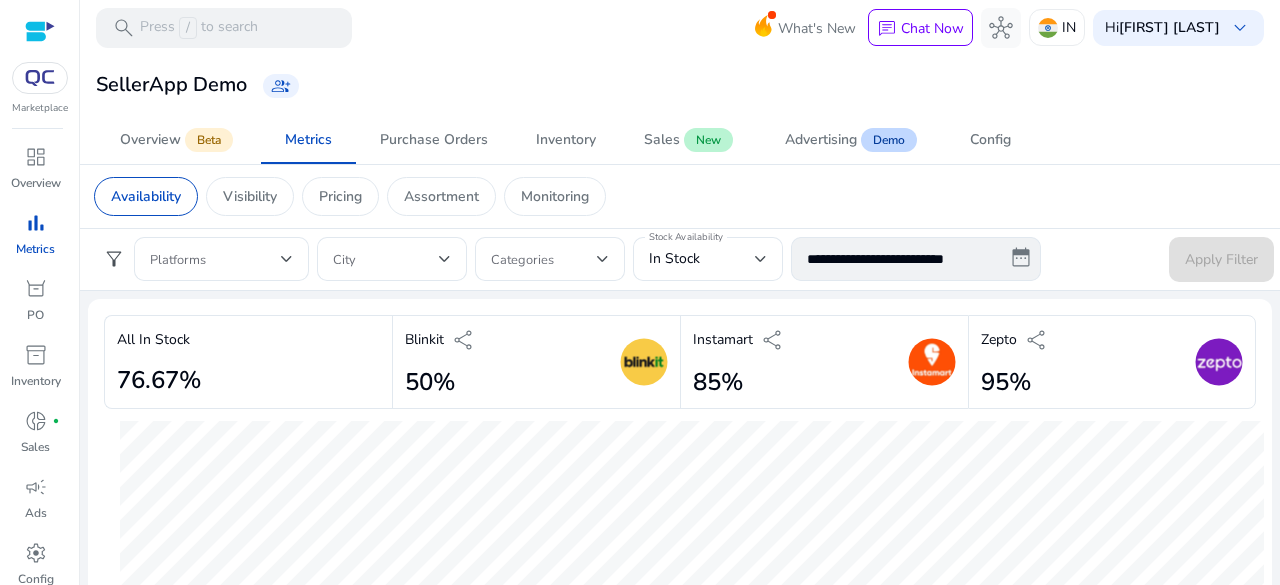 click on "In Stock  -  Jul 10
Blinkit: 43.75%
Instamart: 88.89%
Zepto: 94.12%
Average: 75.59%" 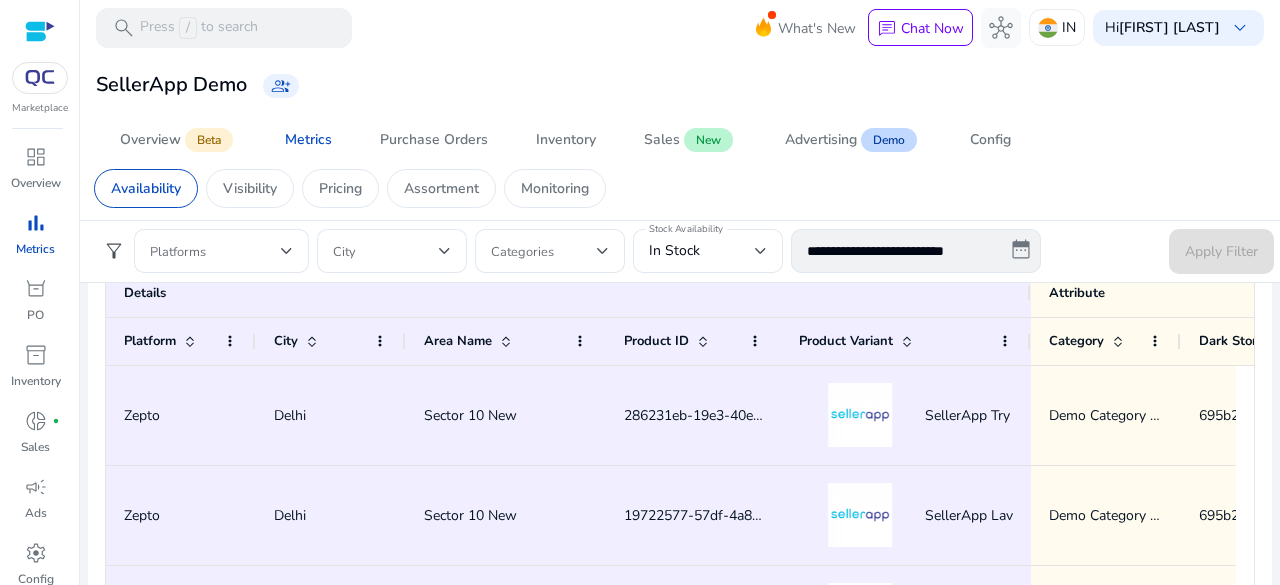 scroll, scrollTop: 1587, scrollLeft: 0, axis: vertical 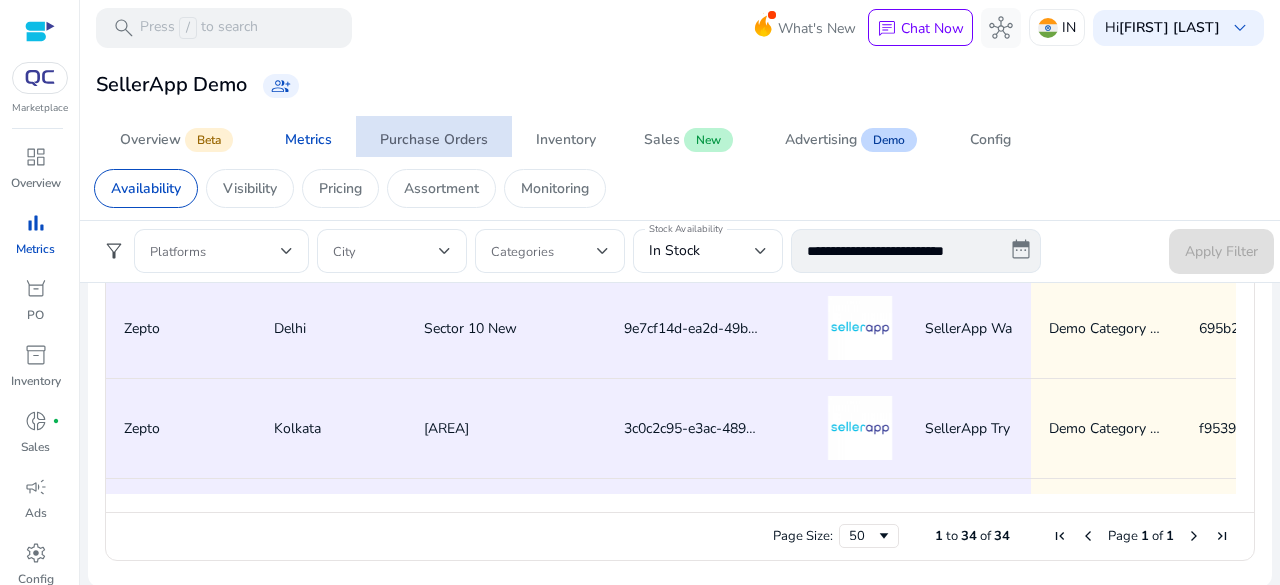 click on "Purchase Orders" at bounding box center [434, 140] 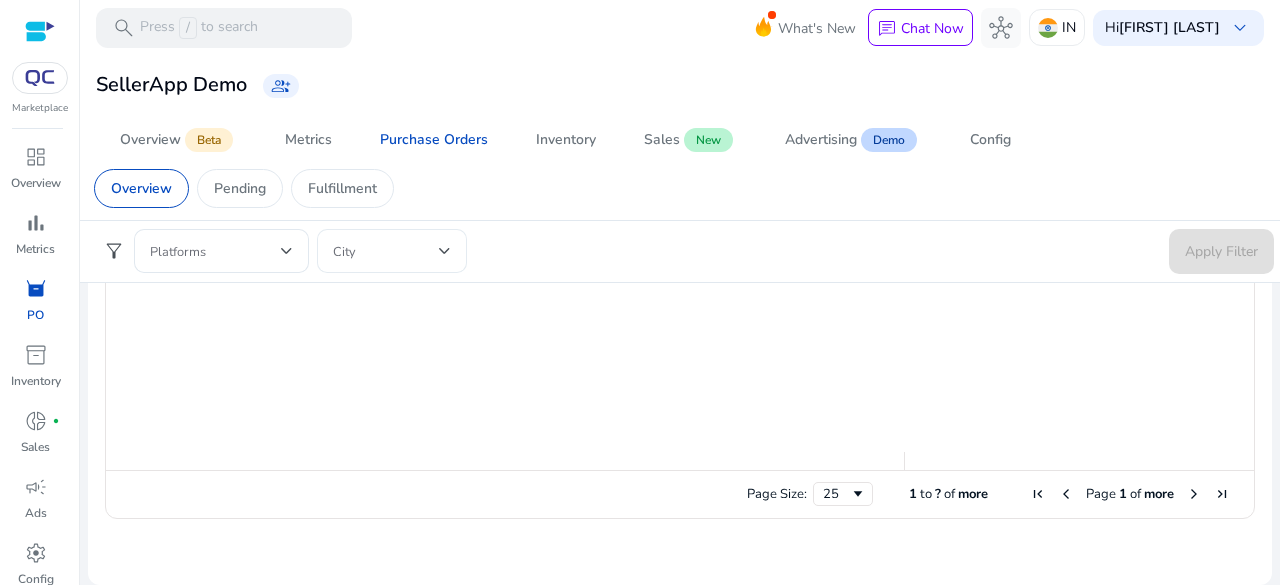 scroll, scrollTop: 0, scrollLeft: 0, axis: both 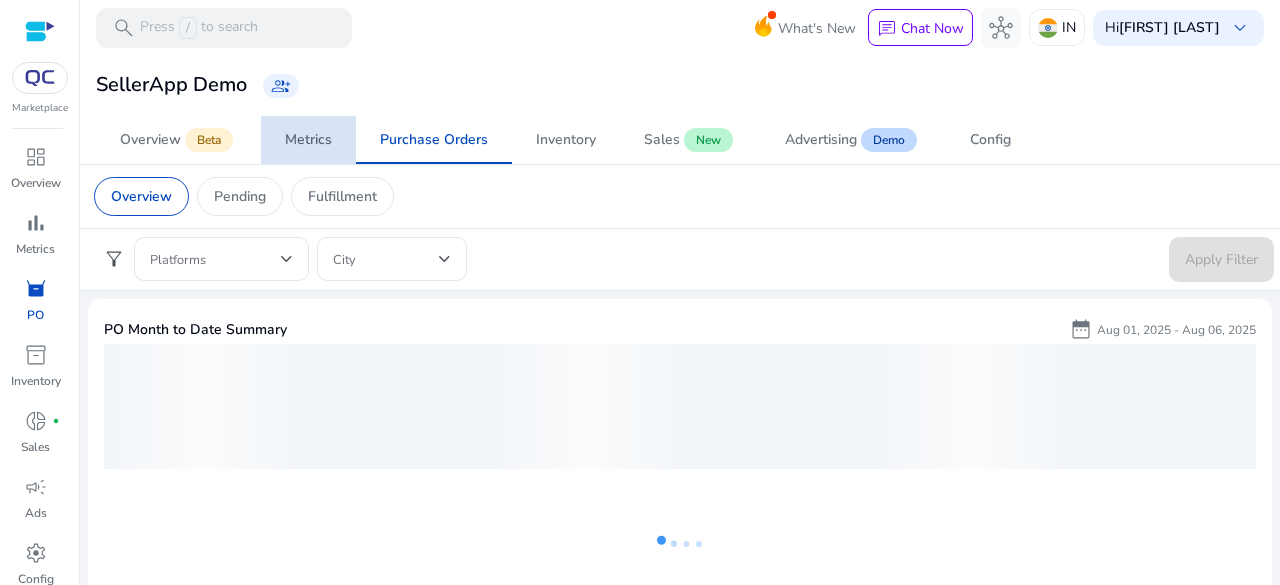 click on "Metrics" at bounding box center [308, 140] 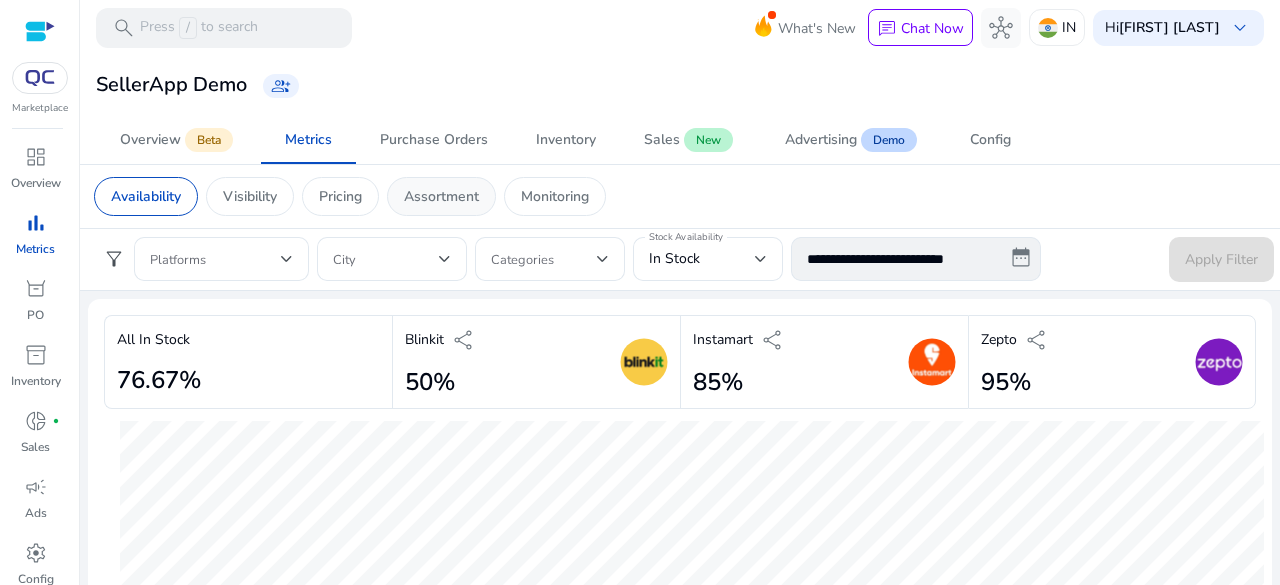 drag, startPoint x: 373, startPoint y: 184, endPoint x: 414, endPoint y: 187, distance: 41.109608 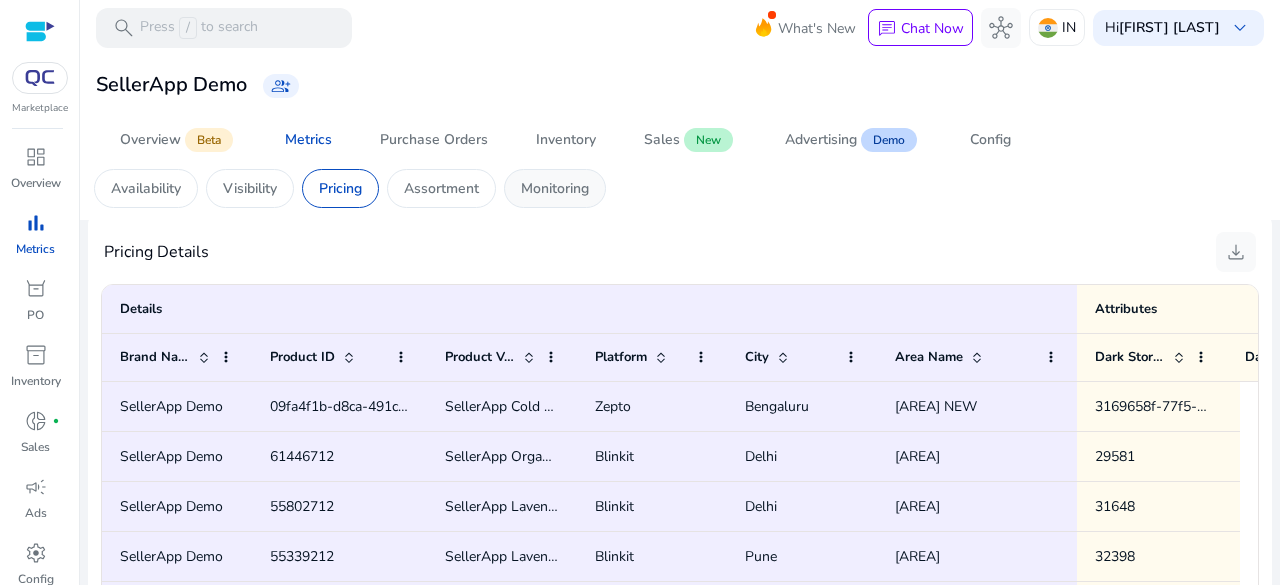 scroll, scrollTop: 1502, scrollLeft: 0, axis: vertical 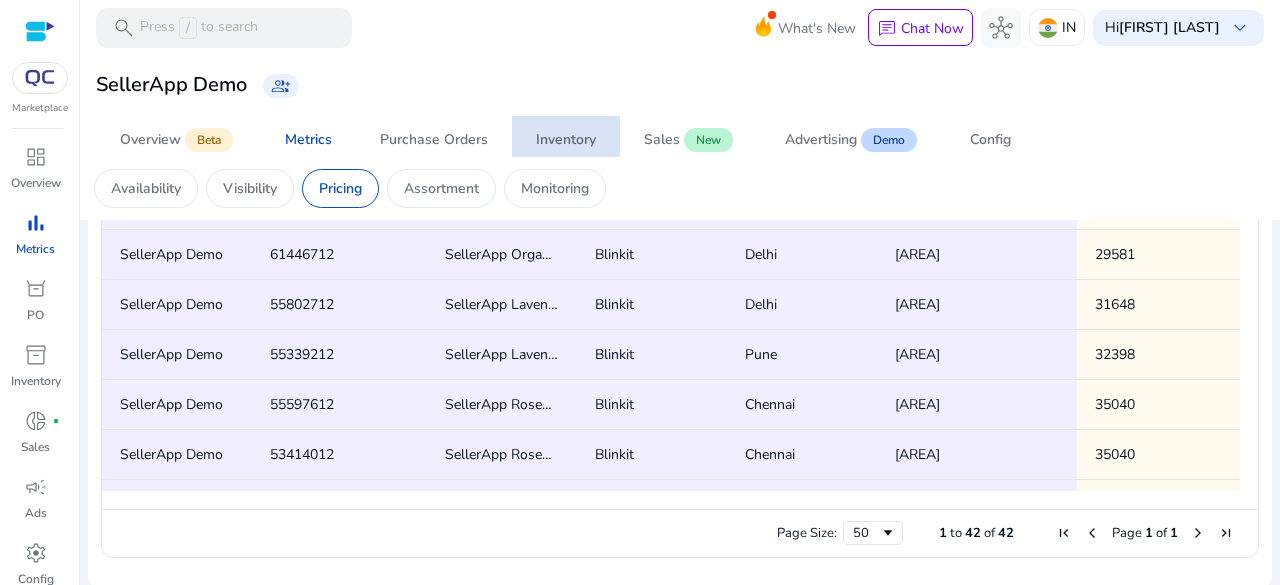 click on "Inventory" at bounding box center (566, 140) 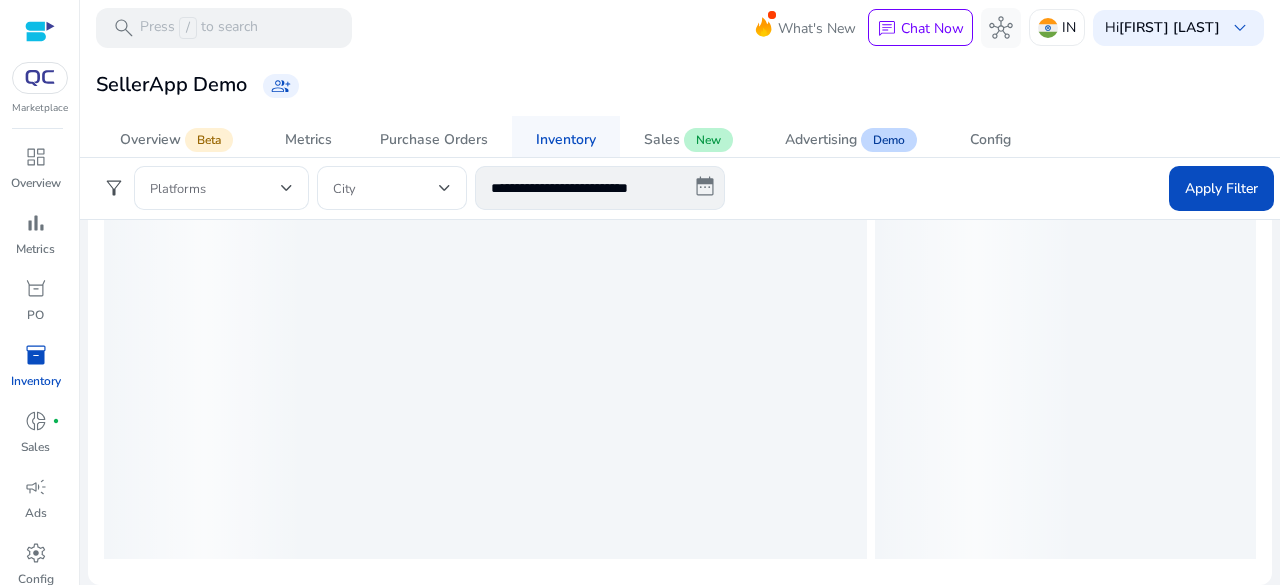 scroll, scrollTop: 0, scrollLeft: 0, axis: both 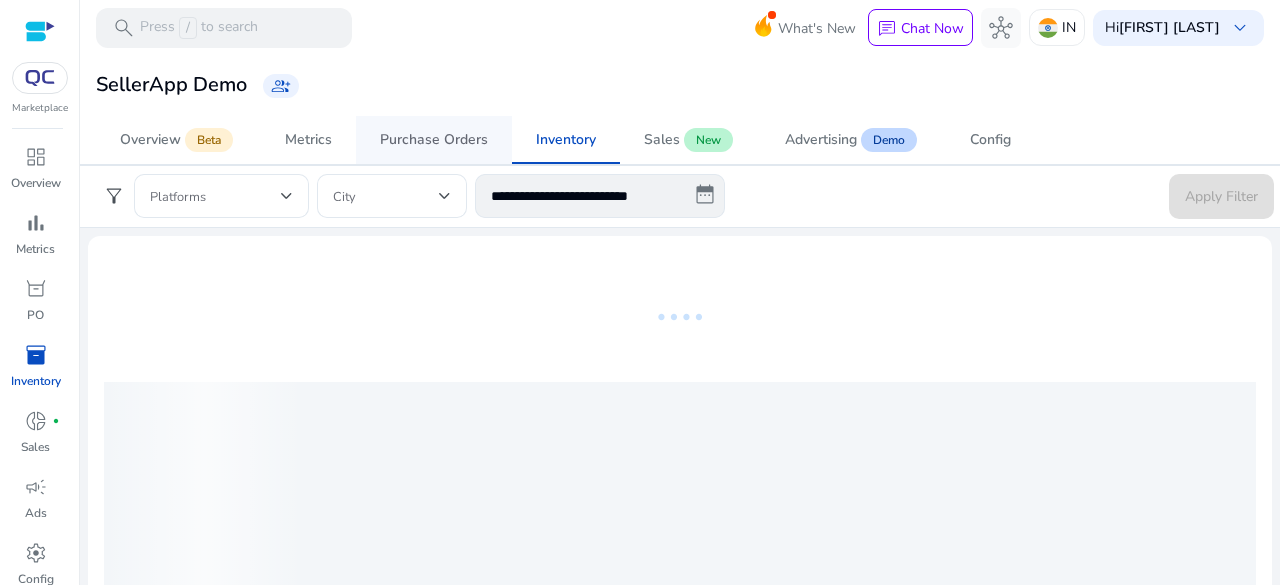 click on "Purchase Orders" at bounding box center (434, 140) 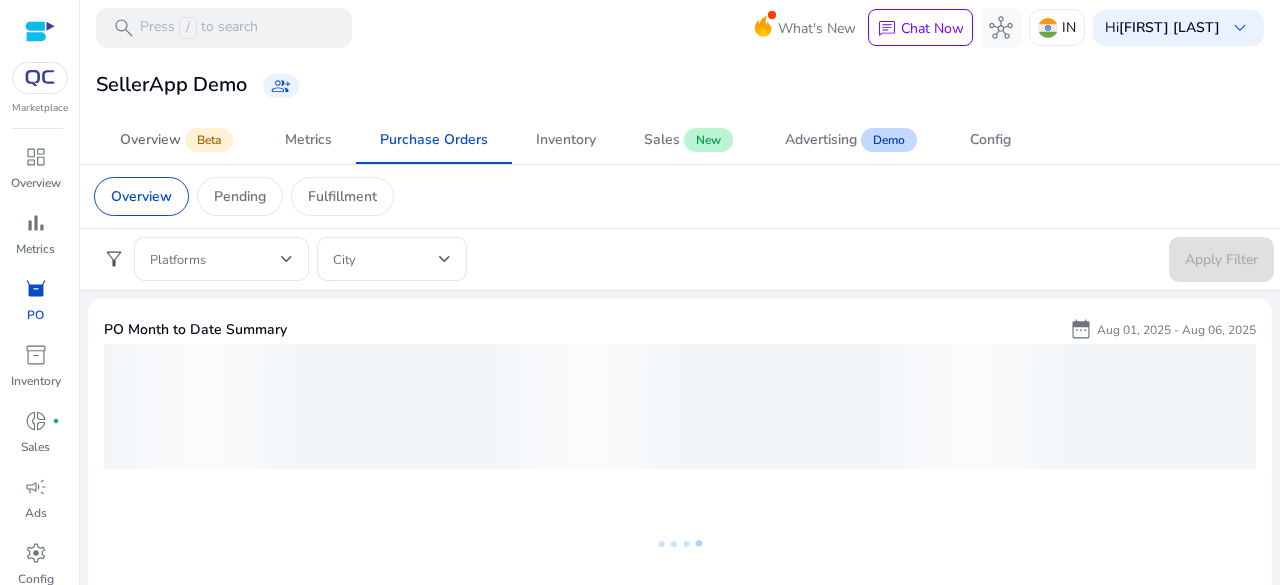 click on "Overview  Beta" at bounding box center [178, 140] 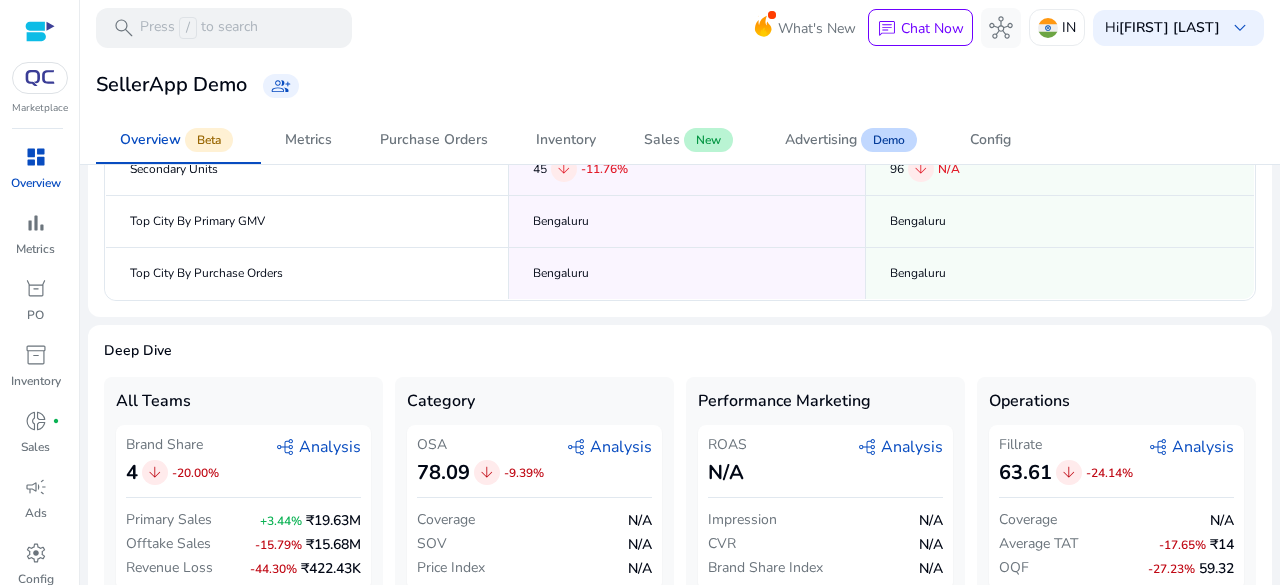 scroll, scrollTop: 440, scrollLeft: 0, axis: vertical 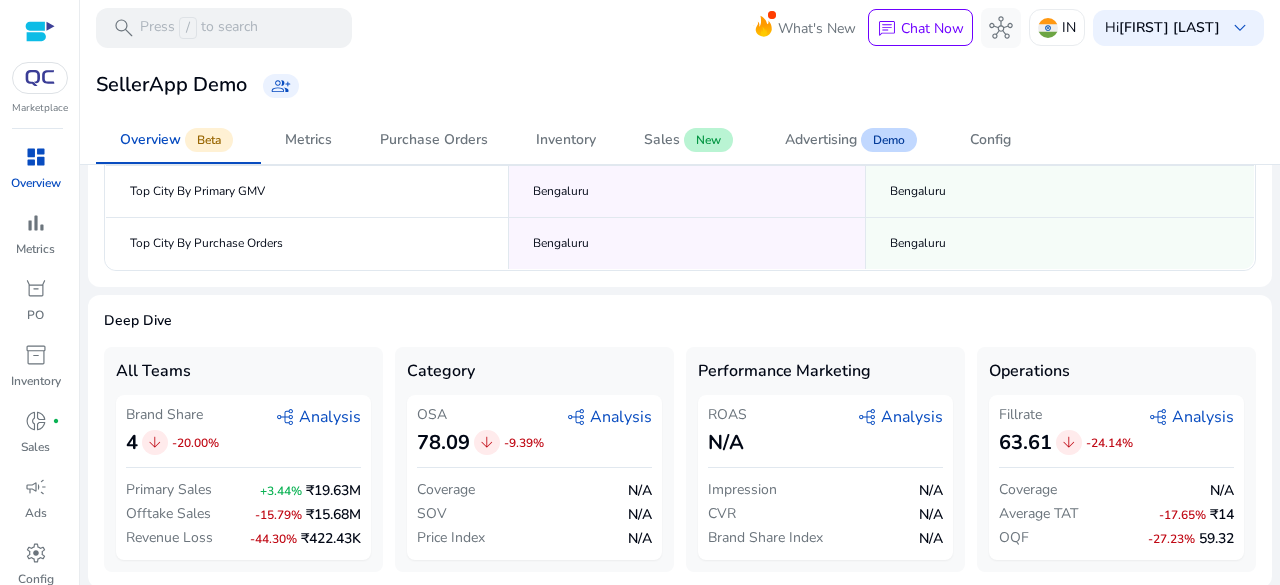 click on "graph_2   Analysis" 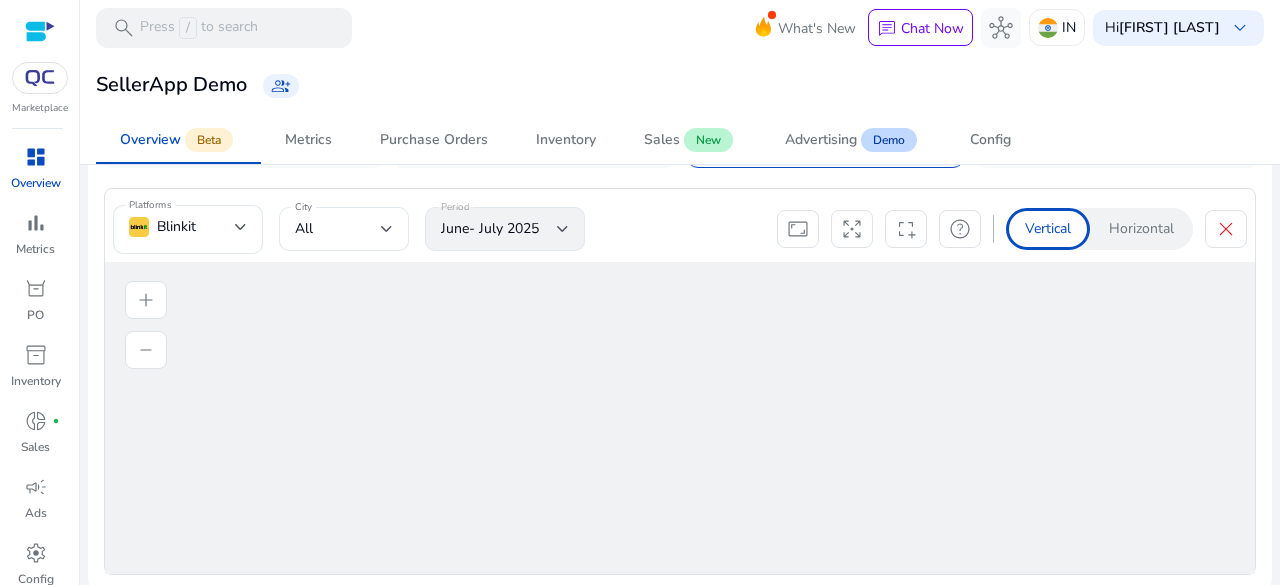 scroll, scrollTop: 846, scrollLeft: 0, axis: vertical 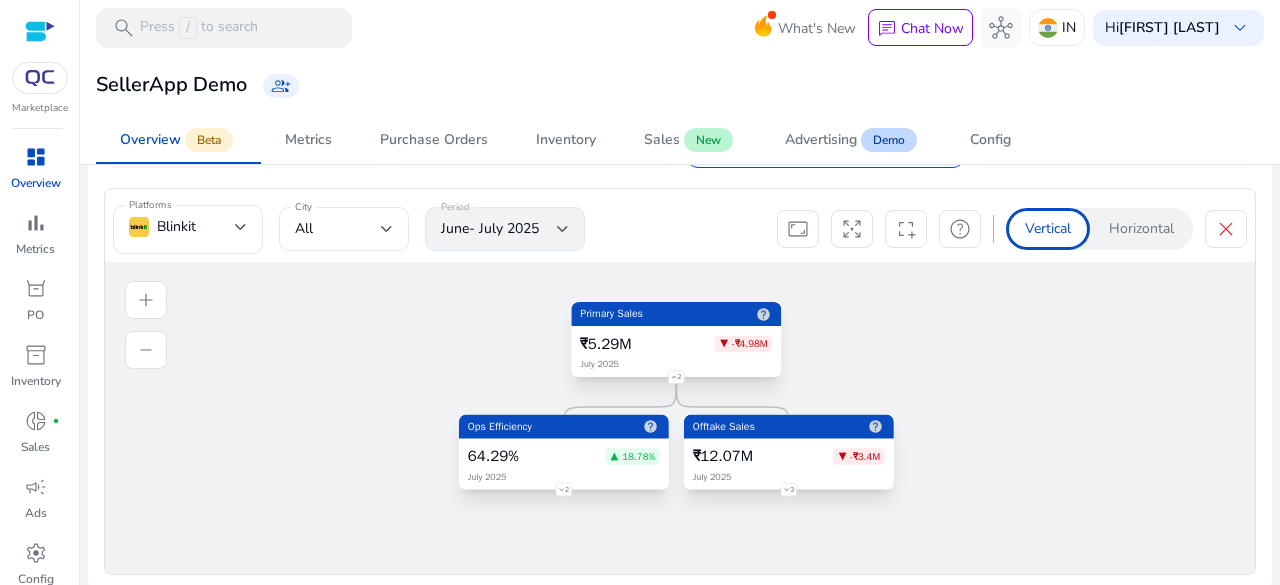 click on "Primary Sales
help
₹5.29M
▼ -₹4.98M
July 2025
2
Ops Efficiency
help
64.29%
▲ 18.78%
July 2025
2
Offtake Sales
help" 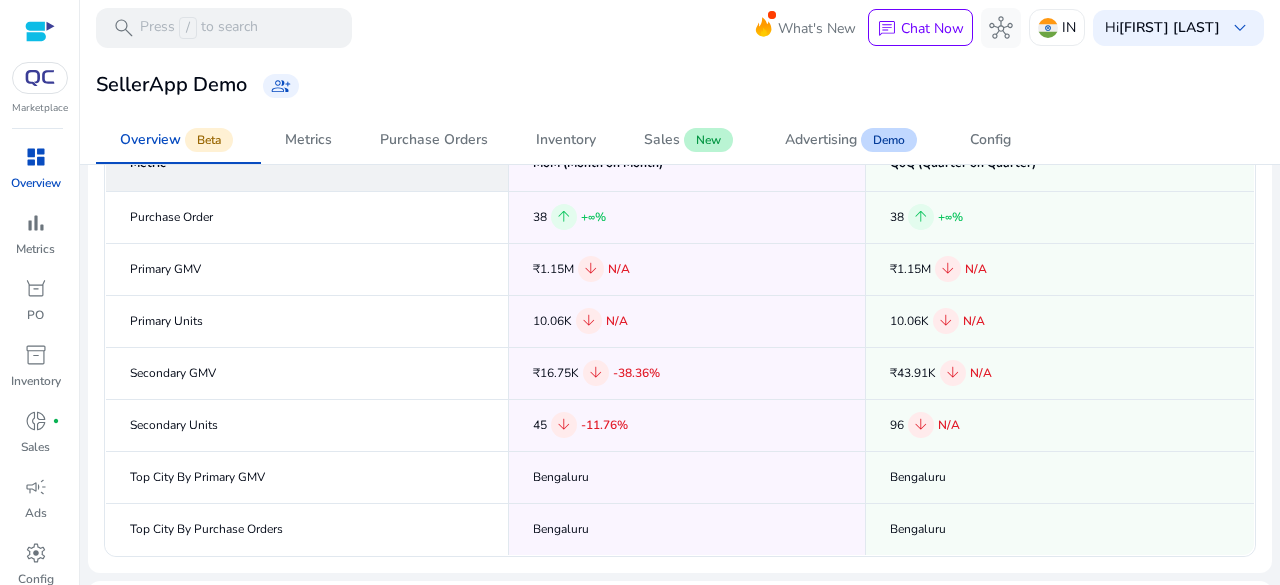 scroll, scrollTop: 0, scrollLeft: 0, axis: both 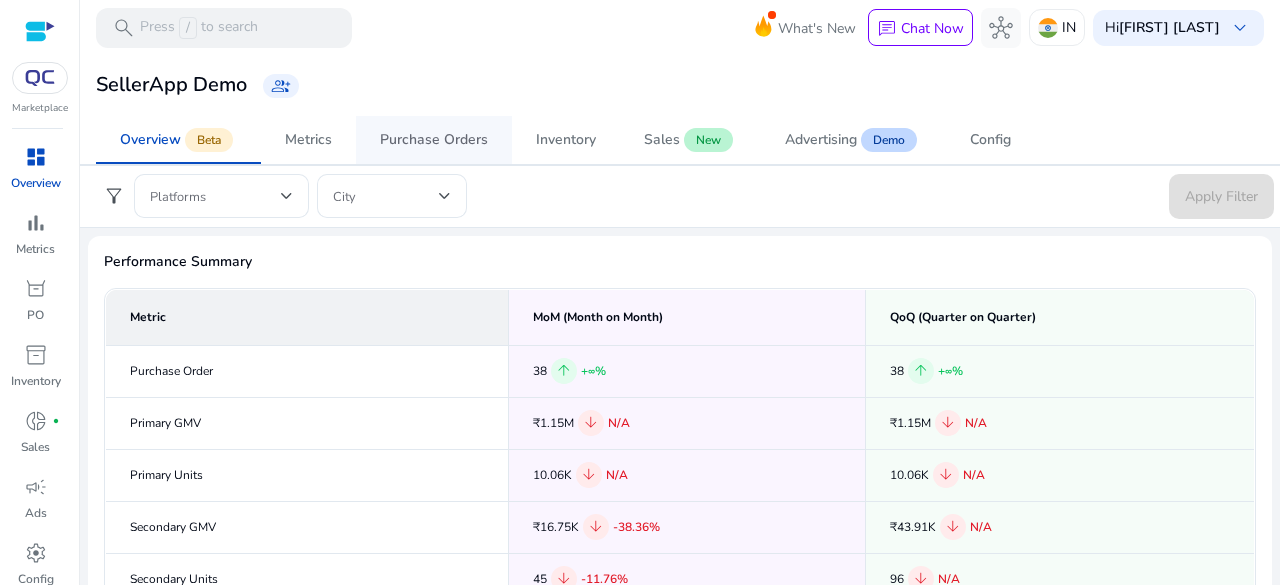 click on "Purchase Orders" at bounding box center [434, 140] 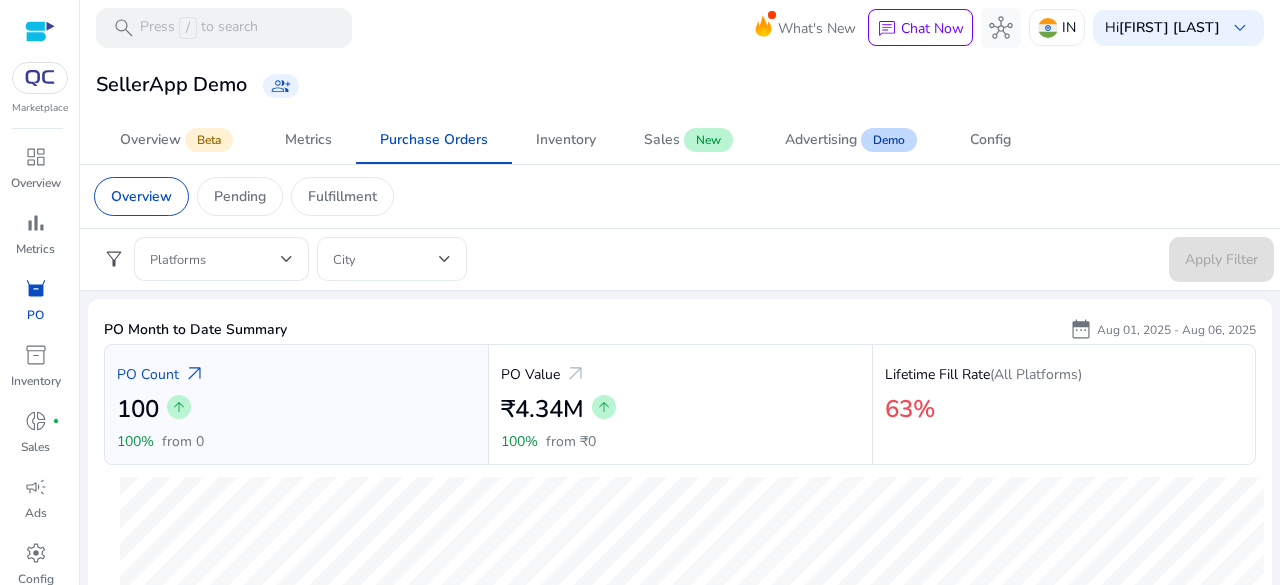 click 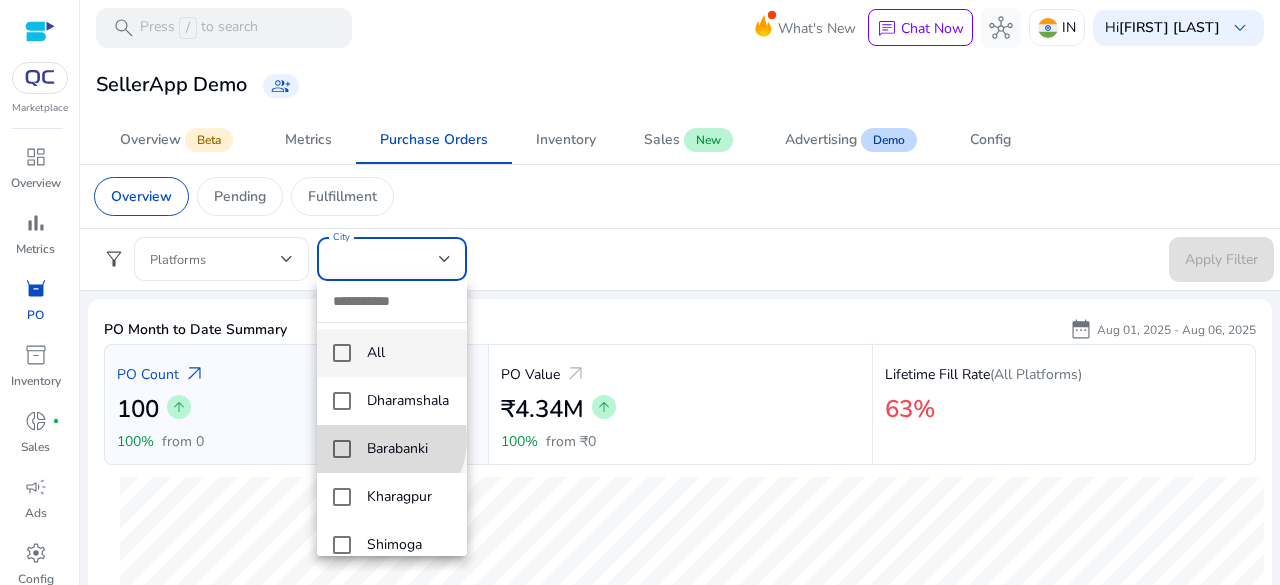 click on "Barabanki" at bounding box center (409, 449) 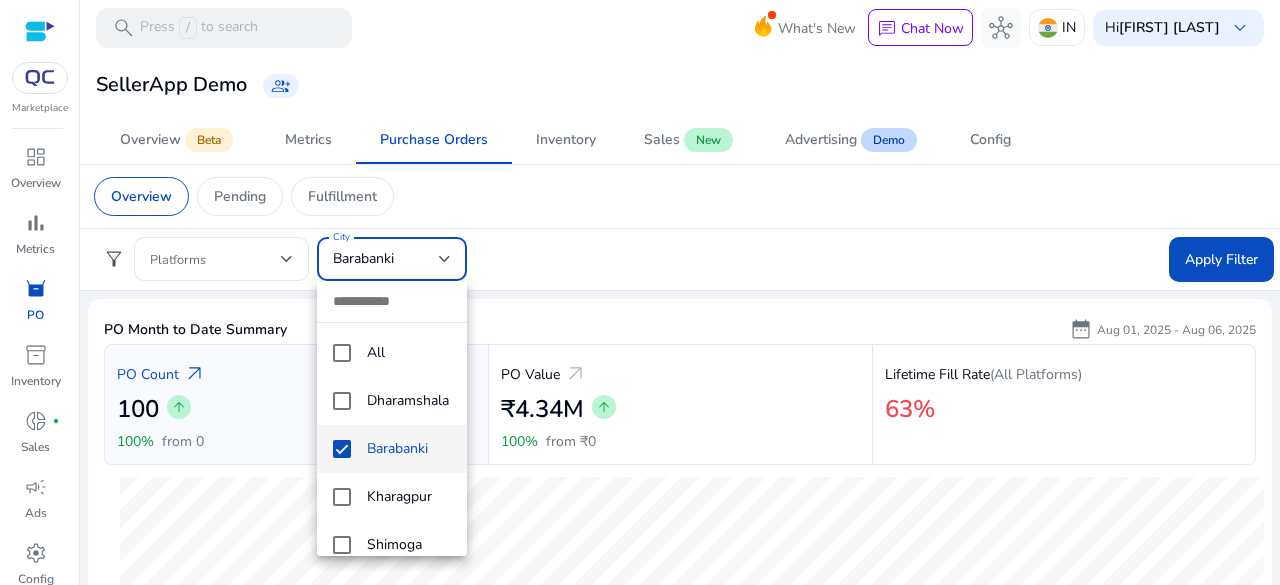 click at bounding box center [640, 292] 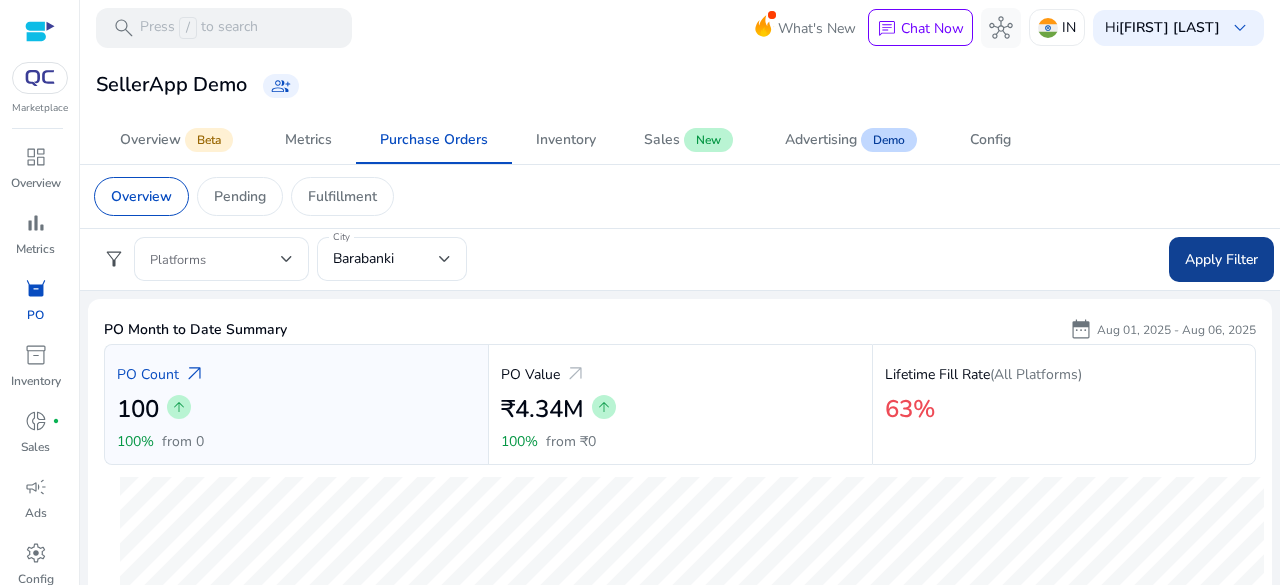 click 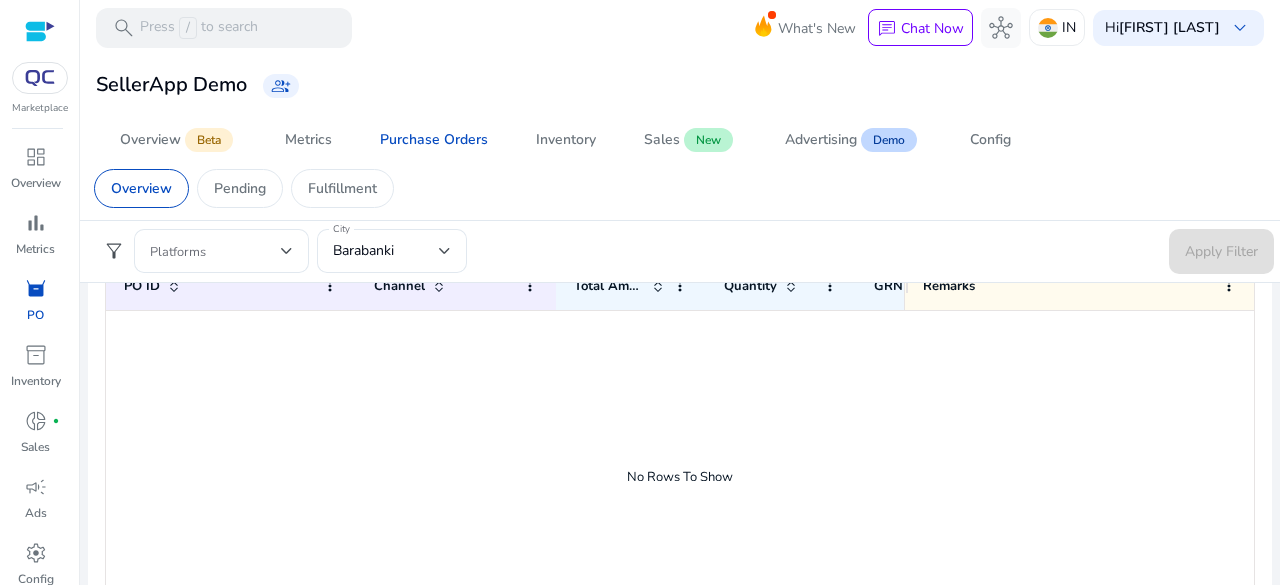 scroll, scrollTop: 1024, scrollLeft: 0, axis: vertical 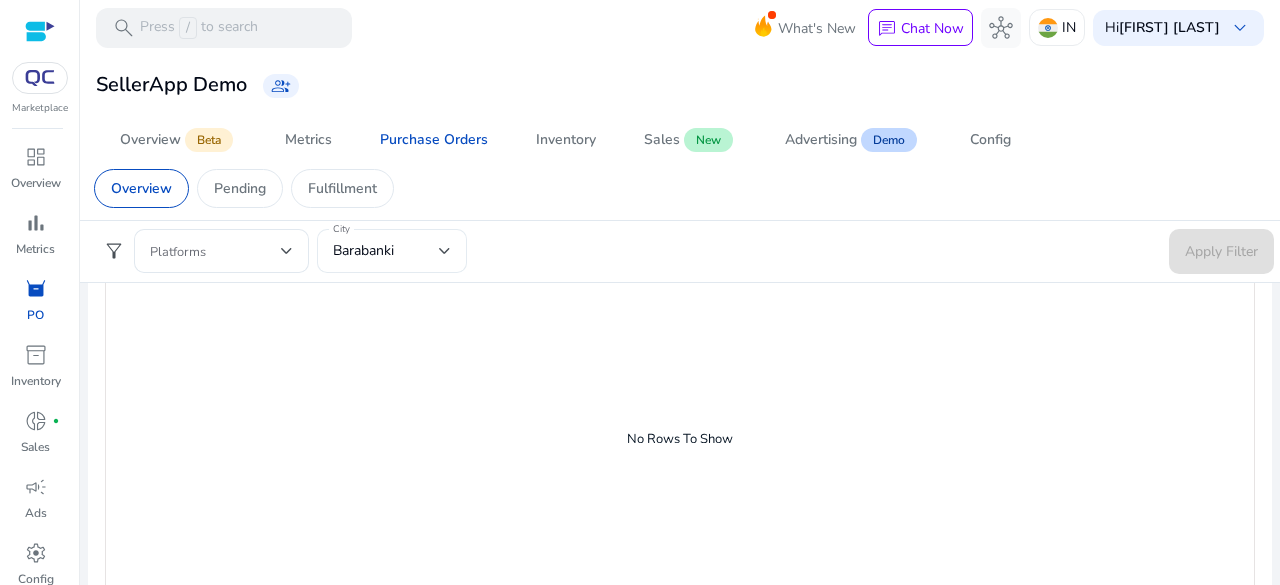 click on "Barabanki" 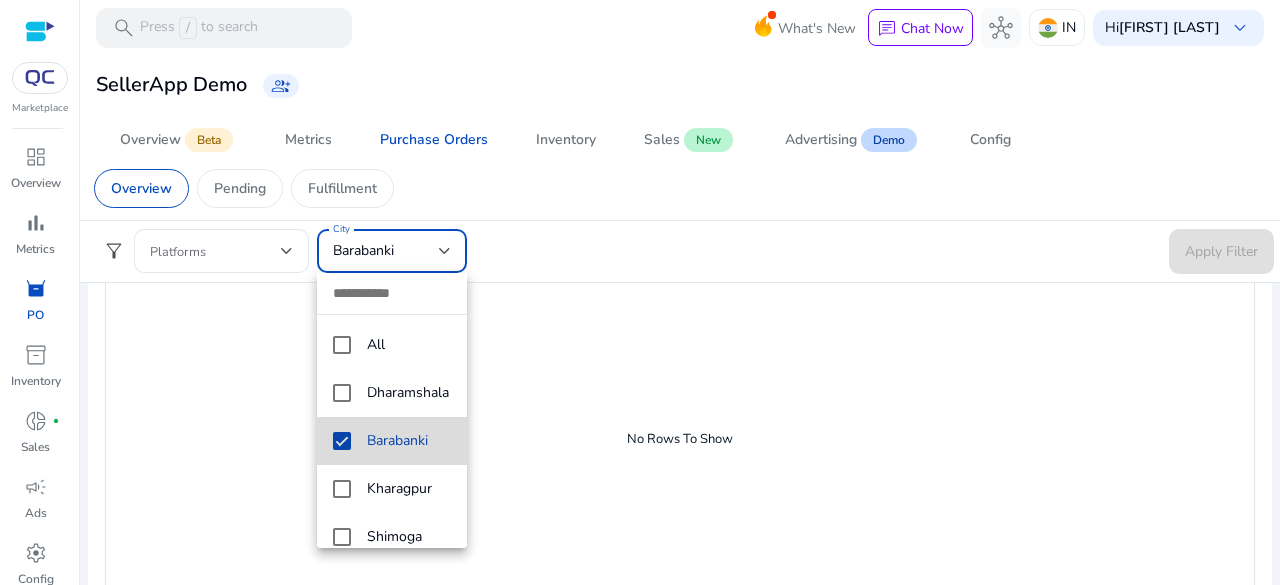 click on "Barabanki" at bounding box center (409, 441) 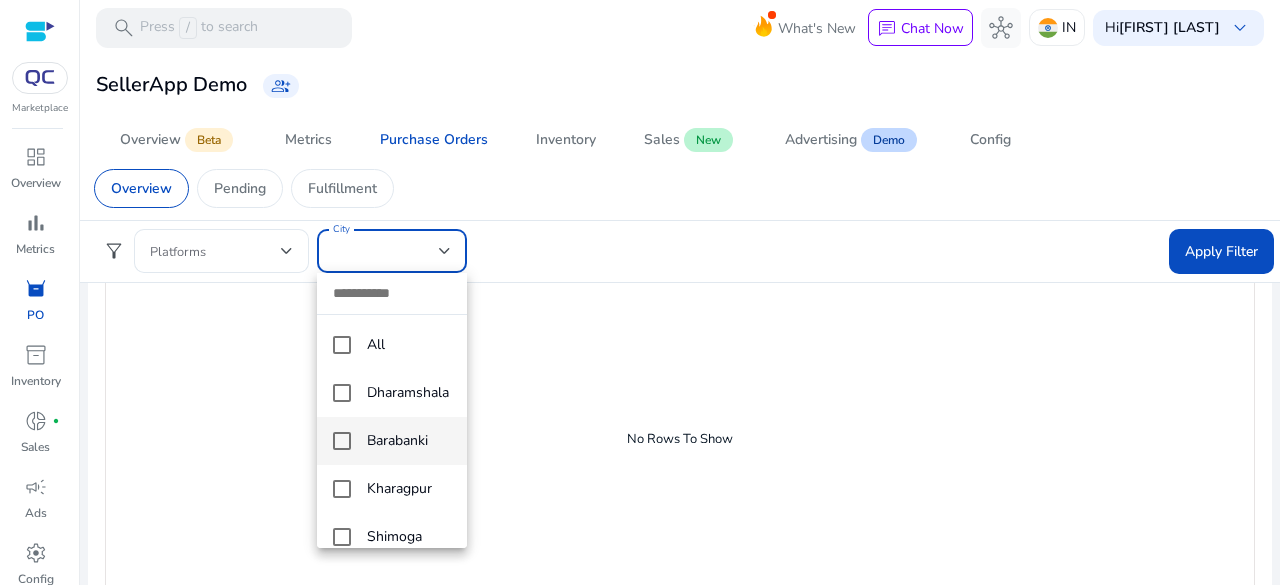 click at bounding box center (640, 292) 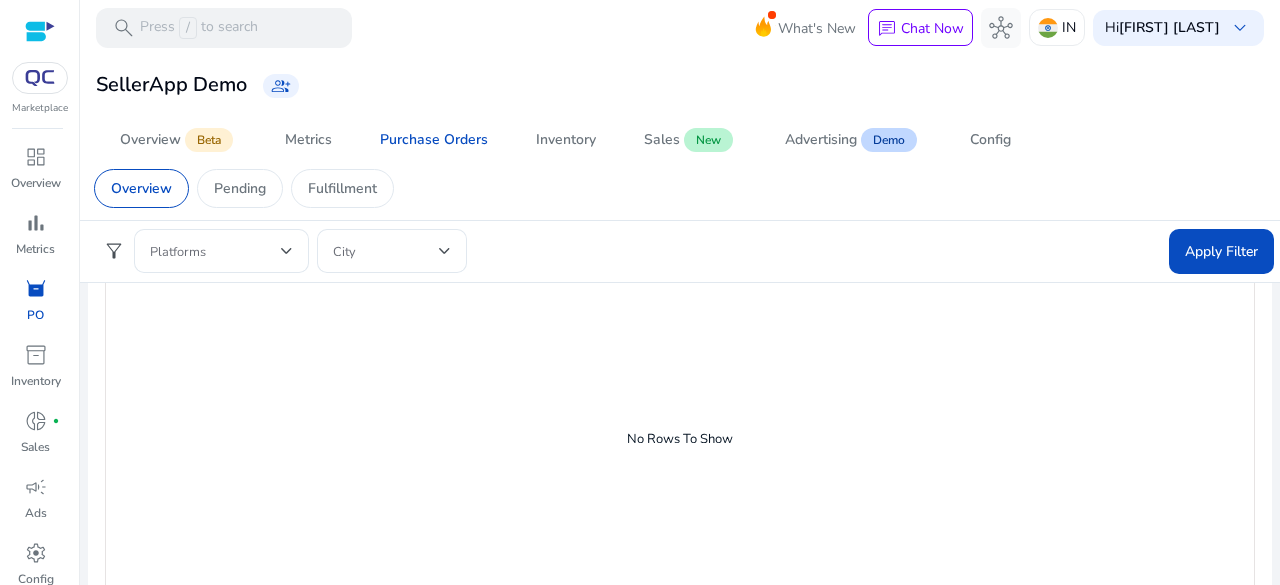 click on "filter_alt  Platforms City  Apply Filter" 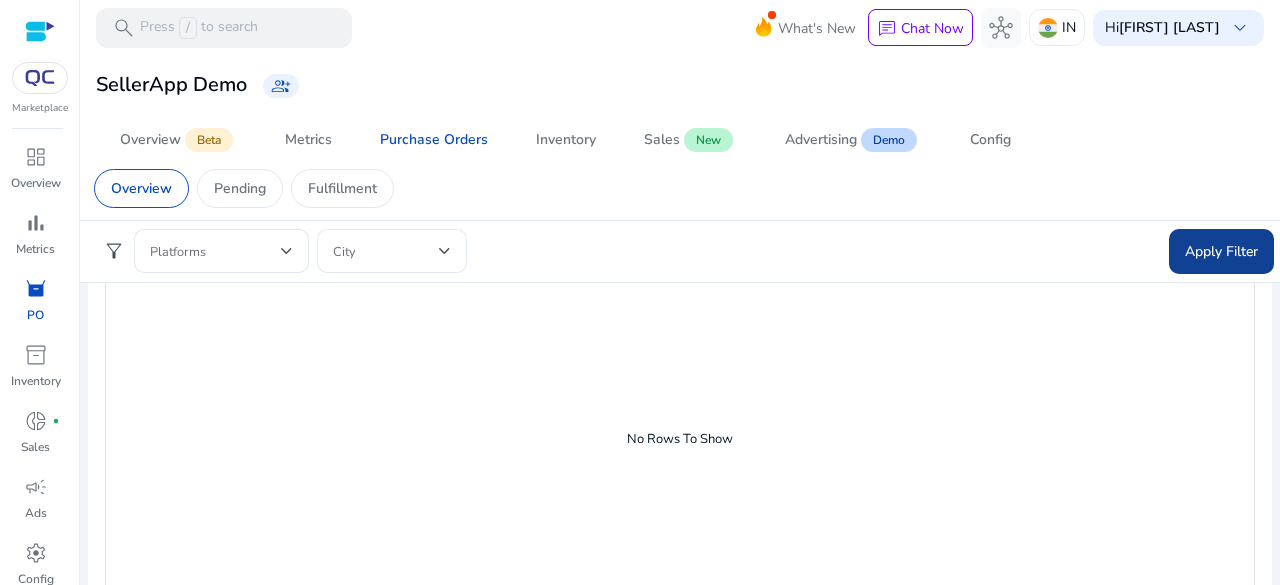 click on "Apply Filter" 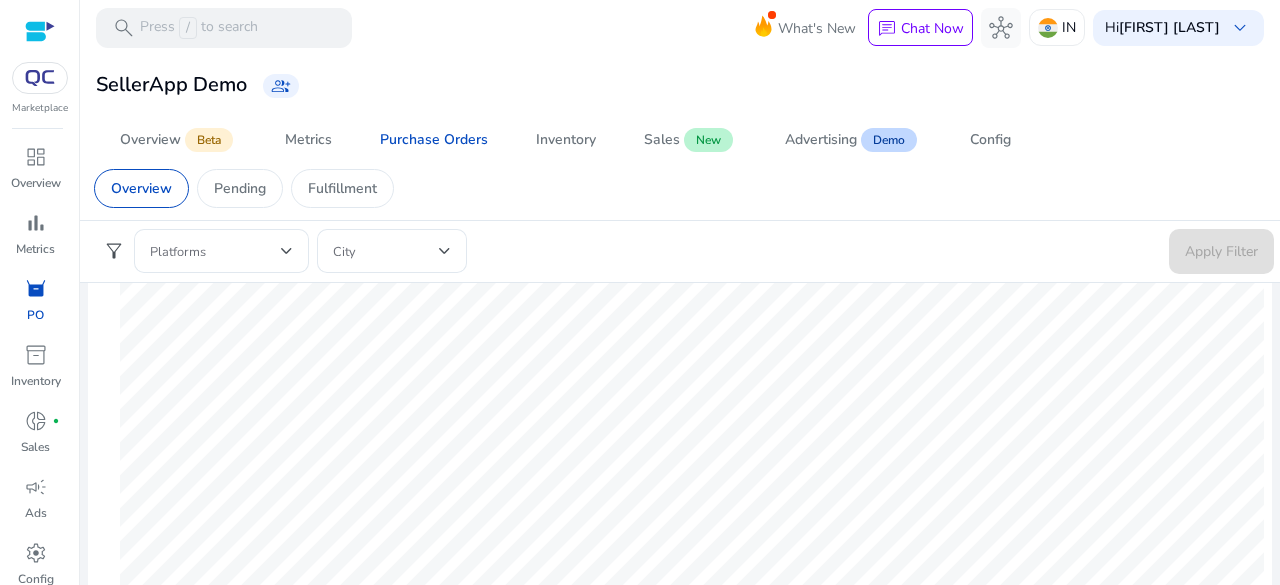scroll, scrollTop: 0, scrollLeft: 0, axis: both 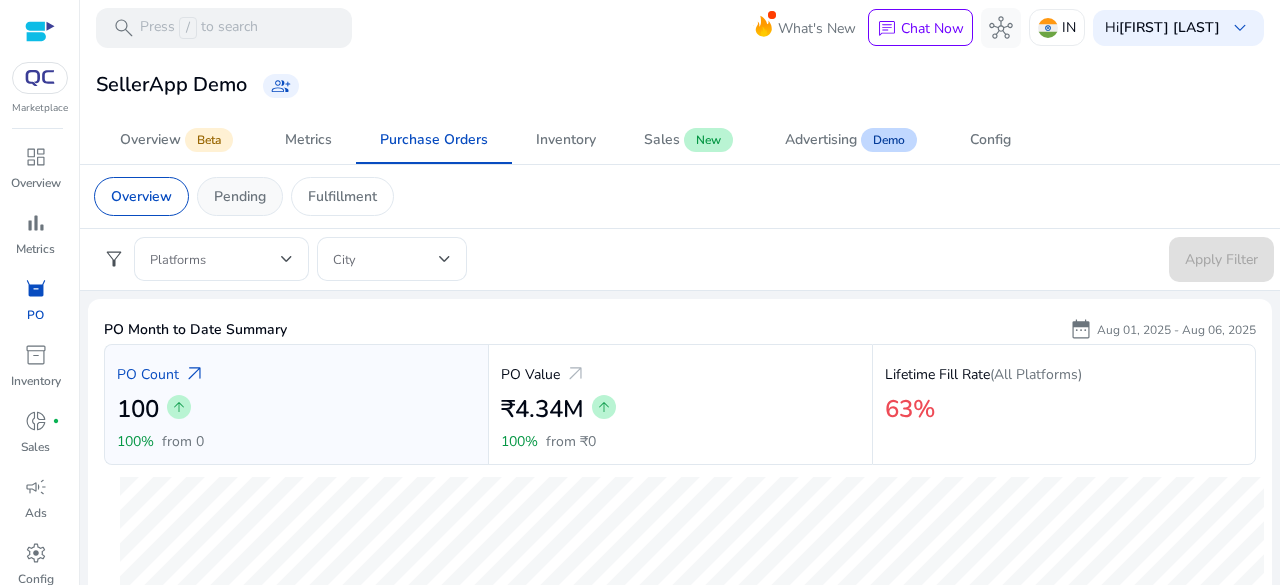 click on "Pending" 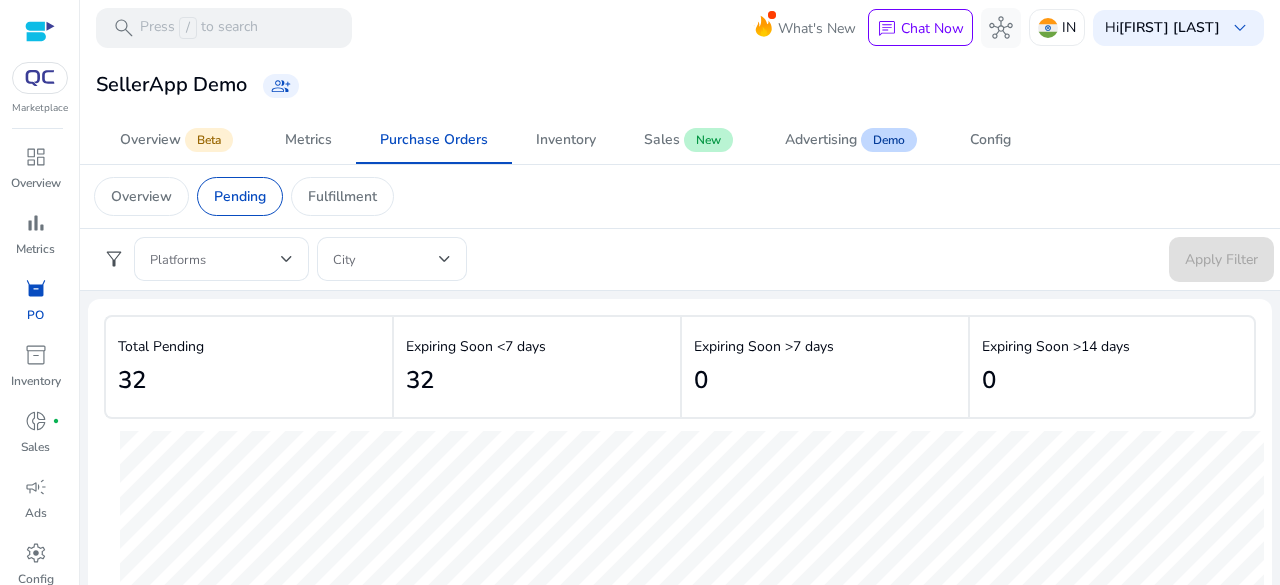 click on "Expiring Soon <7 days  32" 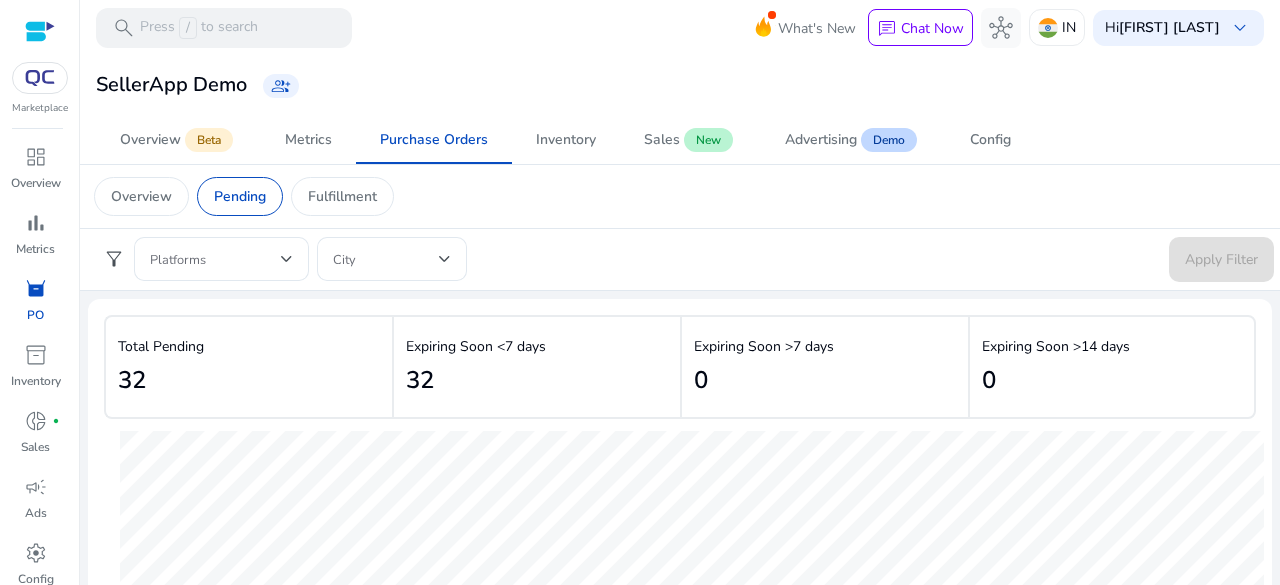 drag, startPoint x: 804, startPoint y: 287, endPoint x: 801, endPoint y: 297, distance: 10.440307 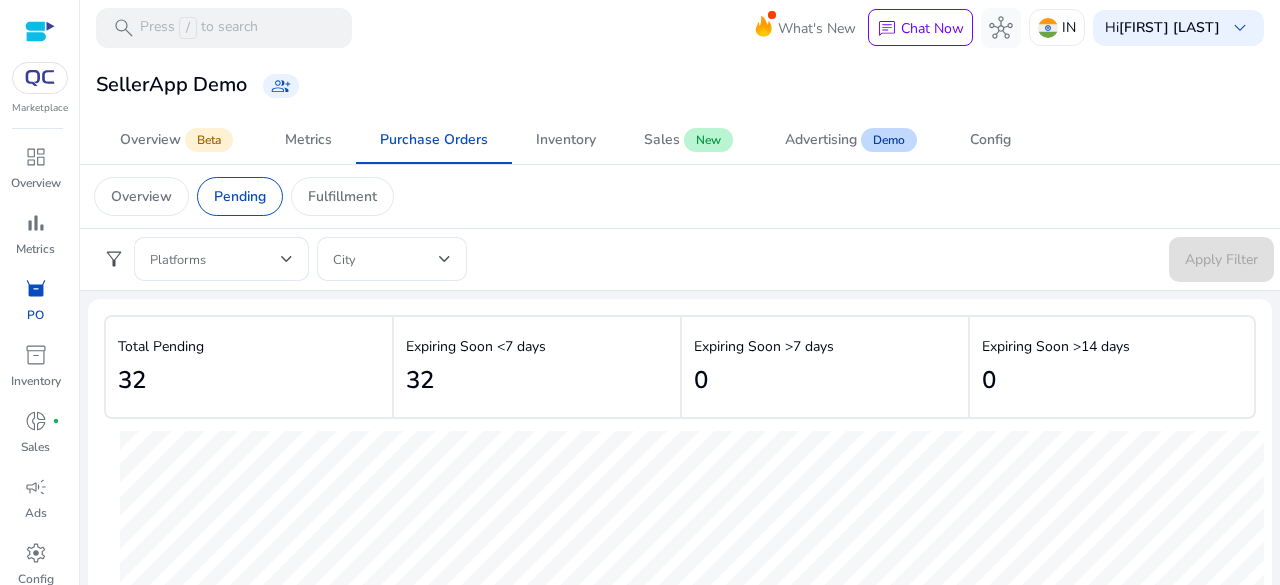 click 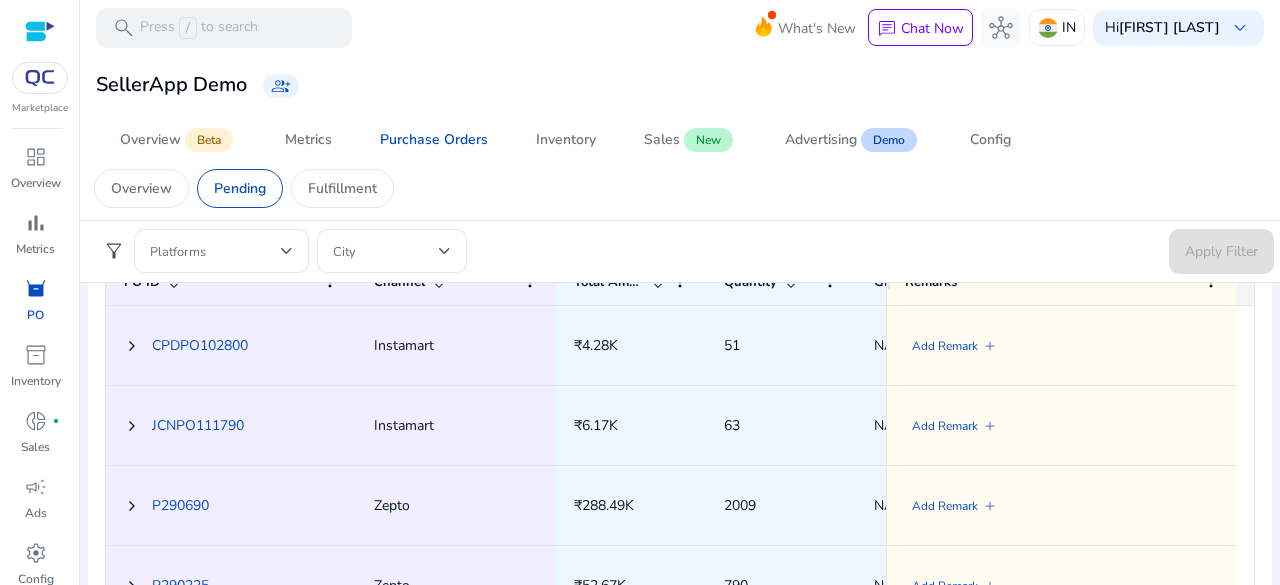scroll, scrollTop: 1000, scrollLeft: 0, axis: vertical 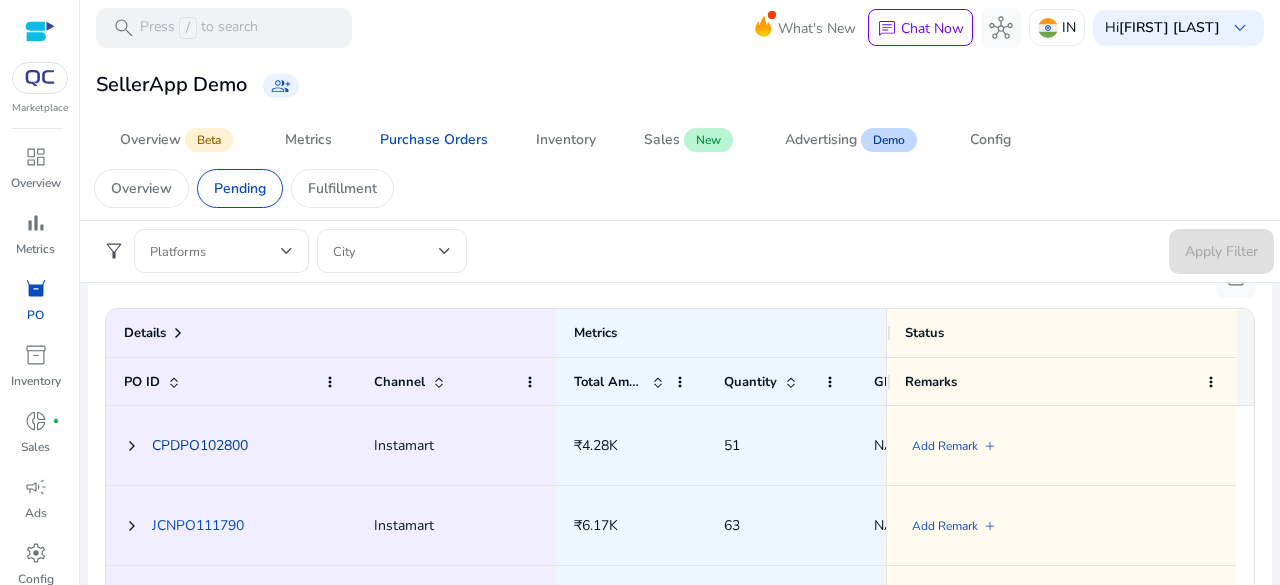 click on "CPDPO102800" 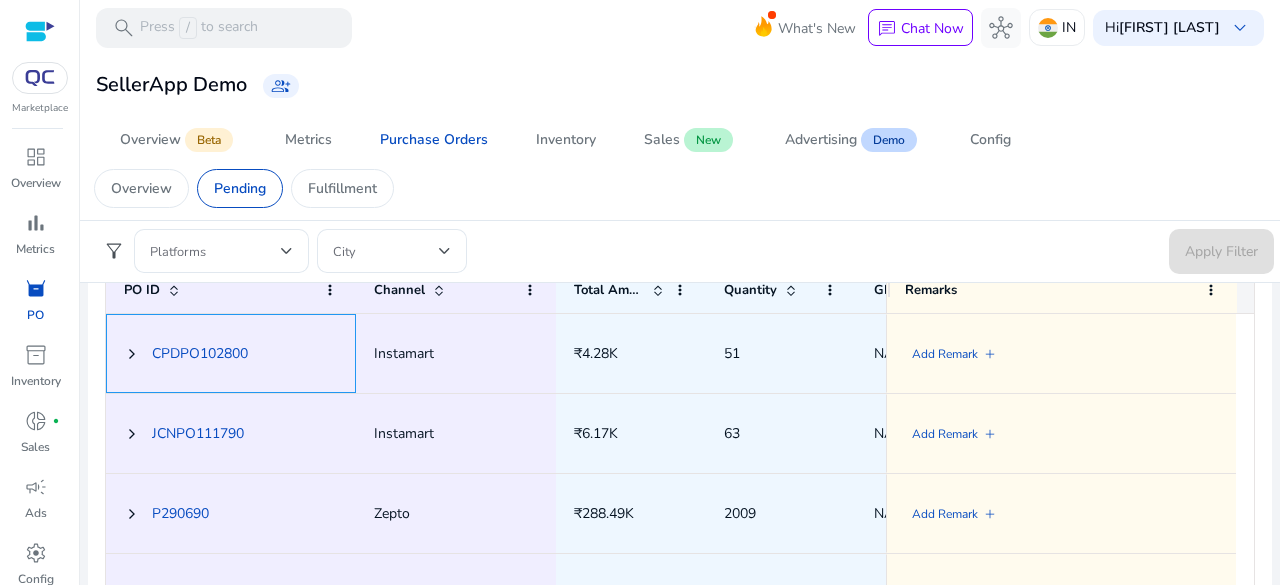 scroll, scrollTop: 1068, scrollLeft: 0, axis: vertical 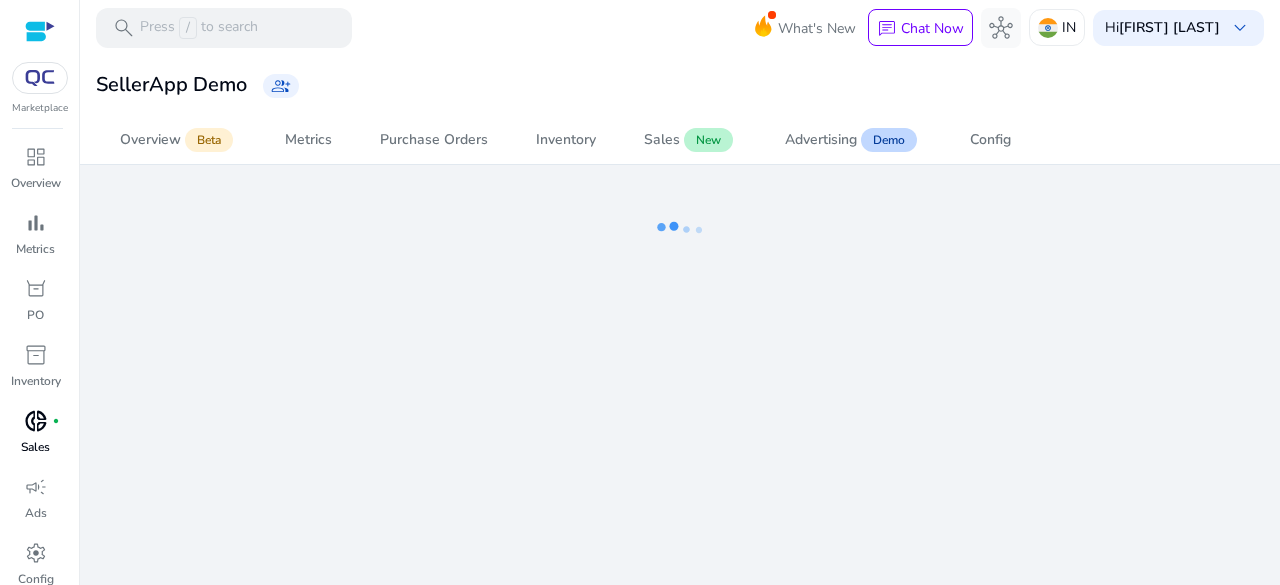 click on "donut_small" at bounding box center (36, 421) 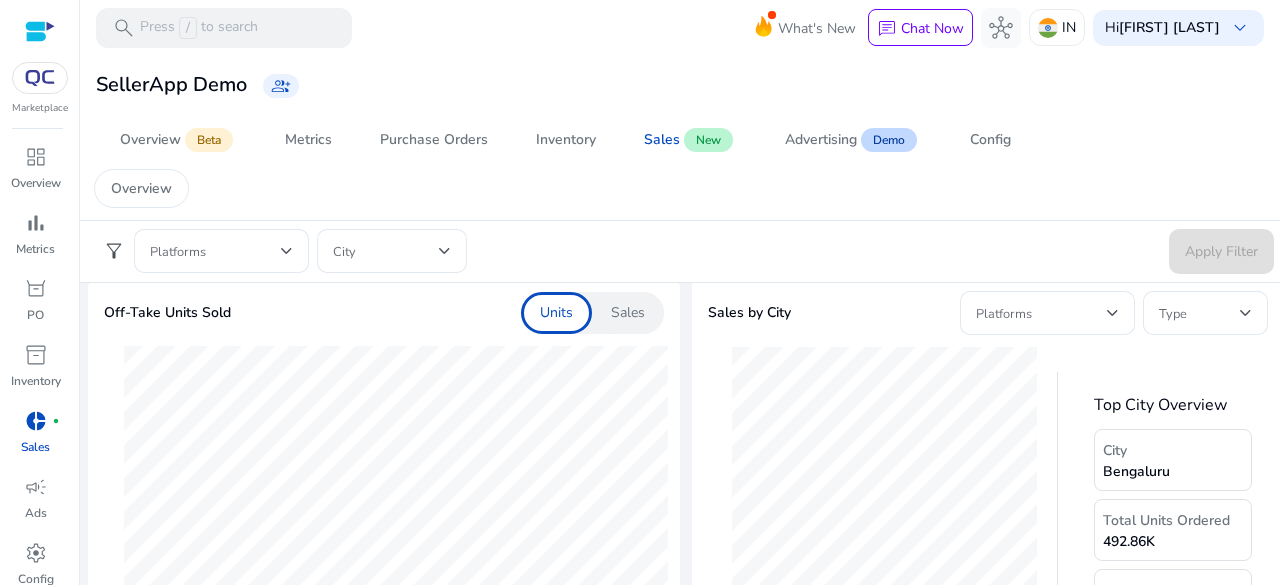 scroll, scrollTop: 1200, scrollLeft: 0, axis: vertical 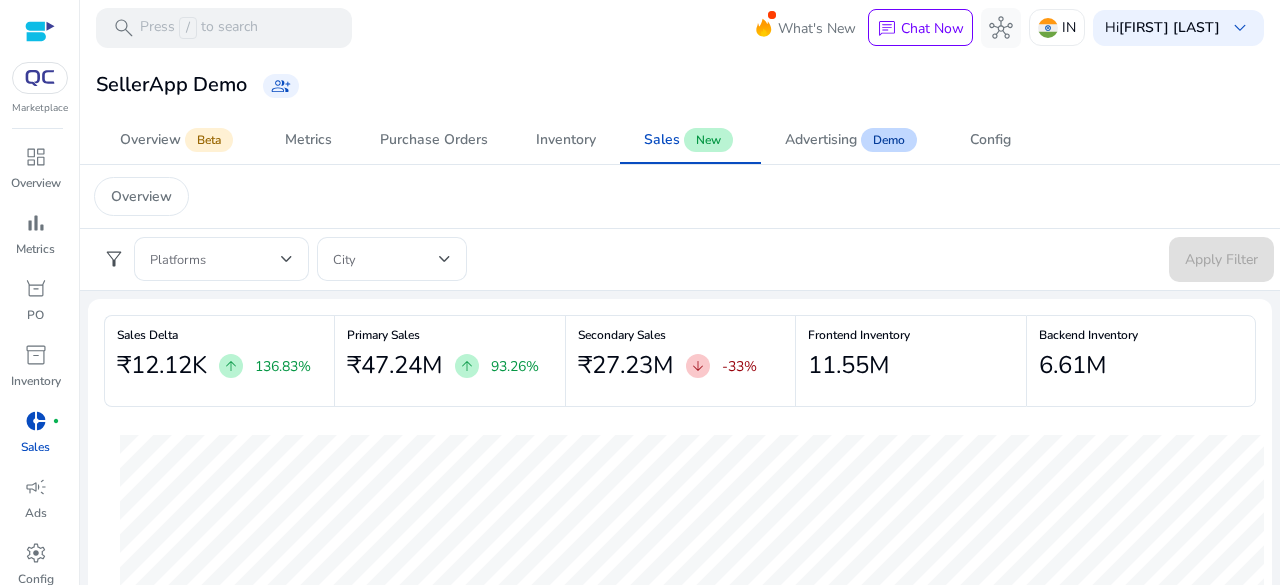 click on "arrow_upward" 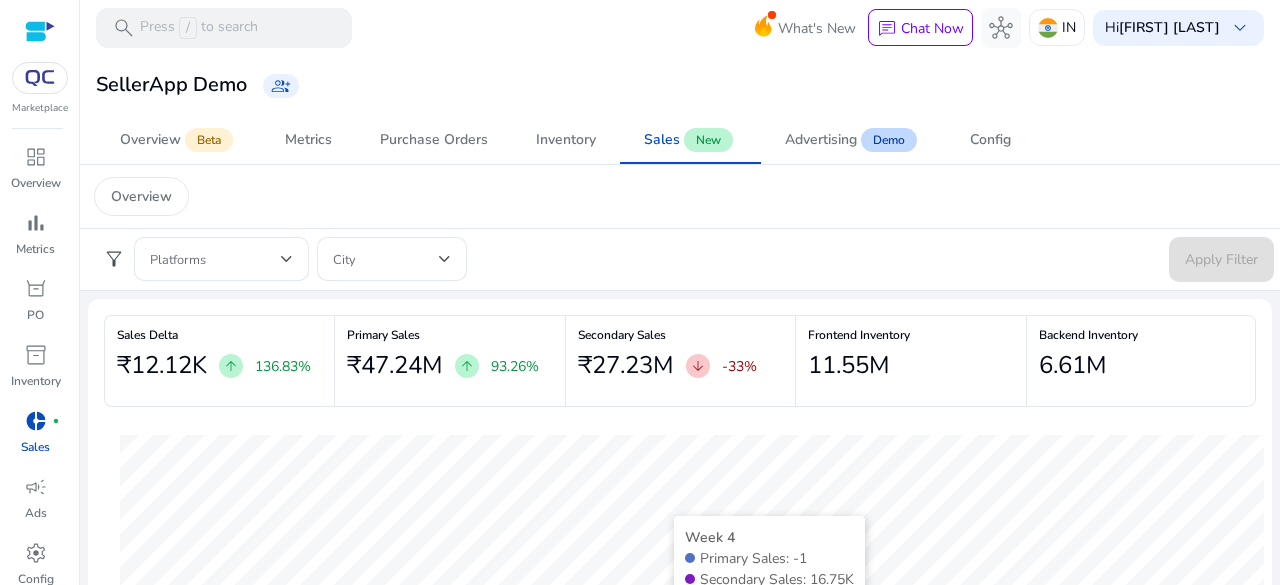 click on "₹27.23M   arrow_downward   -33%" 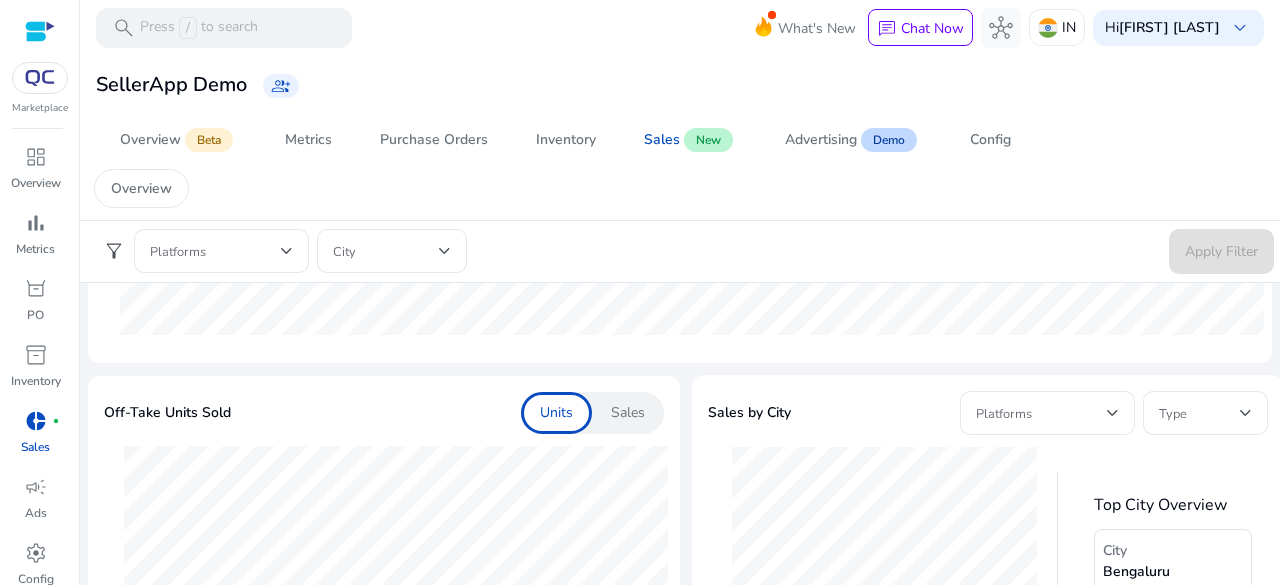 scroll, scrollTop: 700, scrollLeft: 0, axis: vertical 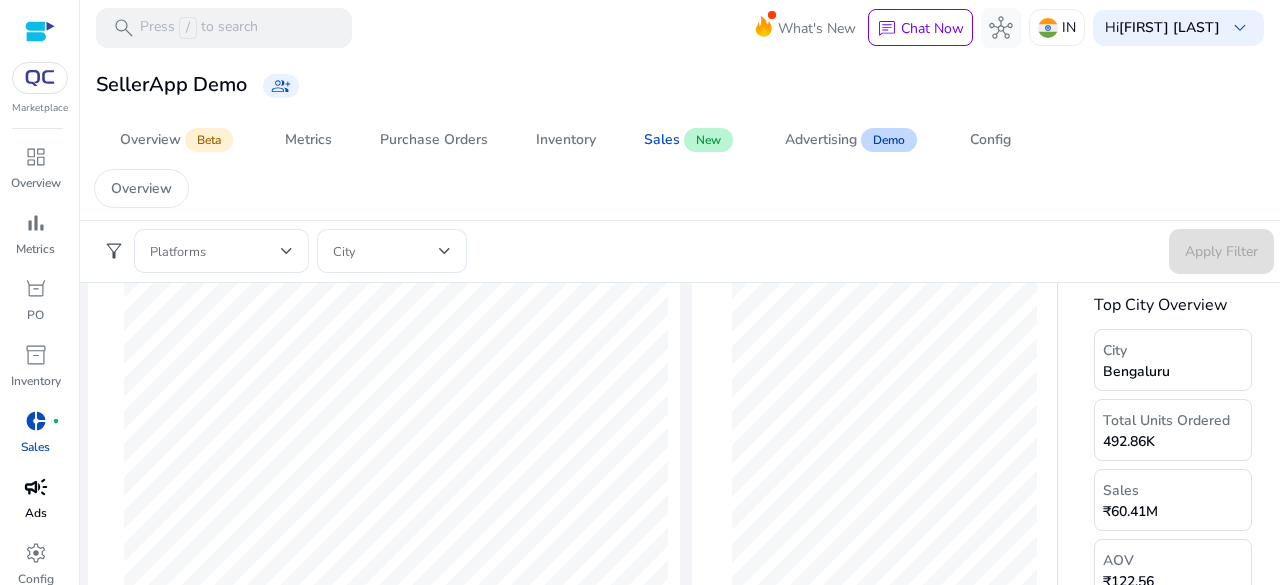 click on "campaign   Ads" at bounding box center (35, 504) 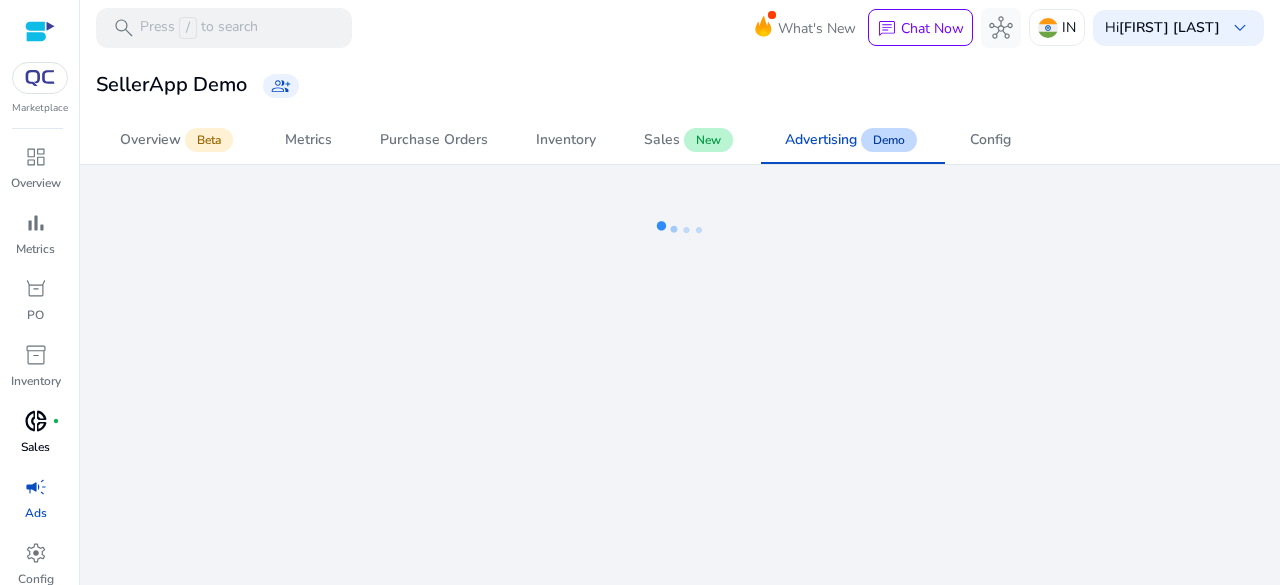 scroll, scrollTop: 0, scrollLeft: 0, axis: both 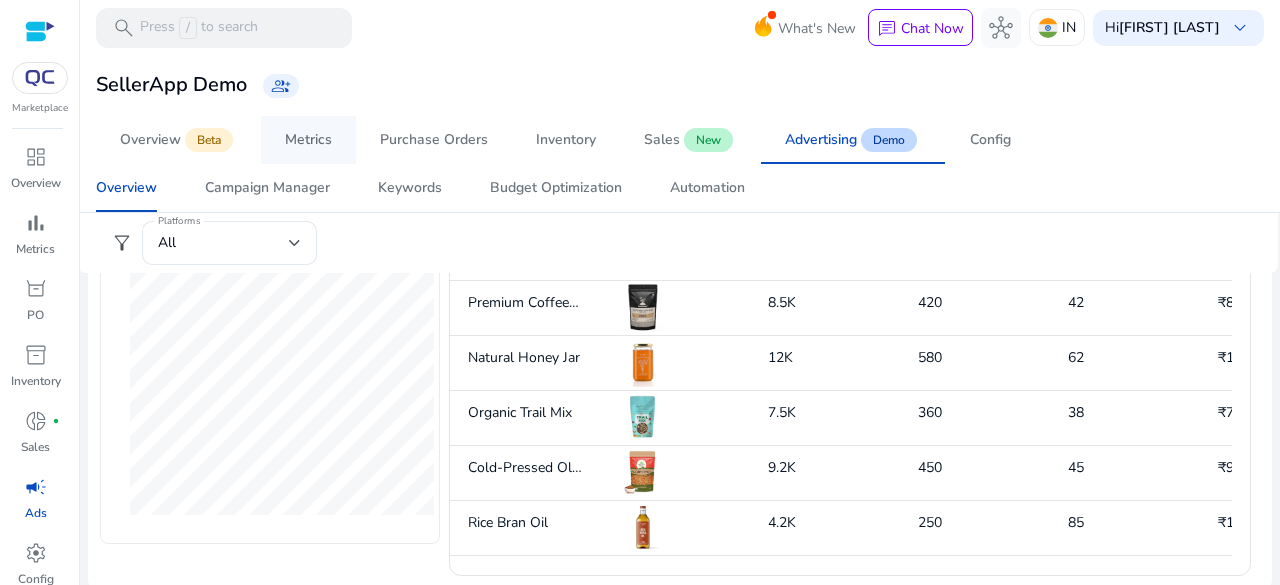 click on "Metrics" at bounding box center (308, 140) 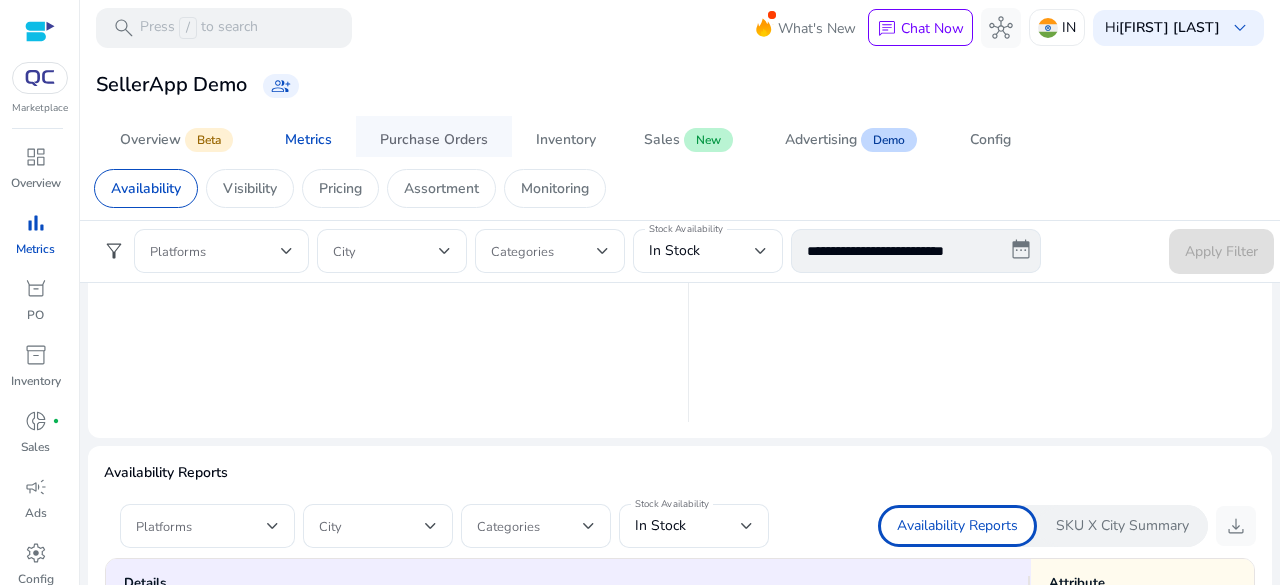 scroll, scrollTop: 0, scrollLeft: 0, axis: both 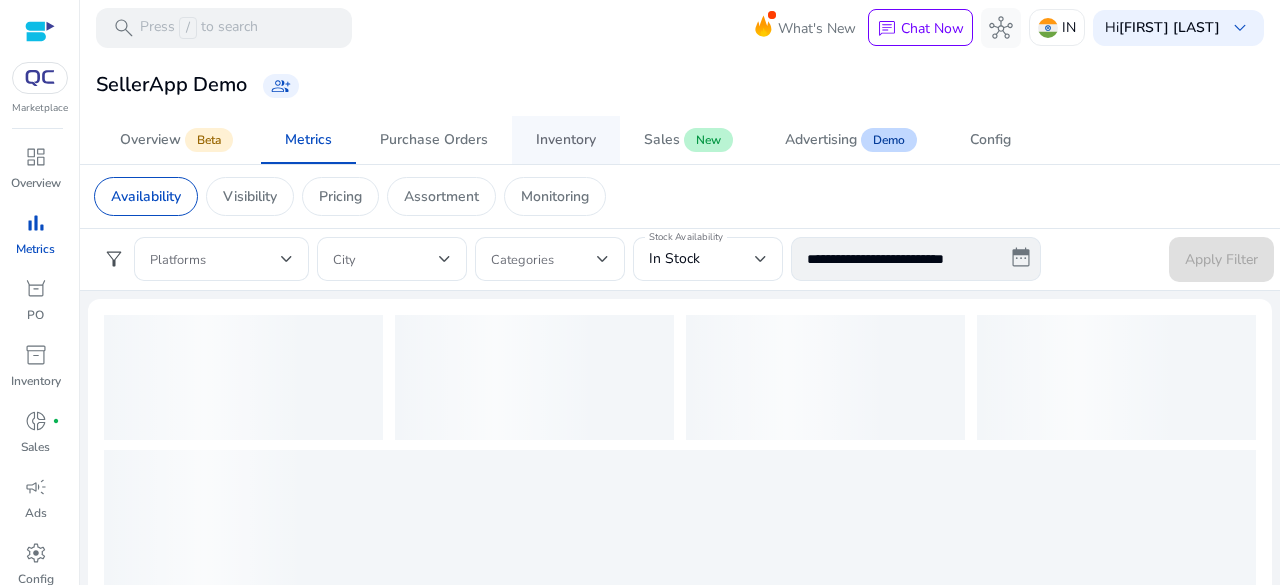 click on "Inventory" at bounding box center (566, 140) 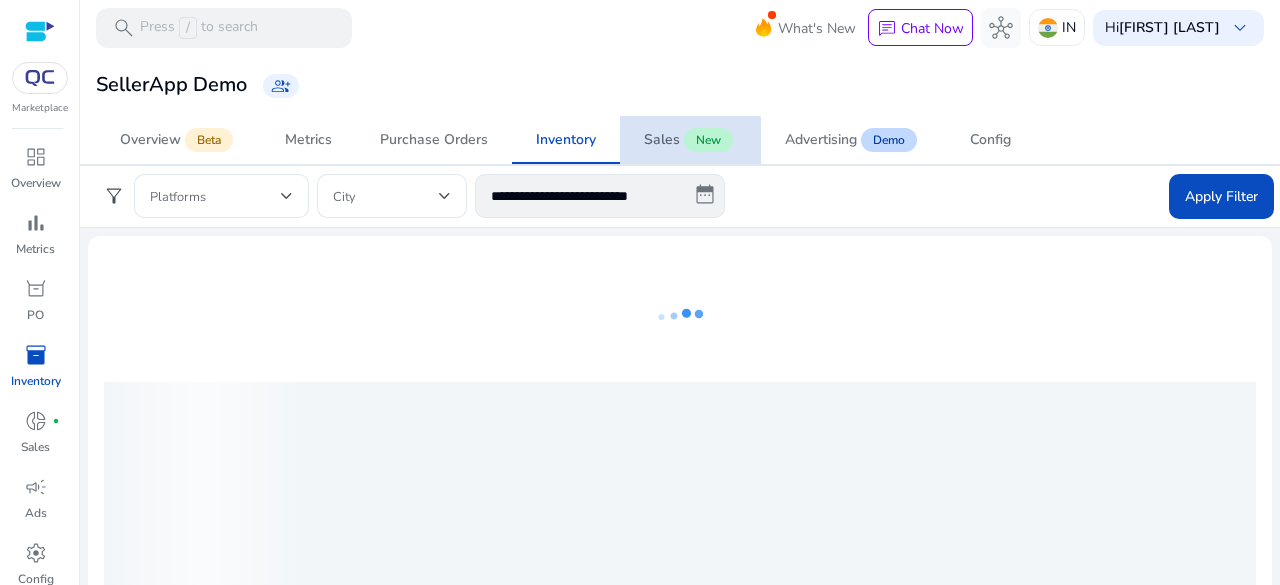 click on "New" at bounding box center [708, 140] 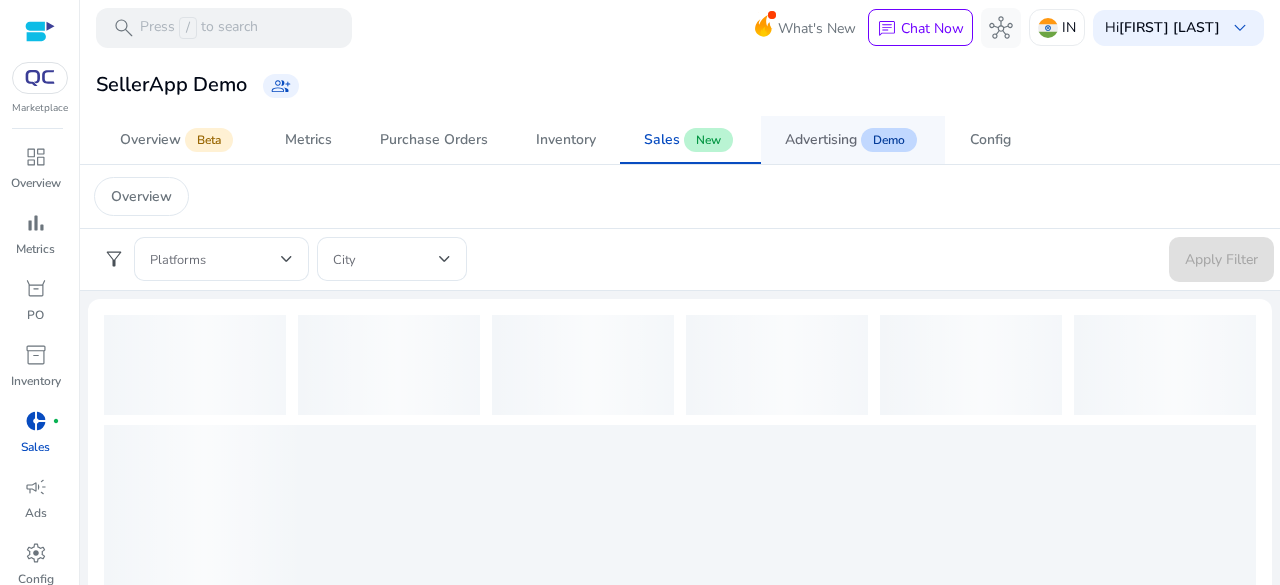 click on "Demo" at bounding box center (887, 140) 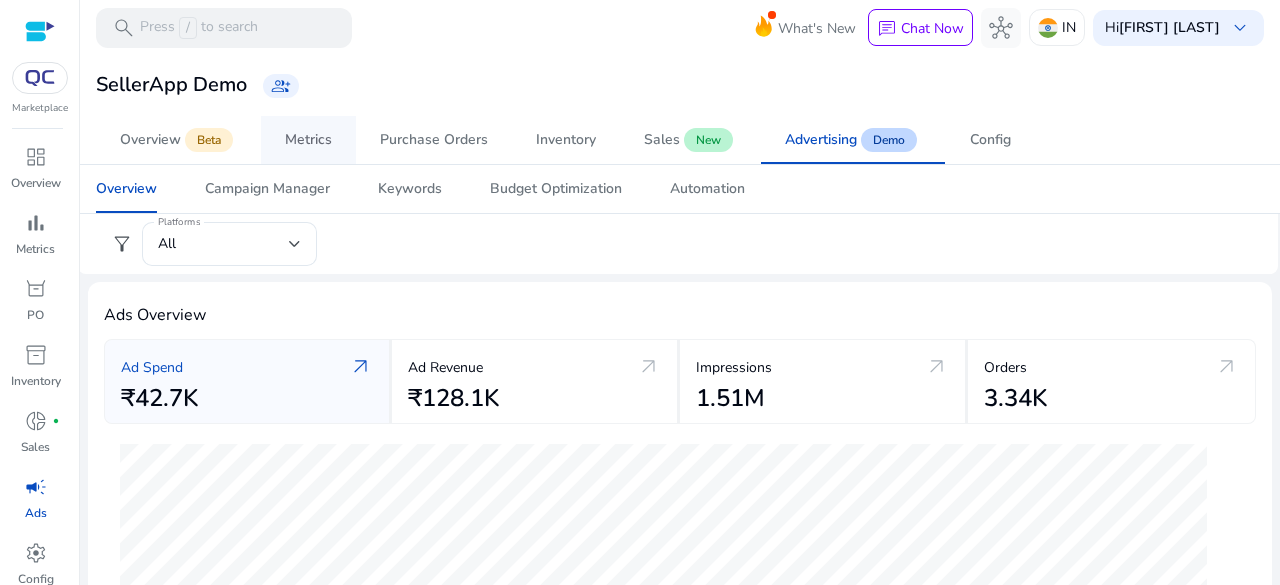 click on "Metrics" at bounding box center [308, 140] 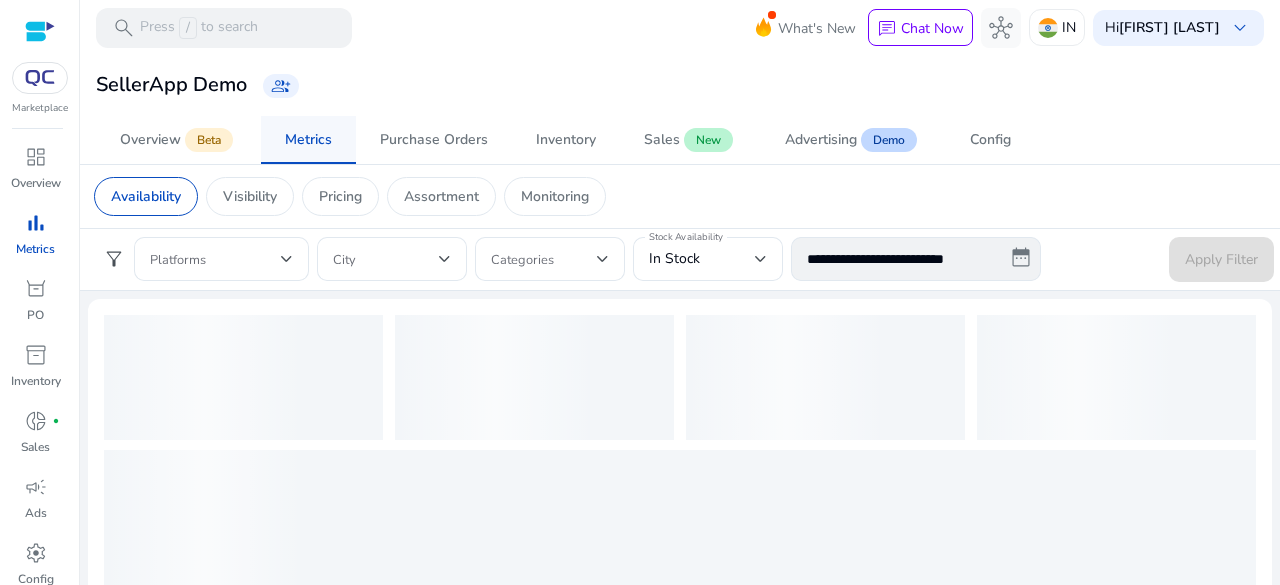 click on "Pricing" 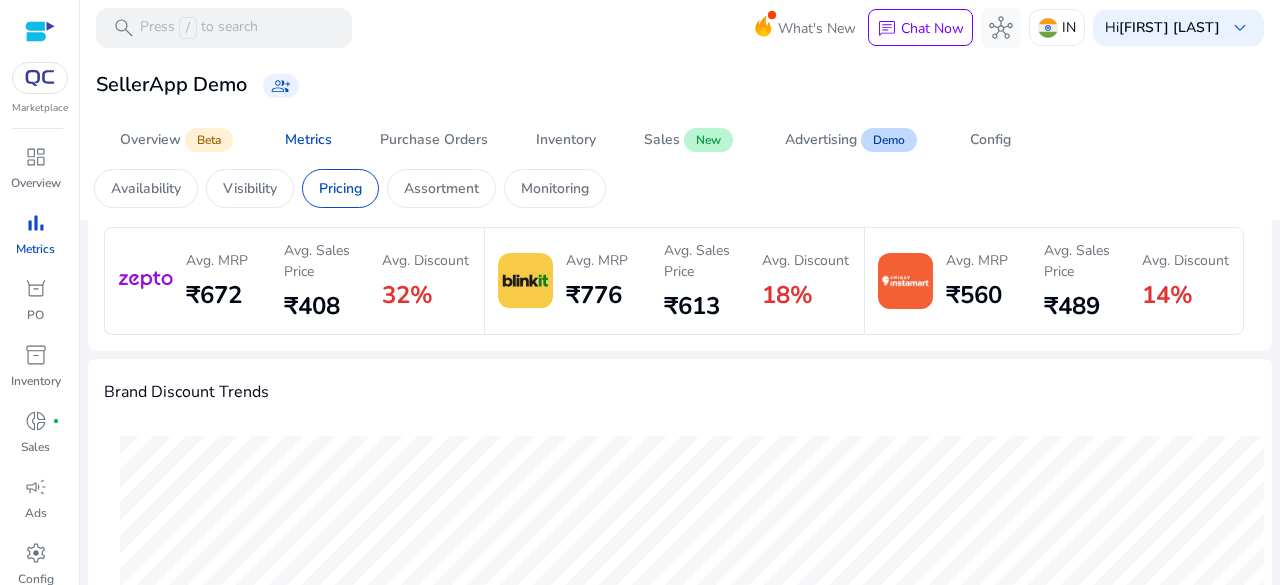 scroll, scrollTop: 100, scrollLeft: 0, axis: vertical 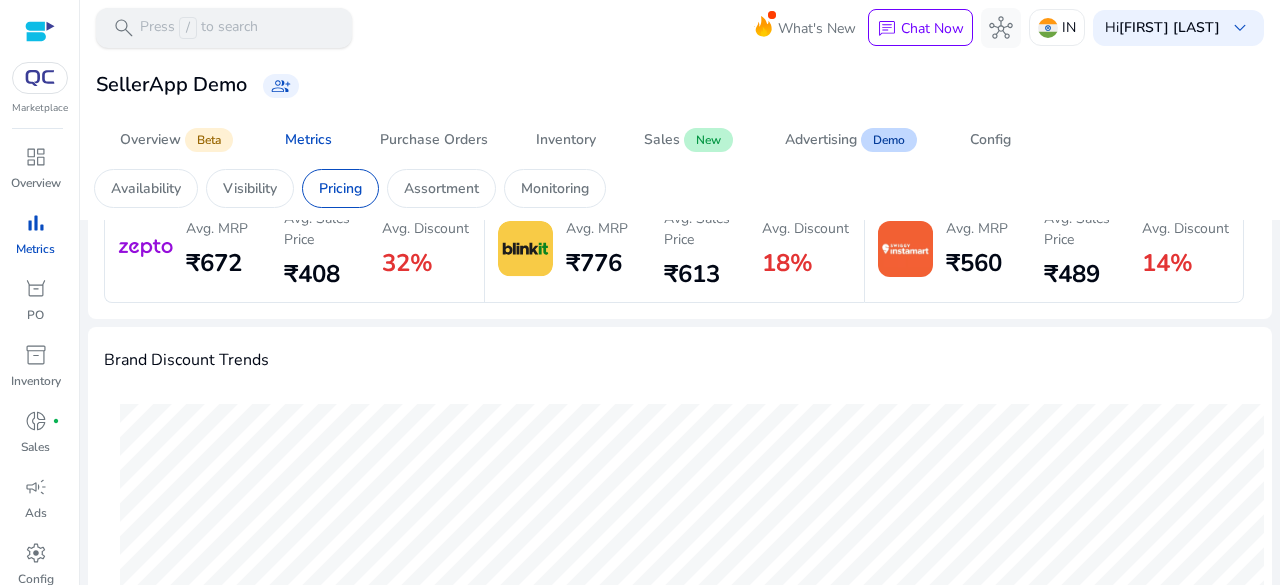 click on "Press  /  to search" at bounding box center (199, 28) 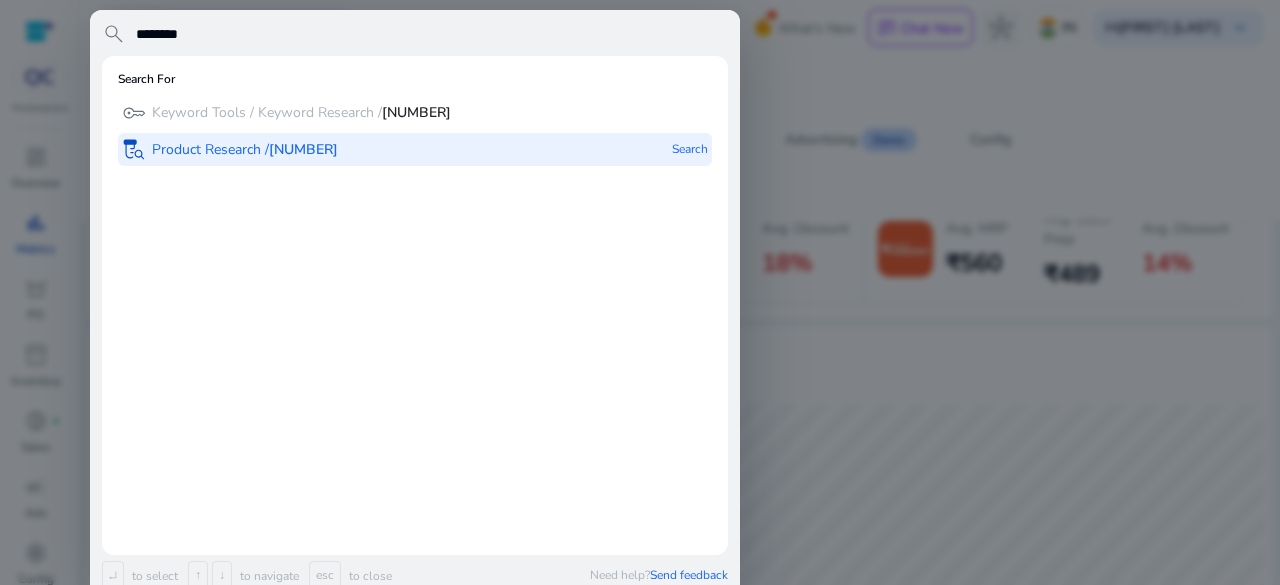 type on "*******" 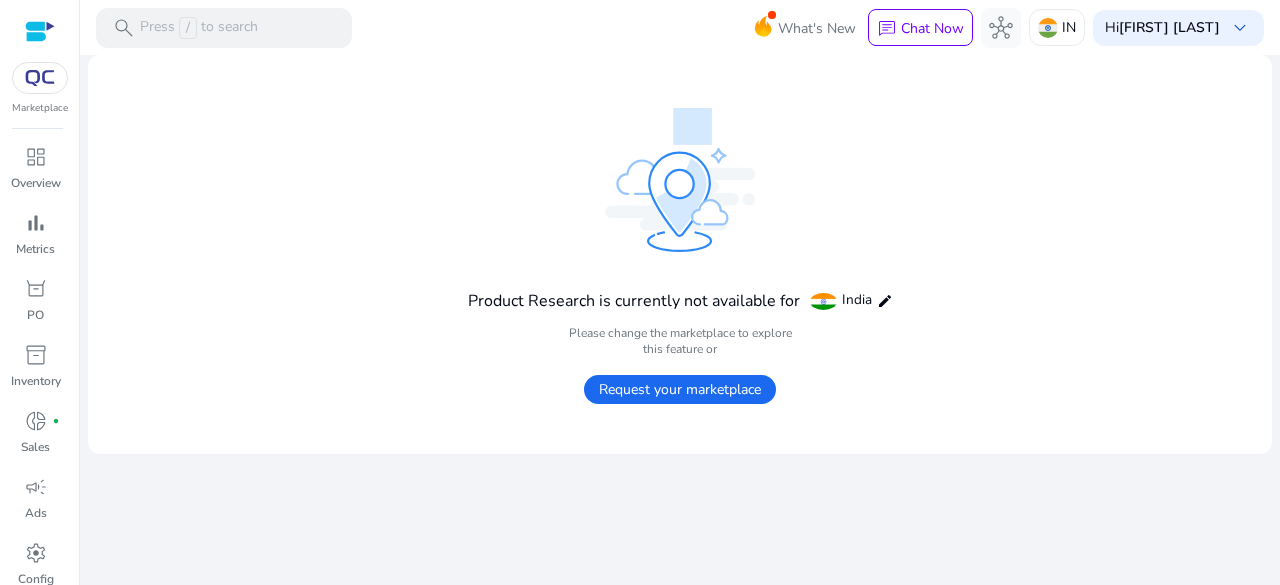 scroll, scrollTop: 0, scrollLeft: 0, axis: both 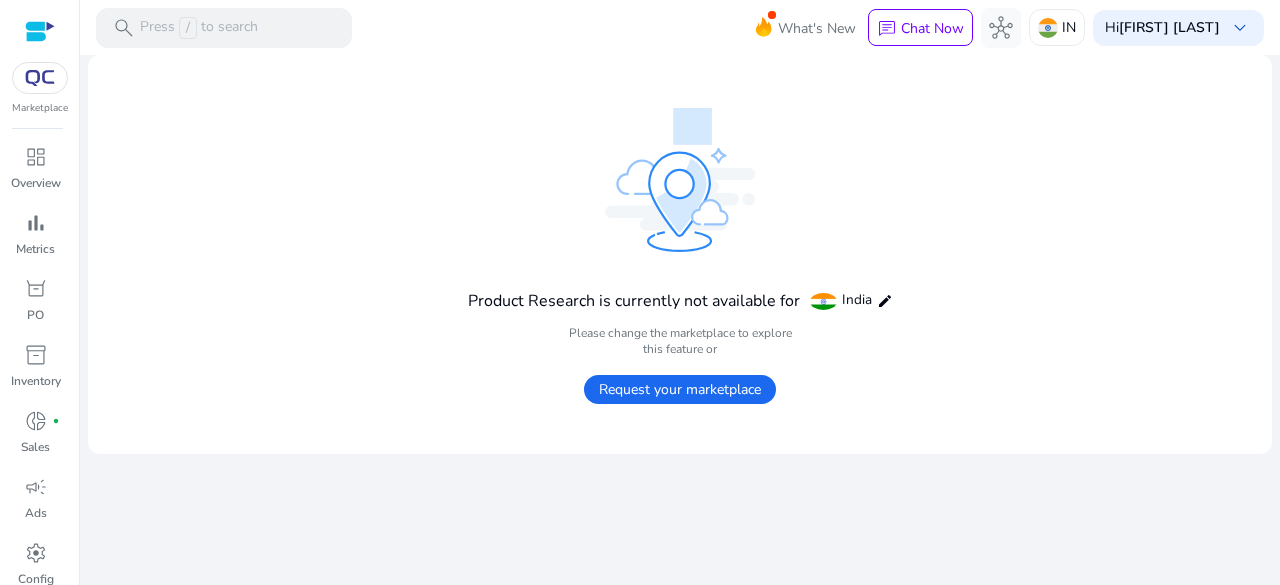 drag, startPoint x: 709, startPoint y: 327, endPoint x: 698, endPoint y: 318, distance: 14.21267 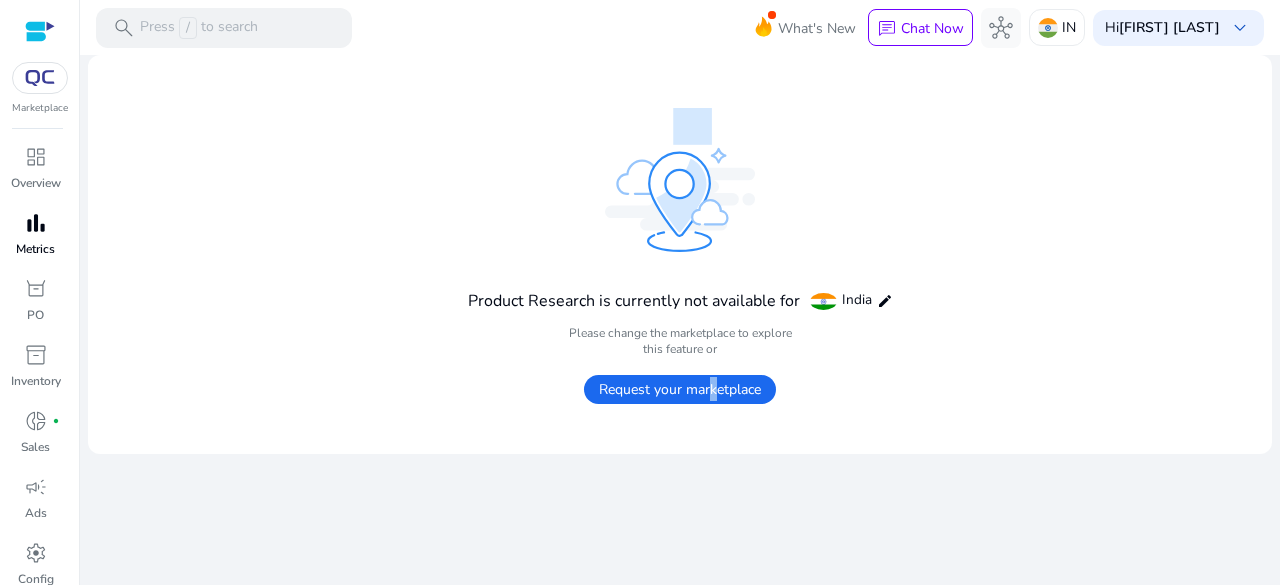drag, startPoint x: 32, startPoint y: 161, endPoint x: 26, endPoint y: 210, distance: 49.365982 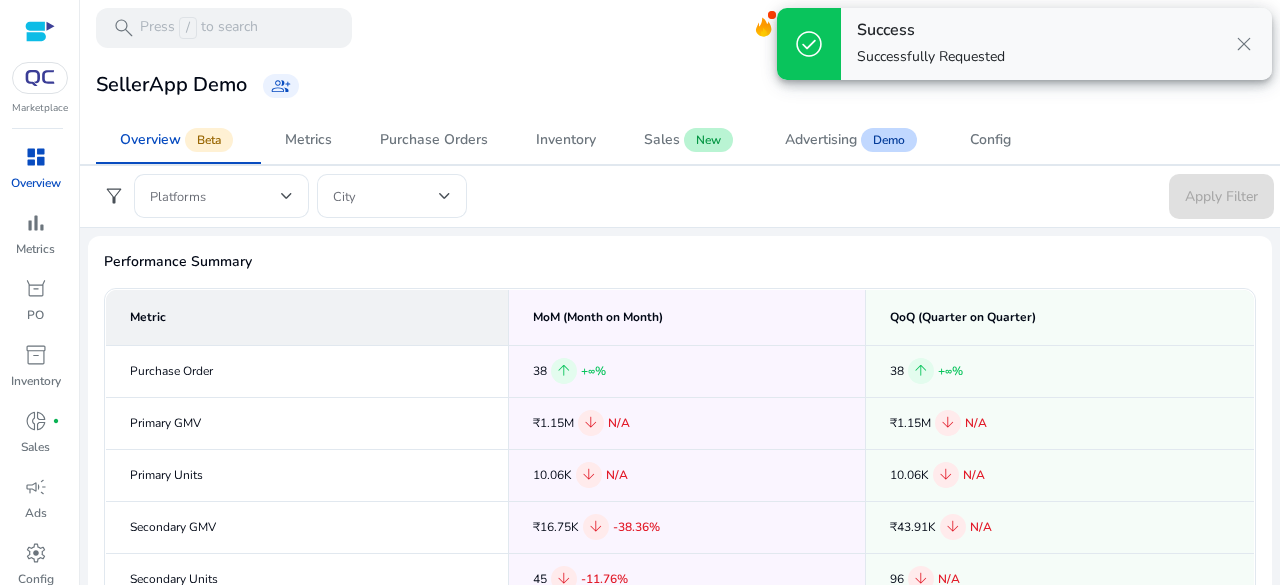 click on "close" at bounding box center [1244, 44] 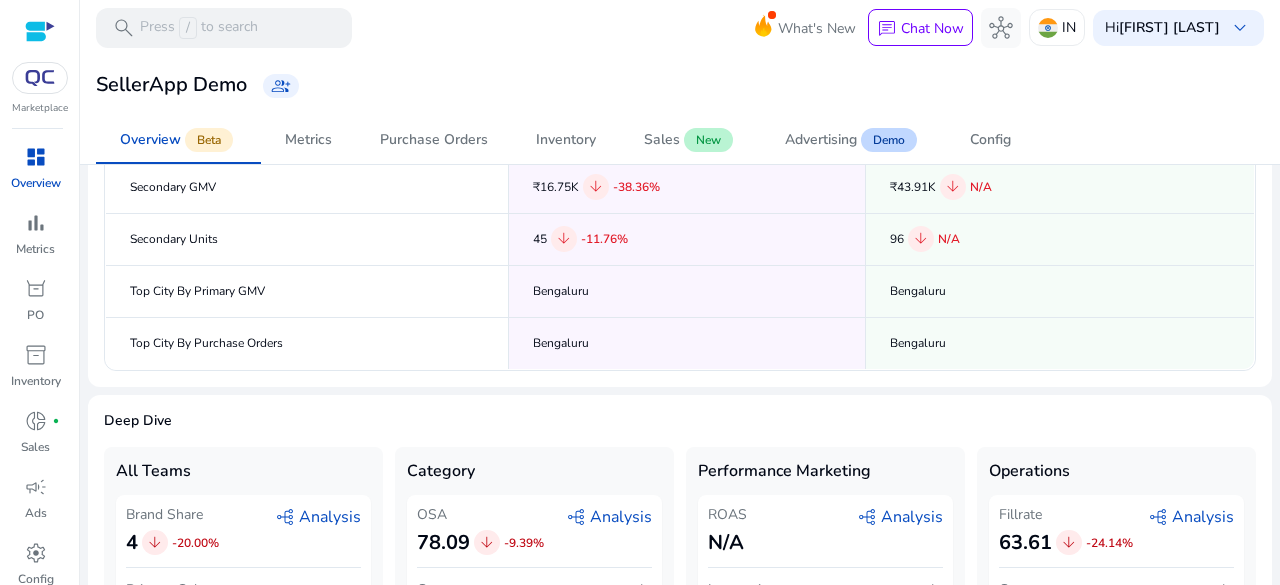 scroll, scrollTop: 440, scrollLeft: 0, axis: vertical 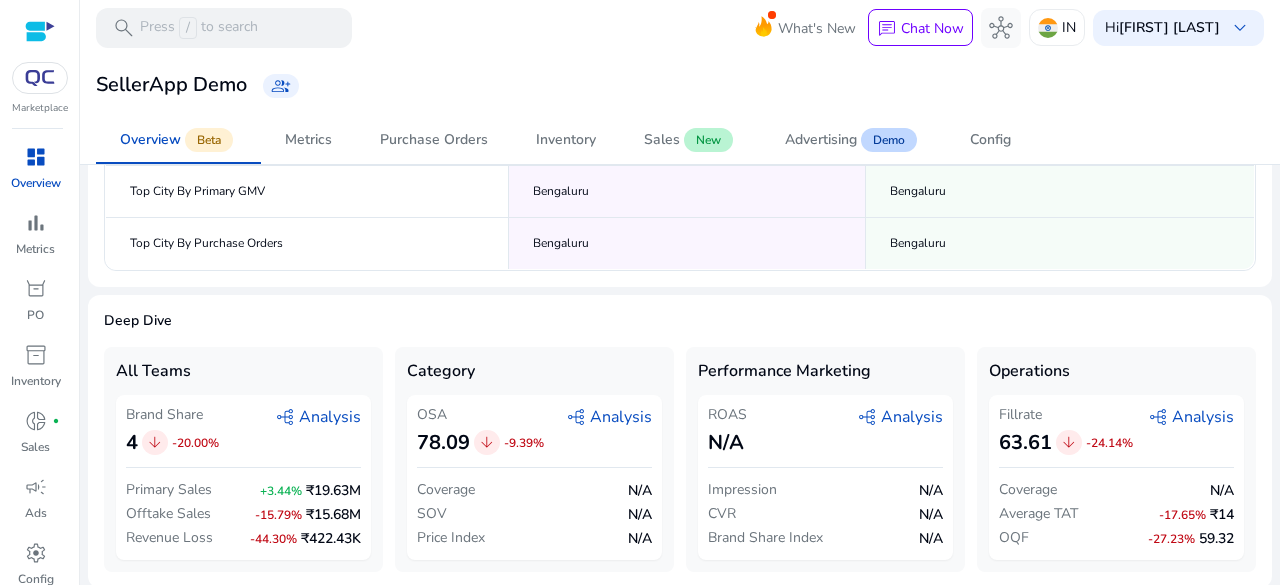click on "graph_2   Analysis" 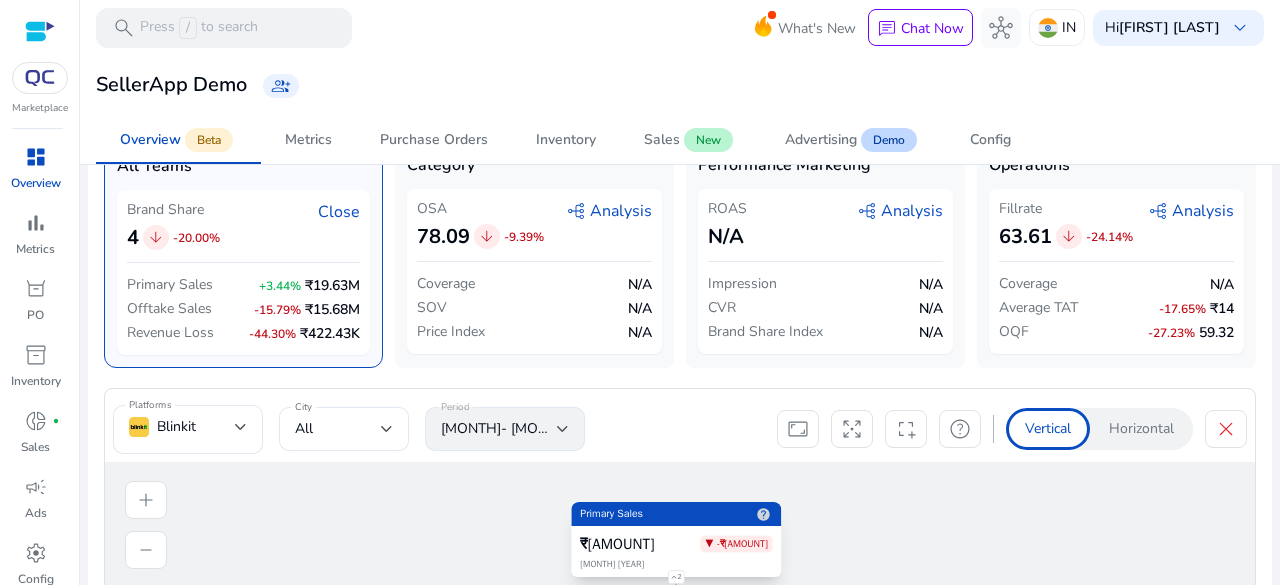 scroll, scrollTop: 546, scrollLeft: 0, axis: vertical 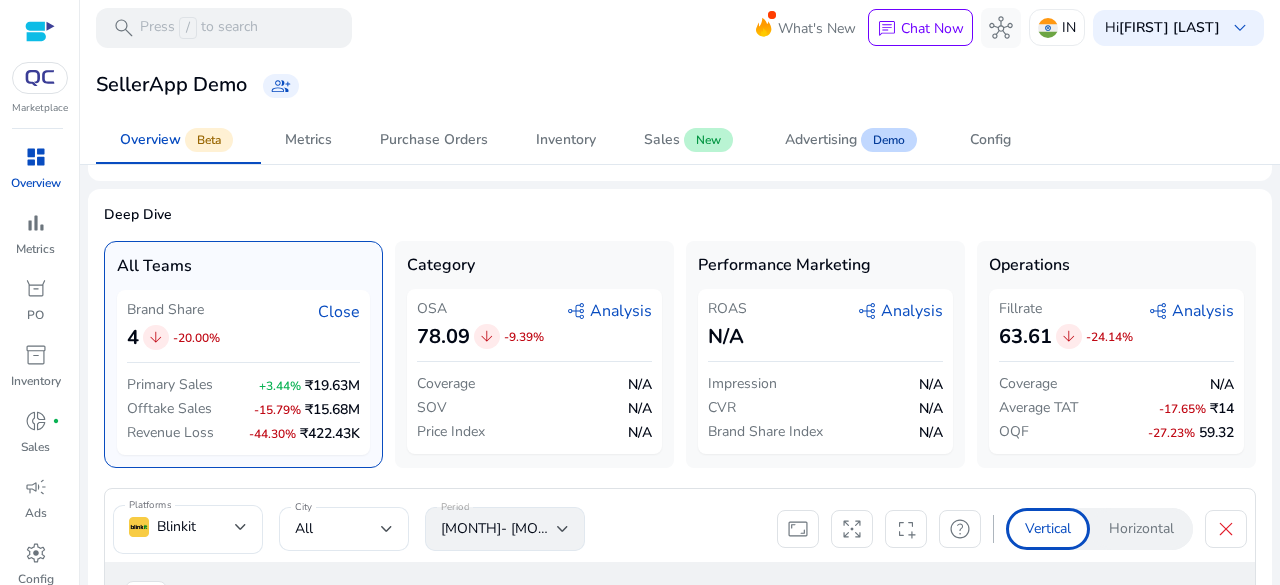 click on "graph_2   Analysis" 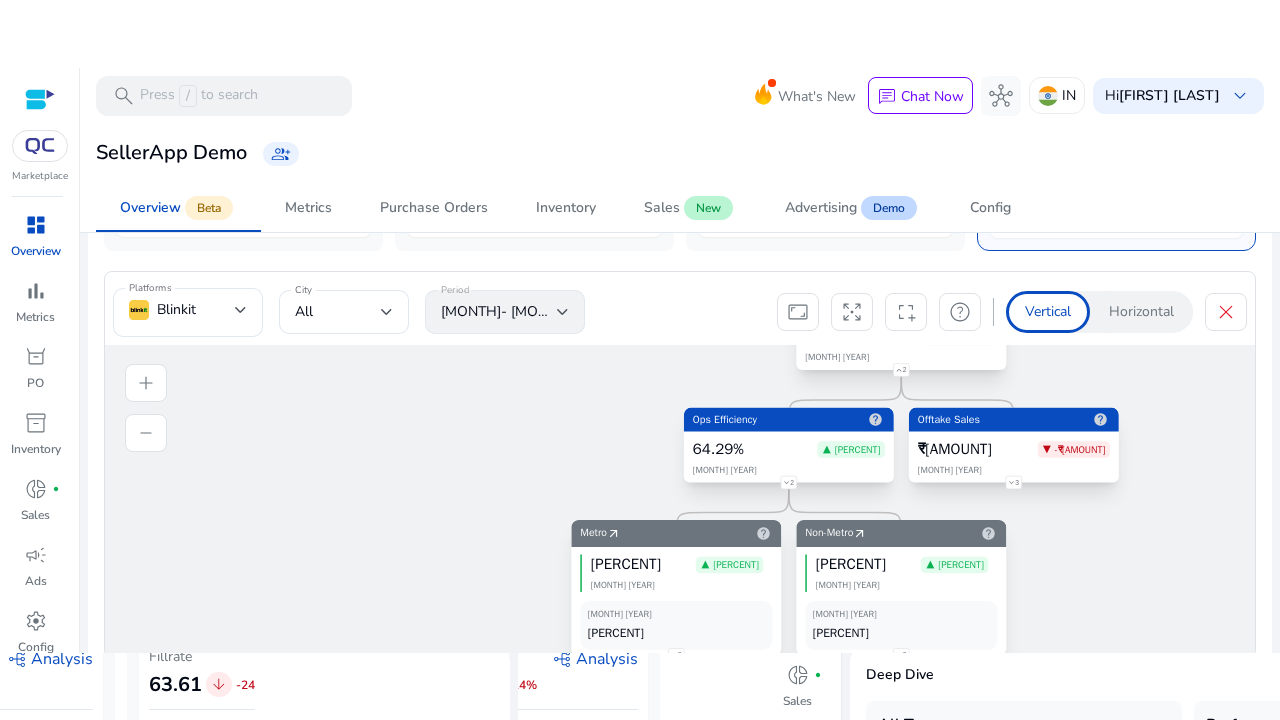 scroll, scrollTop: 846, scrollLeft: 0, axis: vertical 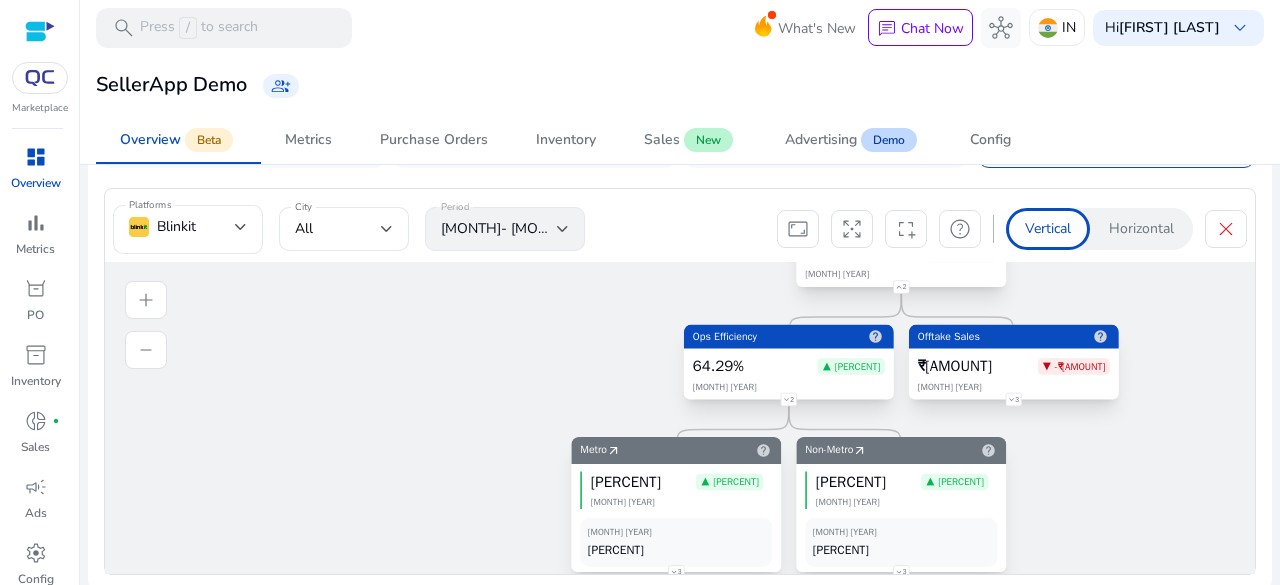click on "Primary Sales
help
₹5.29M
▼ -₹4.98M
July 2025
2
Ops Efficiency
help
64.29%
▲ 18.78%
July 2025
2
Offtake Sales
help
₹12.07M" 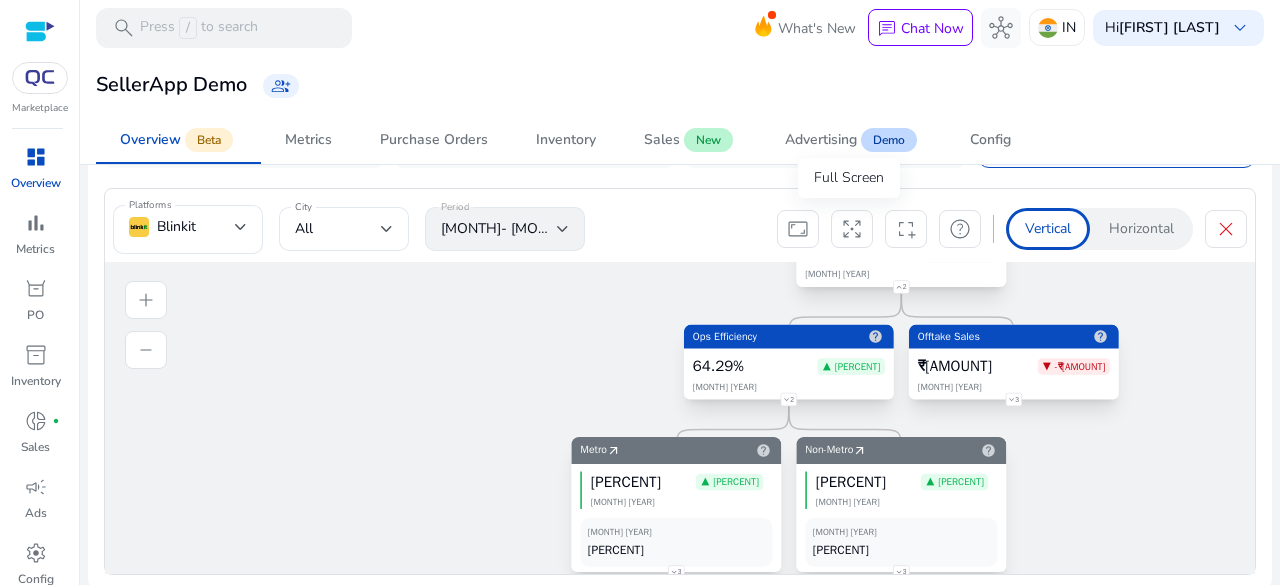 click on "arrows_output" 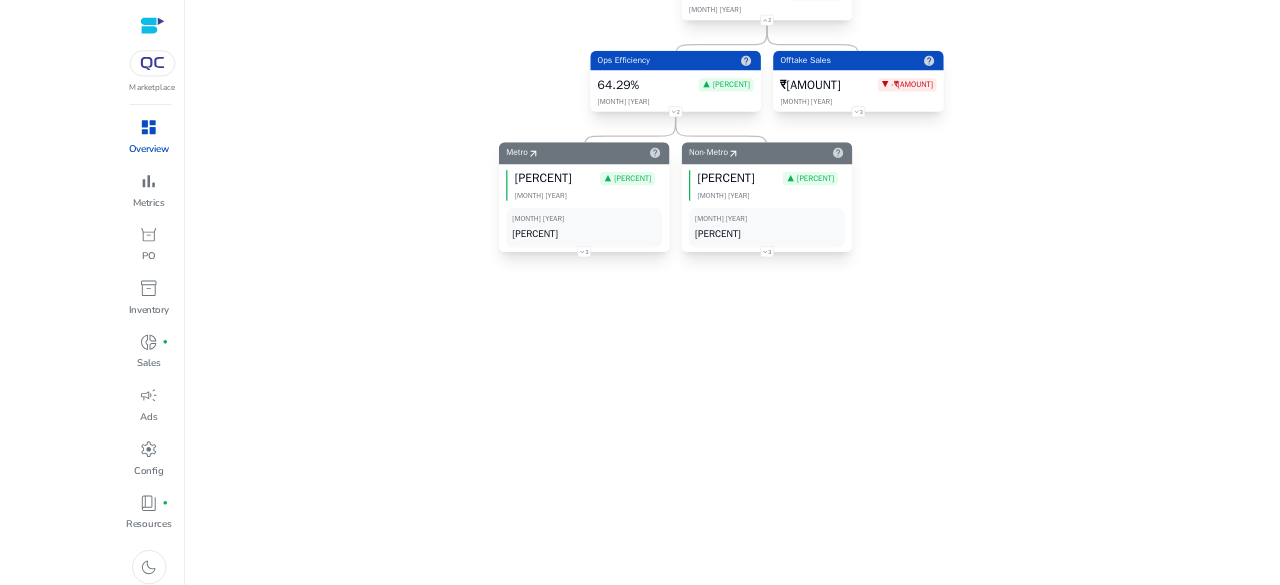 scroll, scrollTop: 846, scrollLeft: 0, axis: vertical 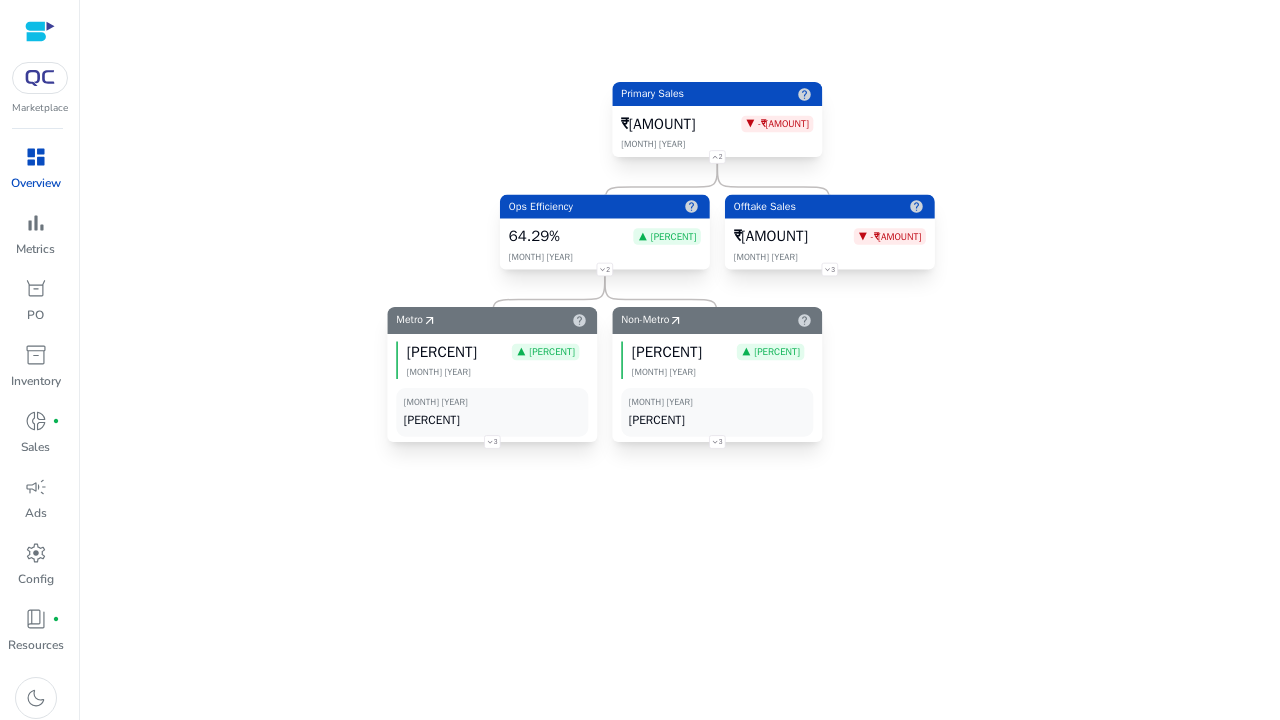 drag, startPoint x: 794, startPoint y: 316, endPoint x: 714, endPoint y: 449, distance: 155.20631 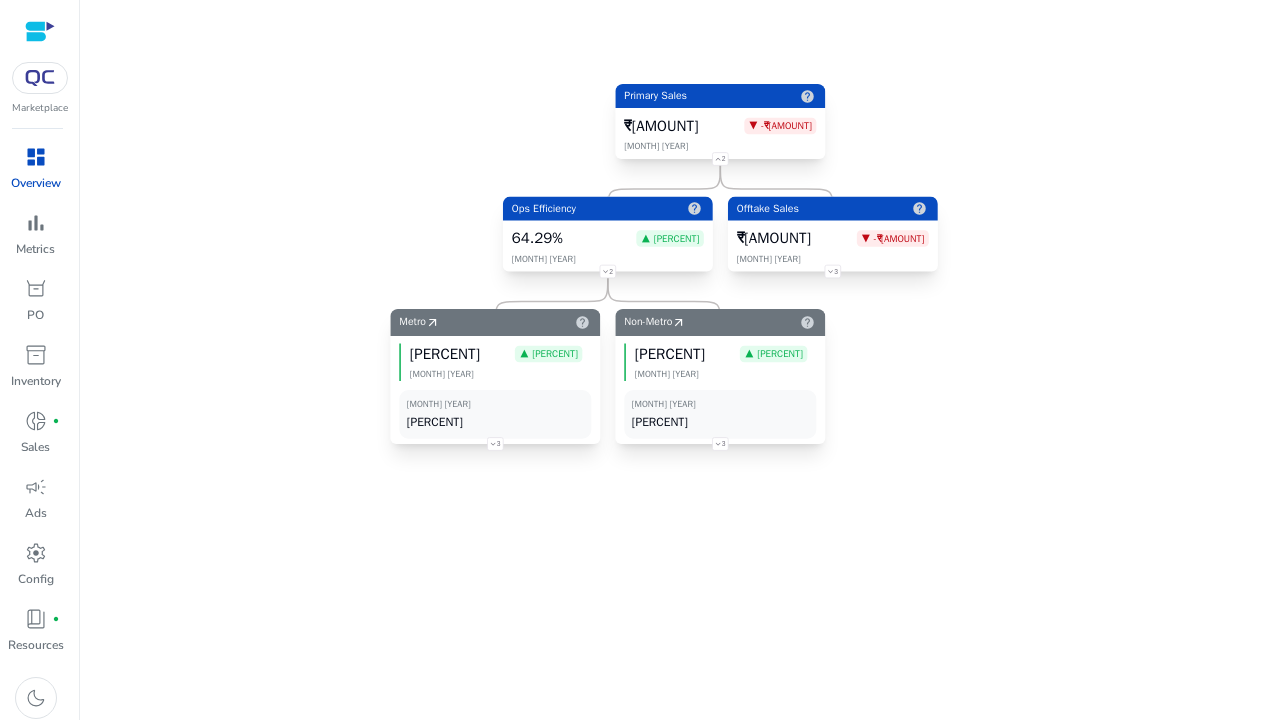 drag, startPoint x: 748, startPoint y: 426, endPoint x: 742, endPoint y: 373, distance: 53.338543 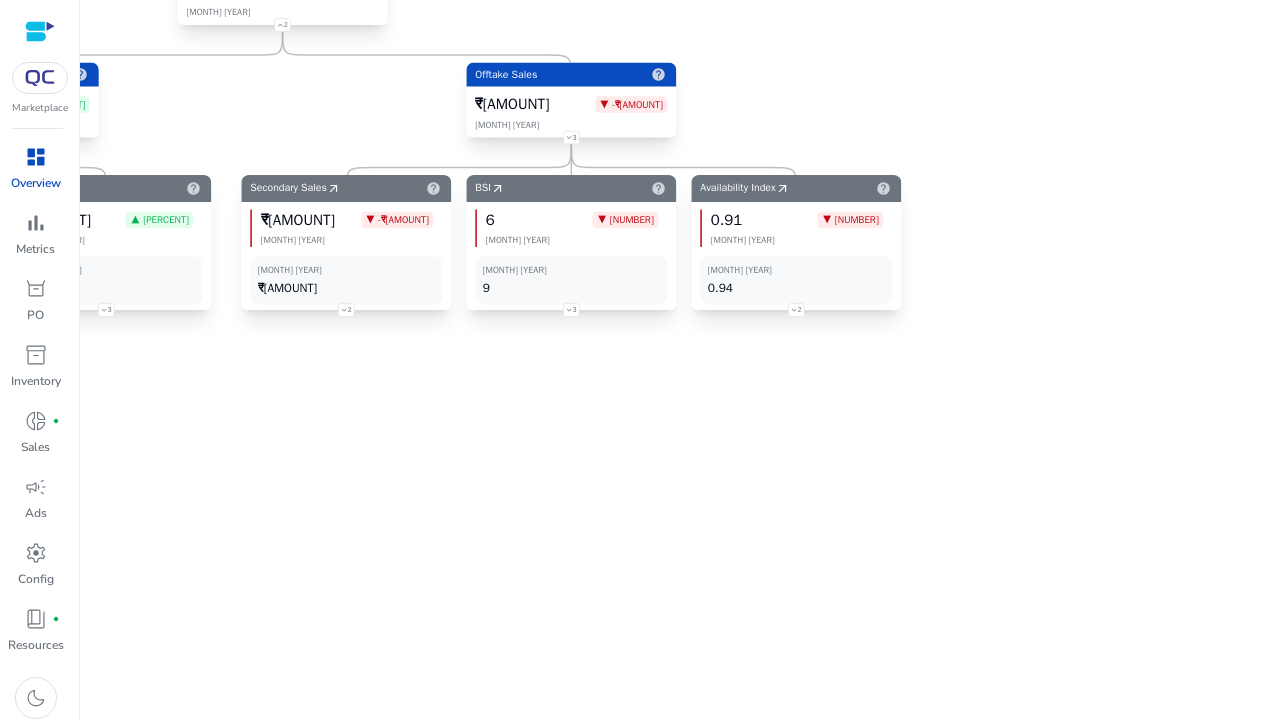 drag, startPoint x: 611, startPoint y: 486, endPoint x: 850, endPoint y: 470, distance: 239.53497 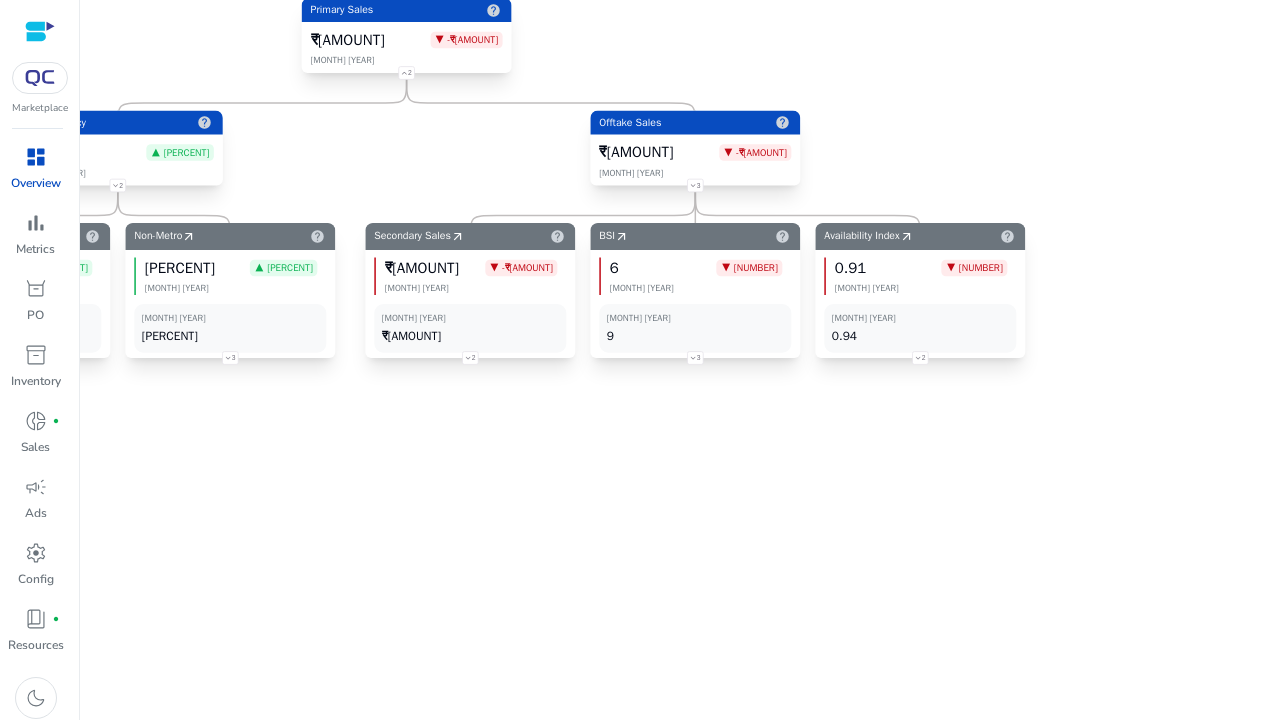 drag, startPoint x: 515, startPoint y: 391, endPoint x: 634, endPoint y: 408, distance: 120.20815 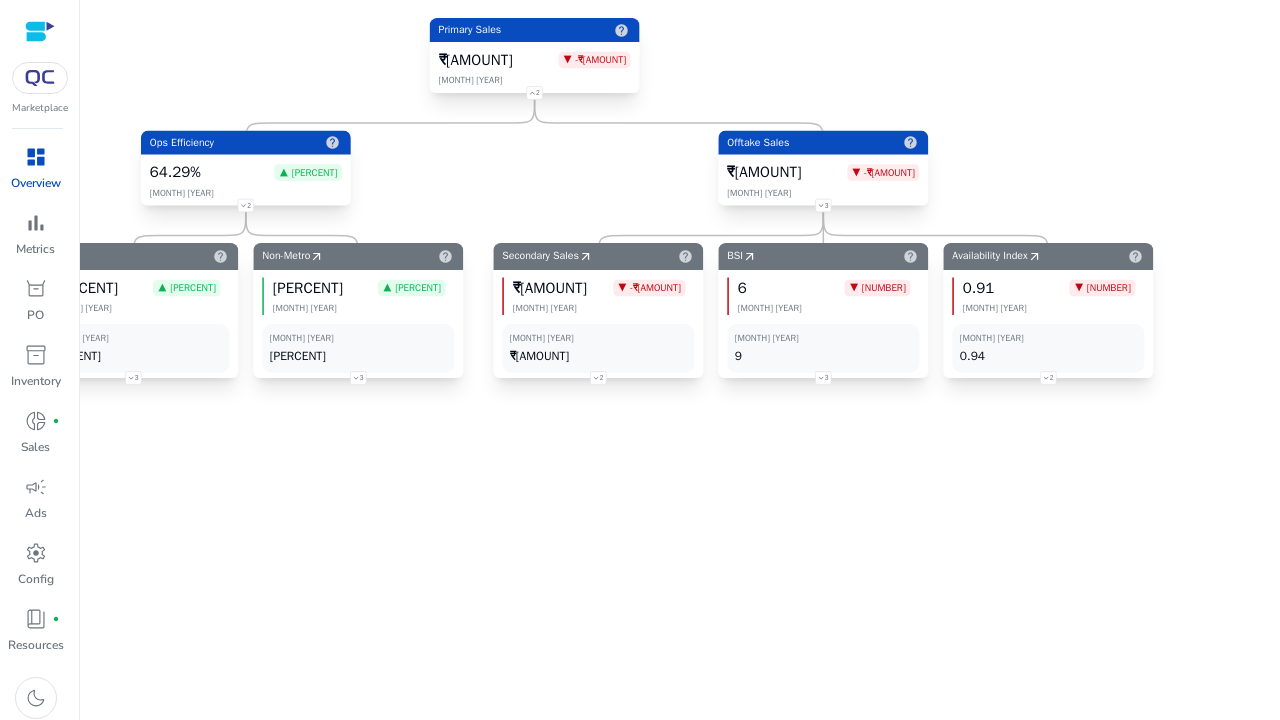 drag, startPoint x: 632, startPoint y: 406, endPoint x: 760, endPoint y: 449, distance: 135.02963 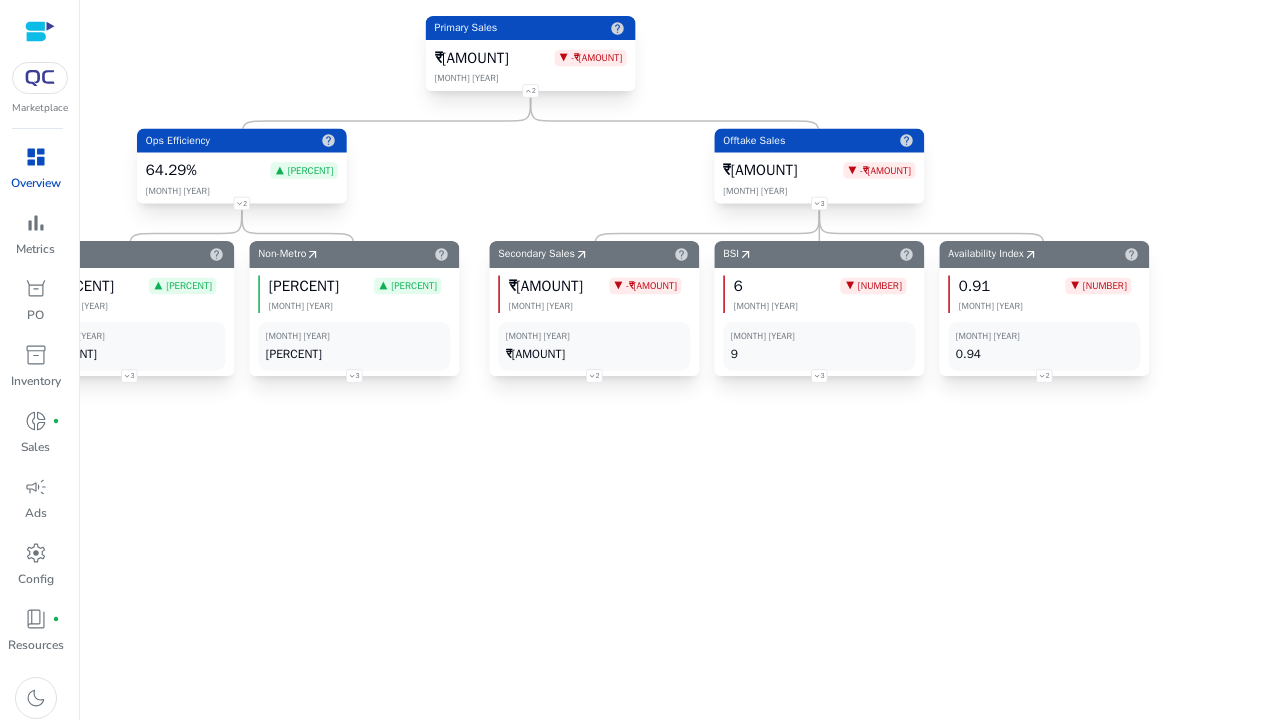 drag, startPoint x: 734, startPoint y: 405, endPoint x: 720, endPoint y: 392, distance: 19.104973 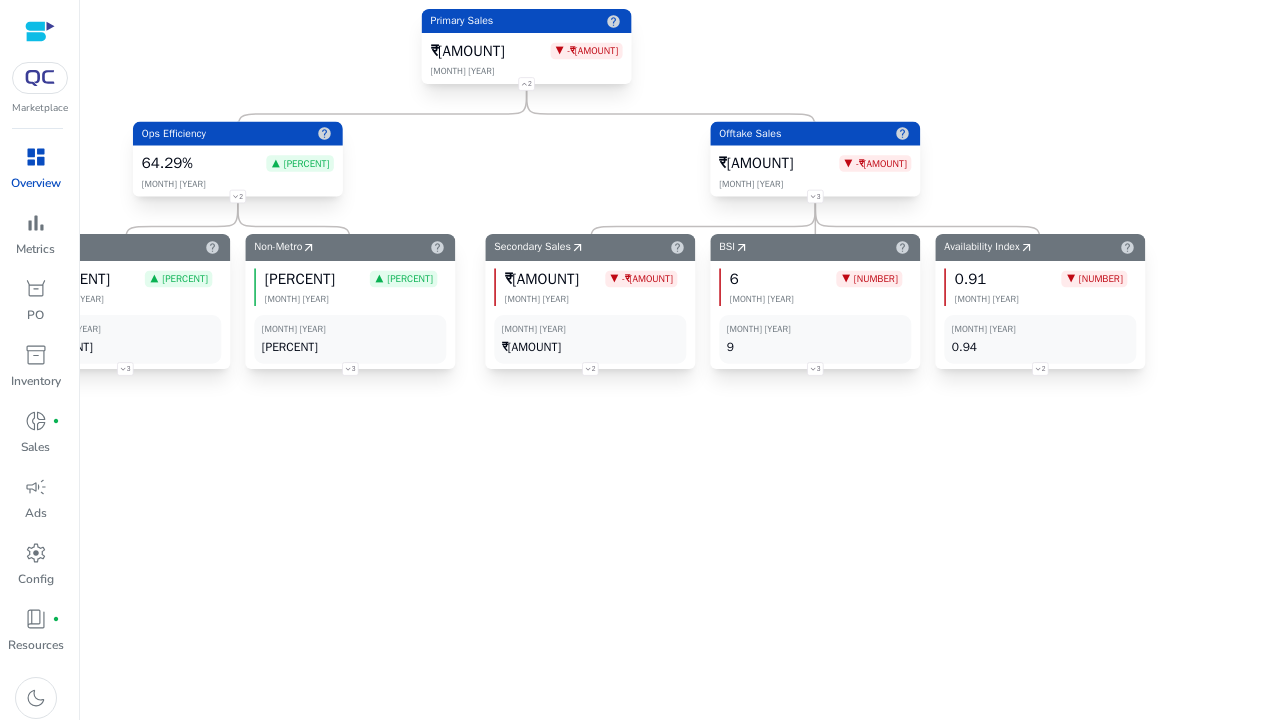 click on "▼ -₹3.4M" 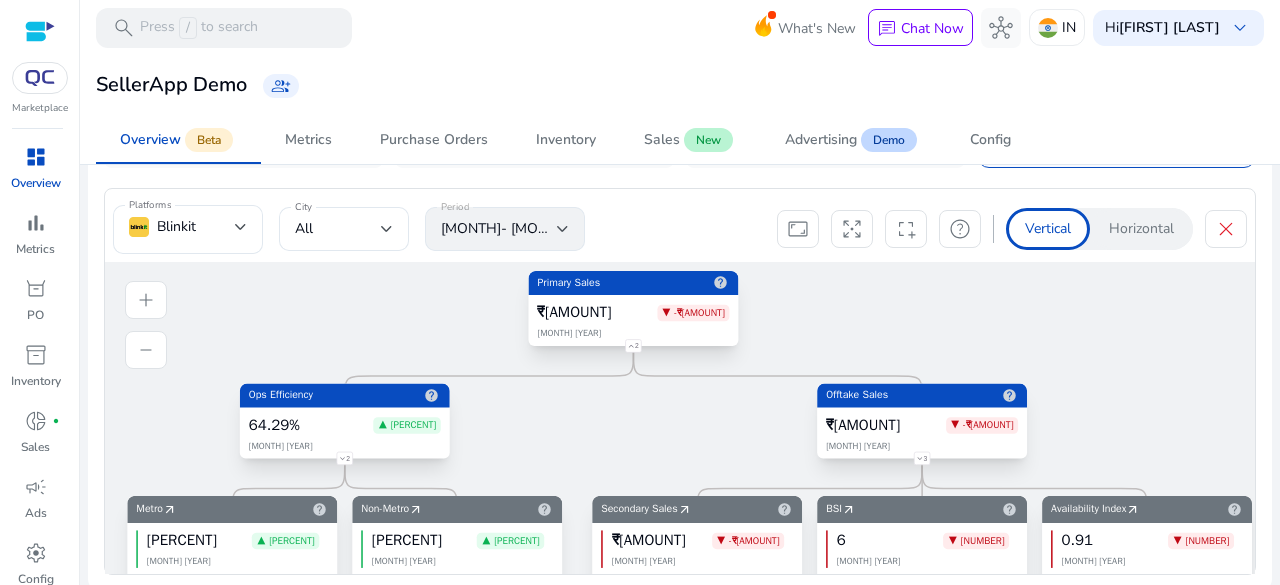 click on "close" 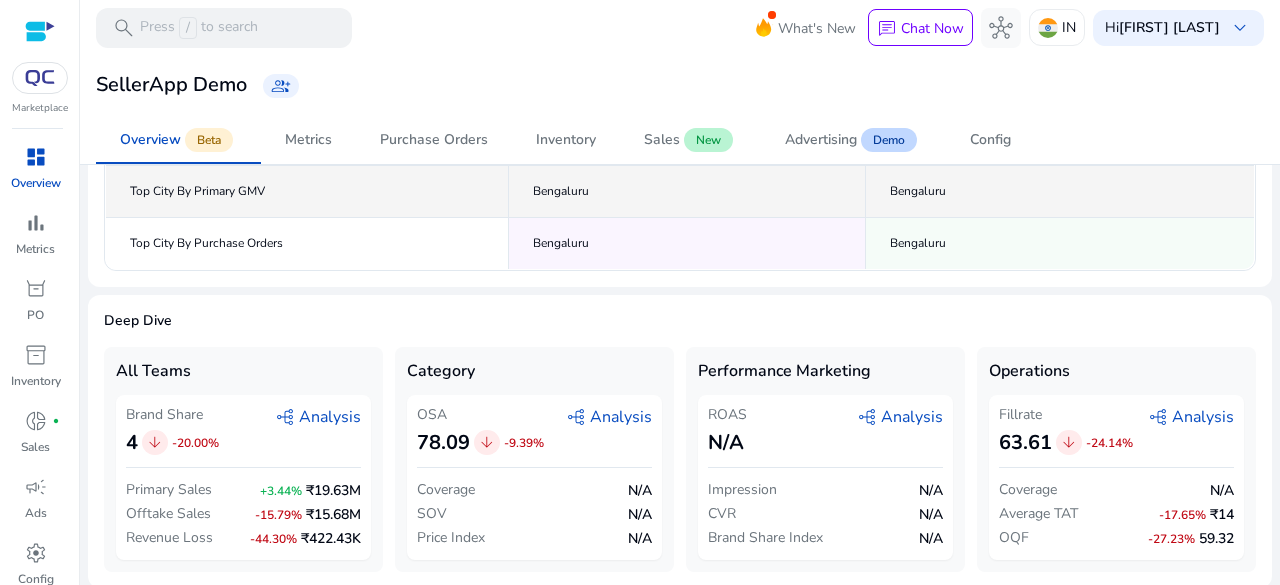 scroll, scrollTop: 0, scrollLeft: 0, axis: both 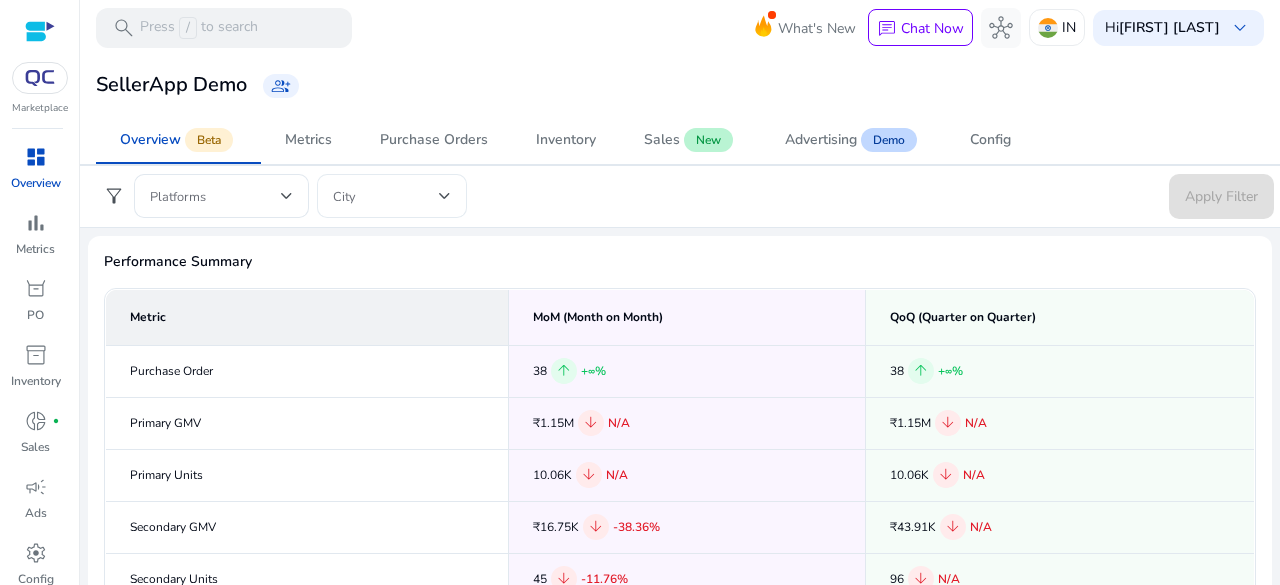 click at bounding box center (392, 196) 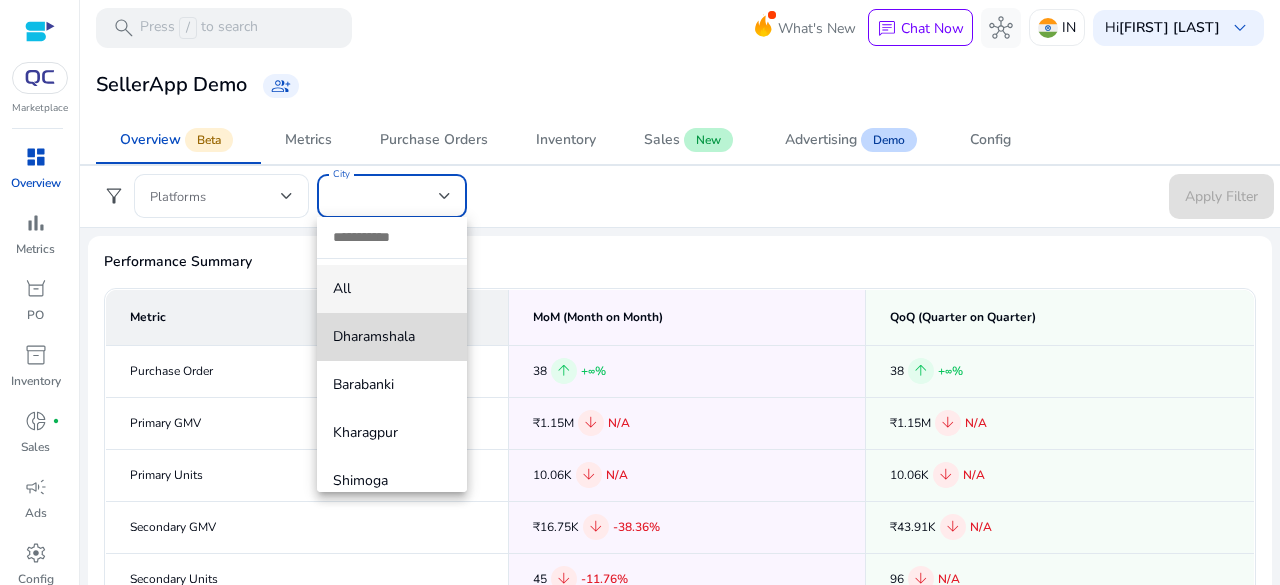 click on "Dharamshala" at bounding box center (392, 337) 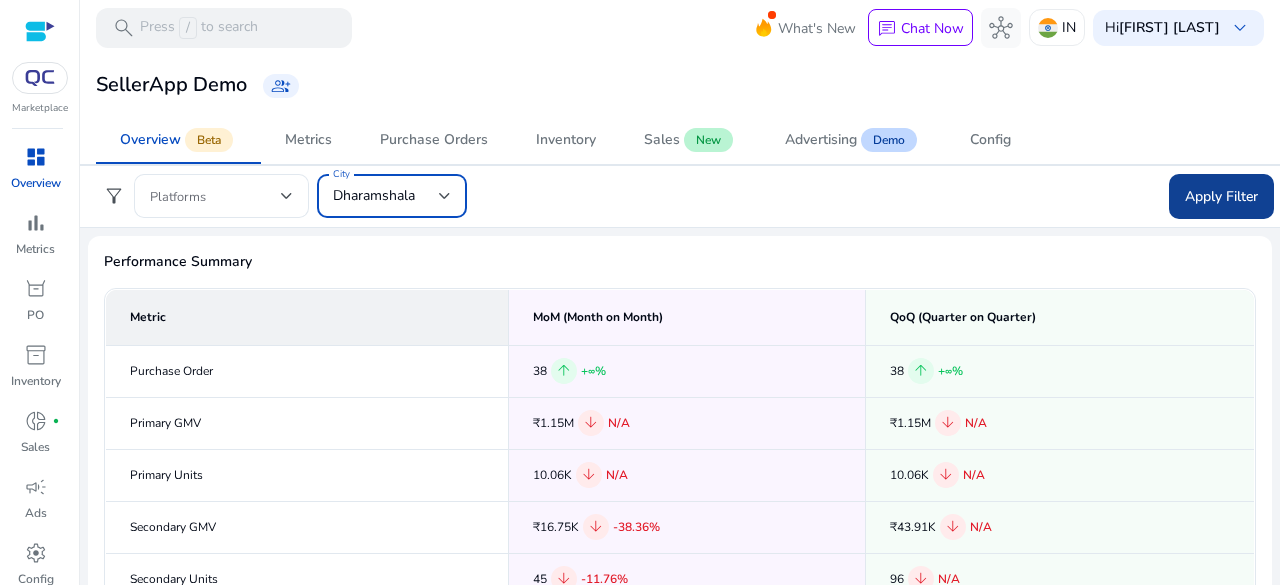 click 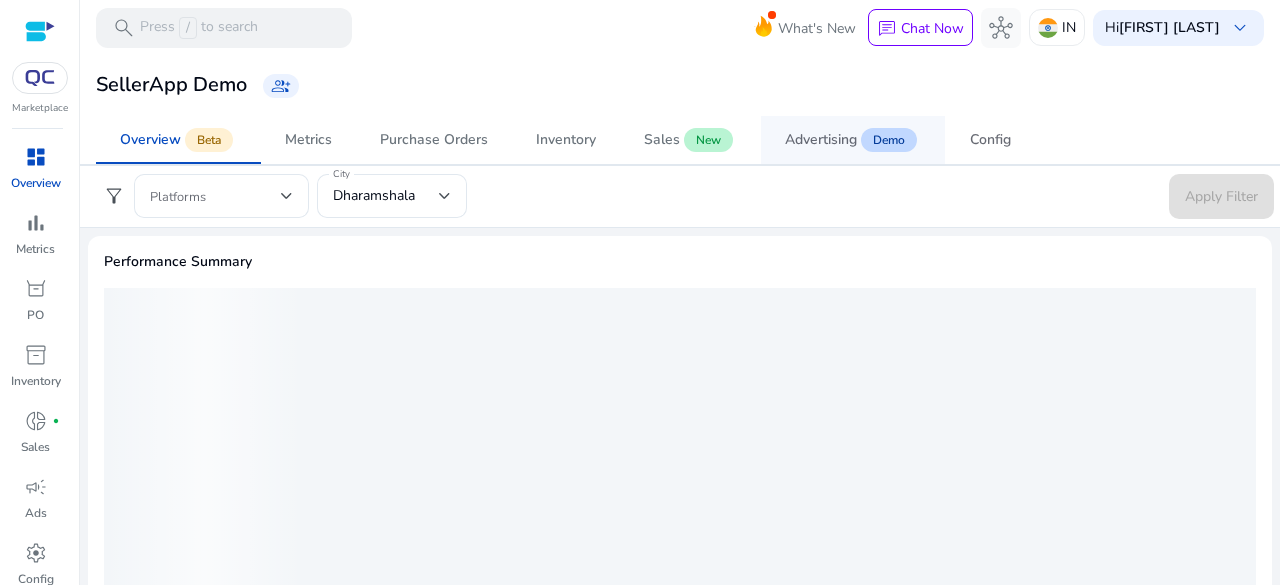drag, startPoint x: 986, startPoint y: 131, endPoint x: 915, endPoint y: 138, distance: 71.34424 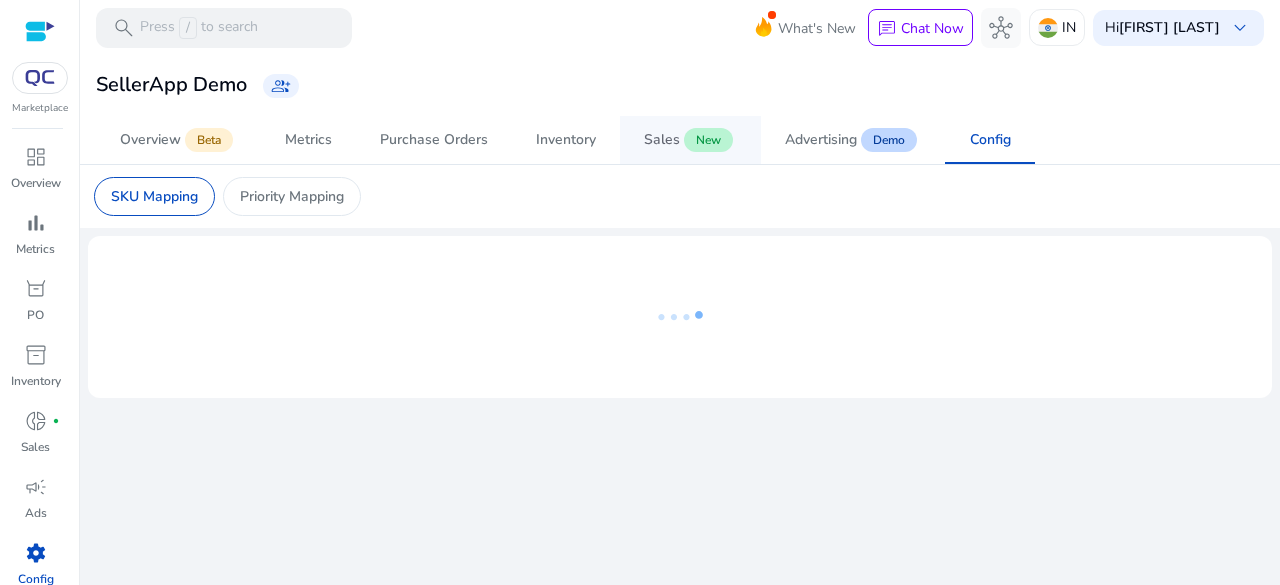 click on "Sales  New" at bounding box center [690, 140] 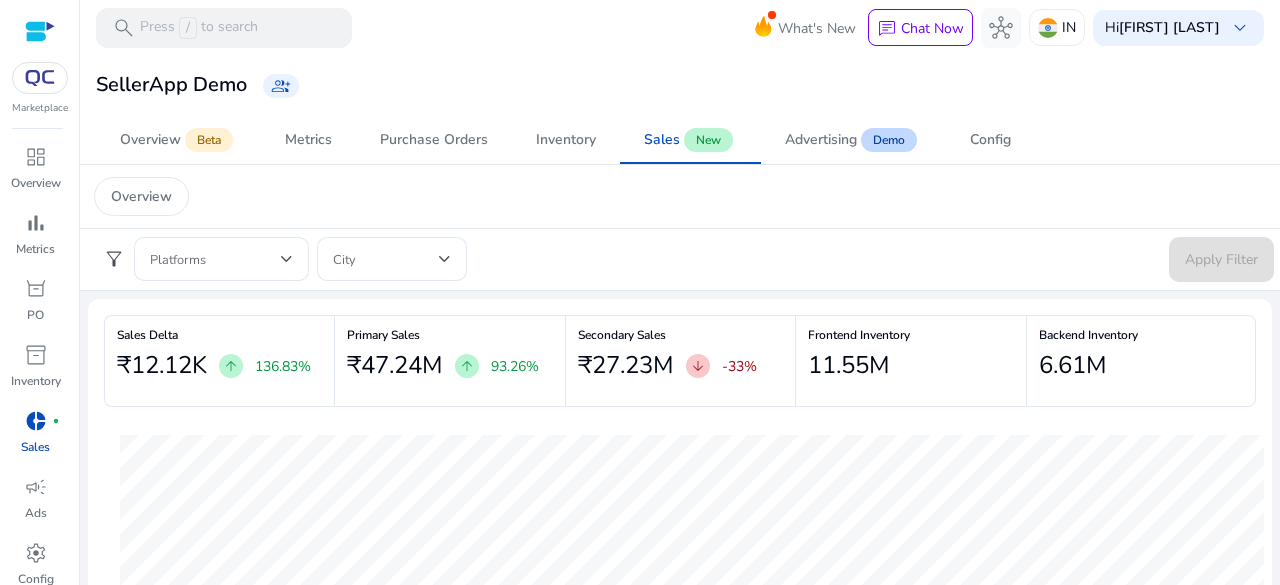 scroll, scrollTop: 0, scrollLeft: 0, axis: both 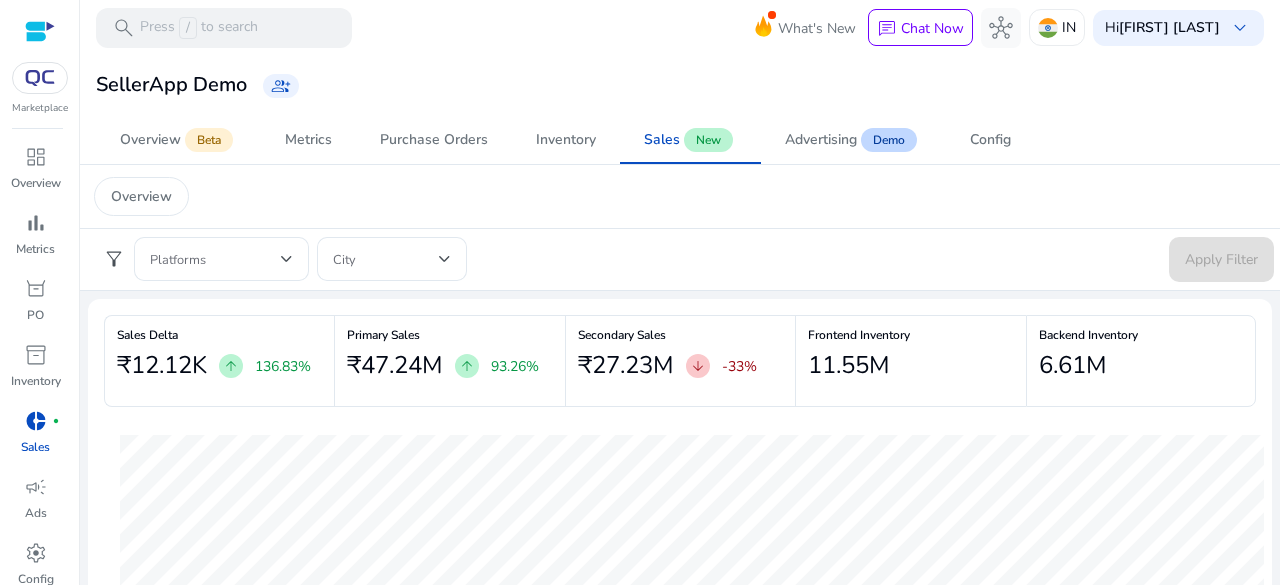 click on "Sales Delta" 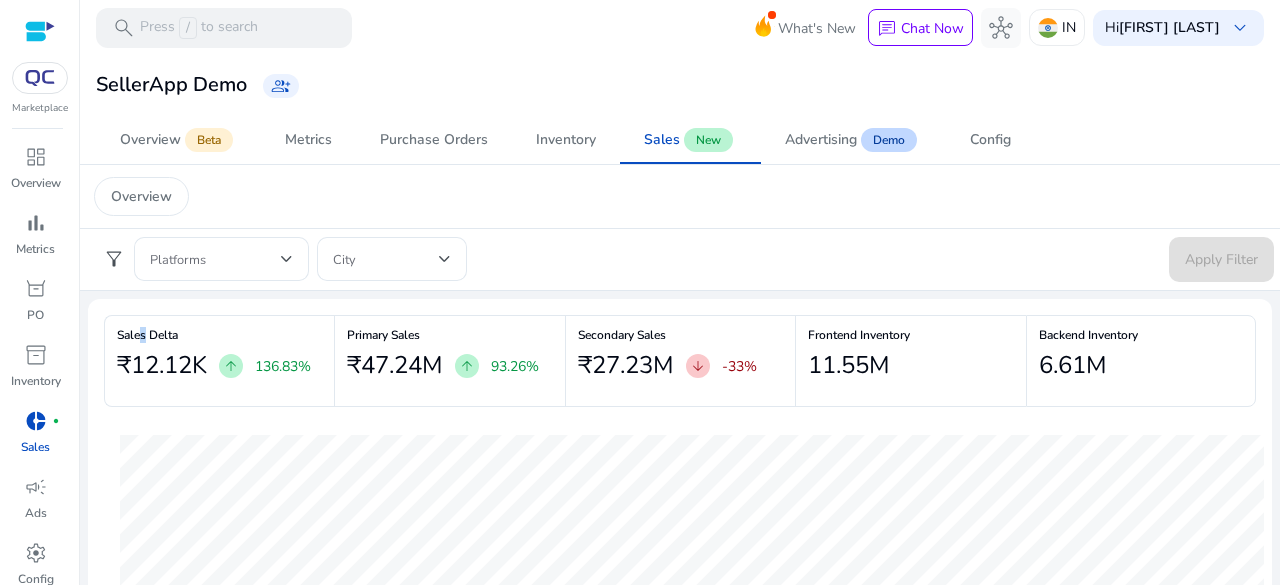drag, startPoint x: 138, startPoint y: 342, endPoint x: 176, endPoint y: 345, distance: 38.118237 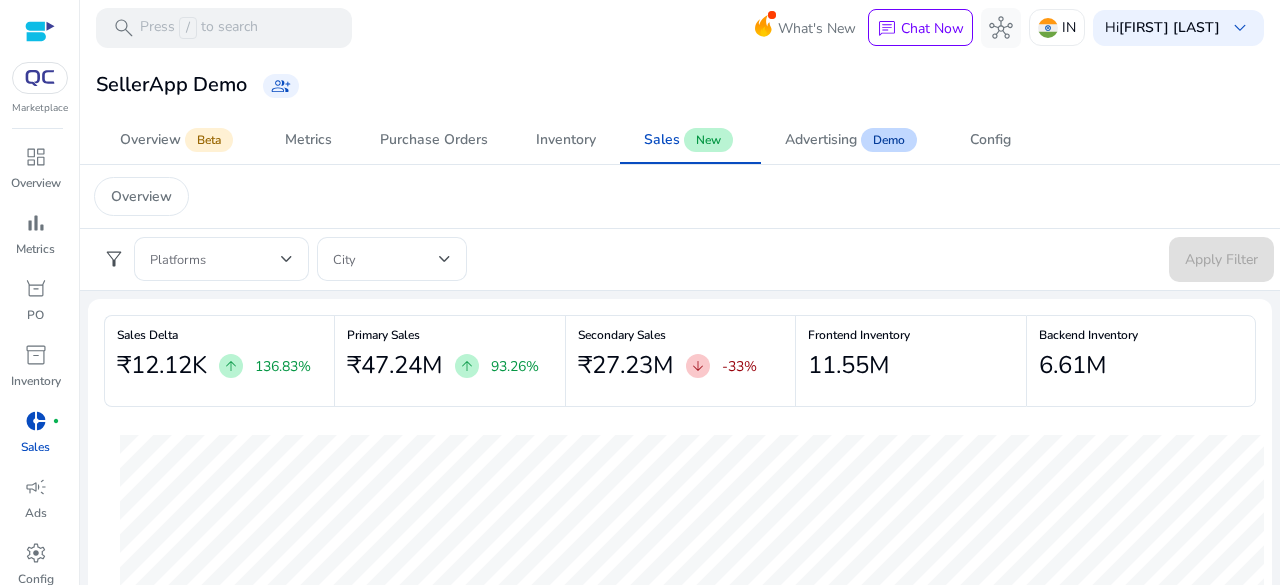 click on "arrow_upward" 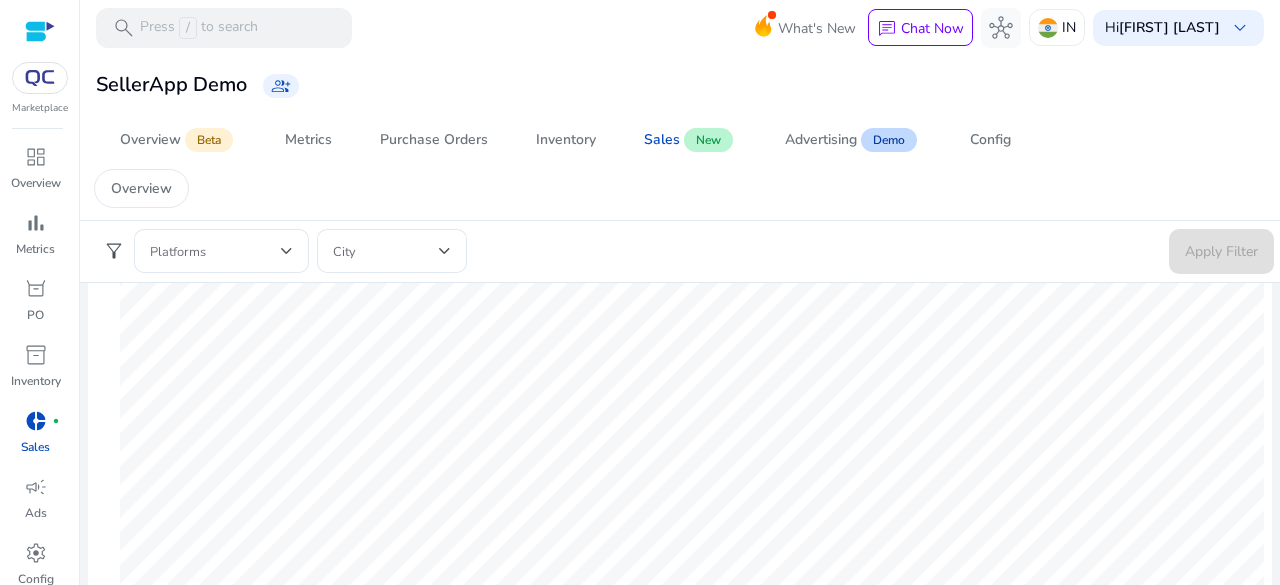 scroll, scrollTop: 0, scrollLeft: 0, axis: both 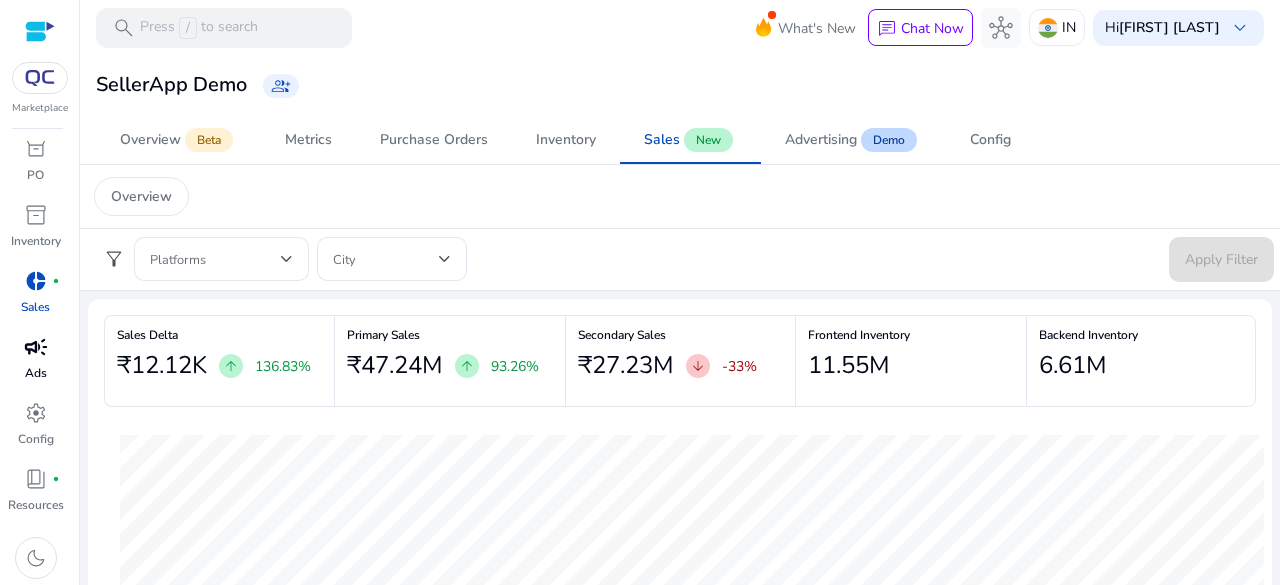 click on "campaign" at bounding box center [36, 347] 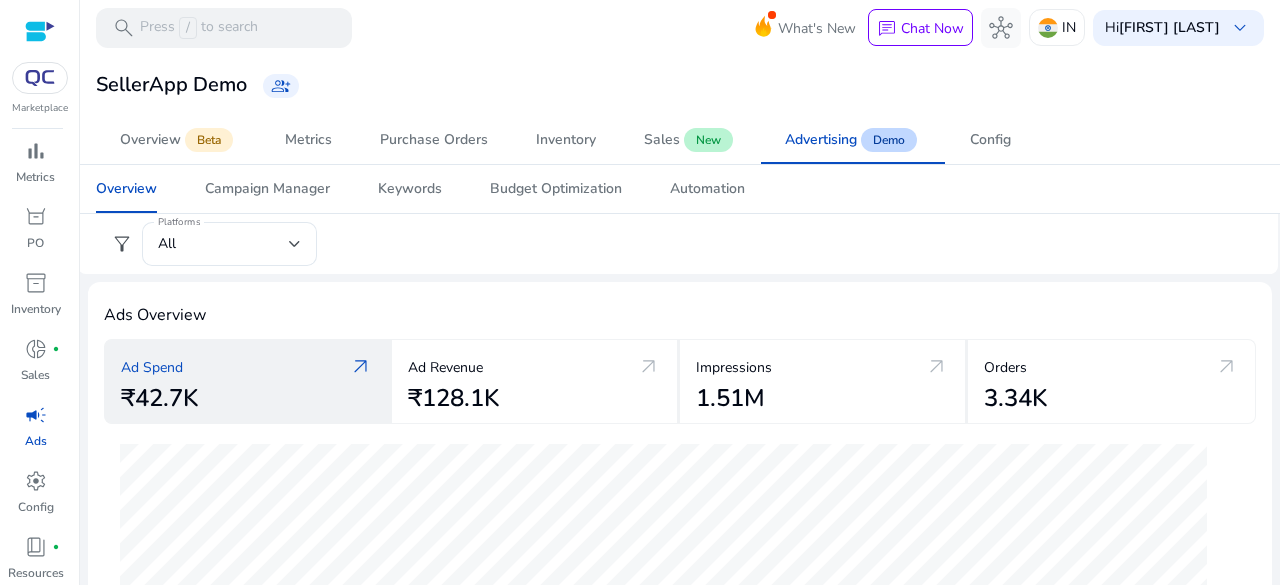 scroll, scrollTop: 40, scrollLeft: 0, axis: vertical 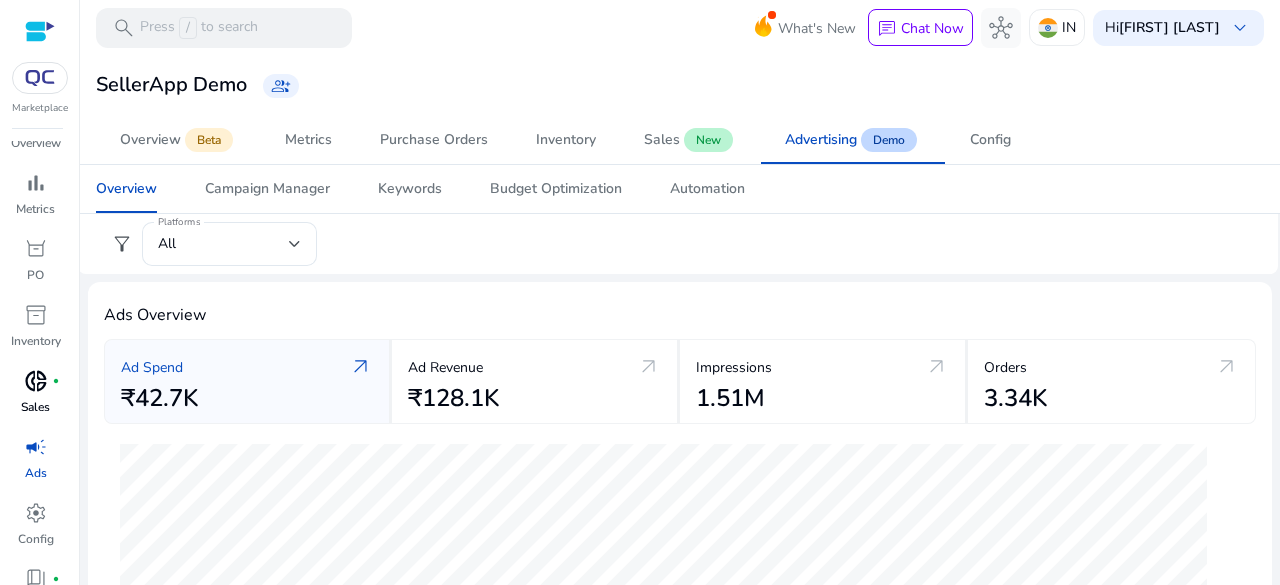 click on "Sales" at bounding box center [35, 407] 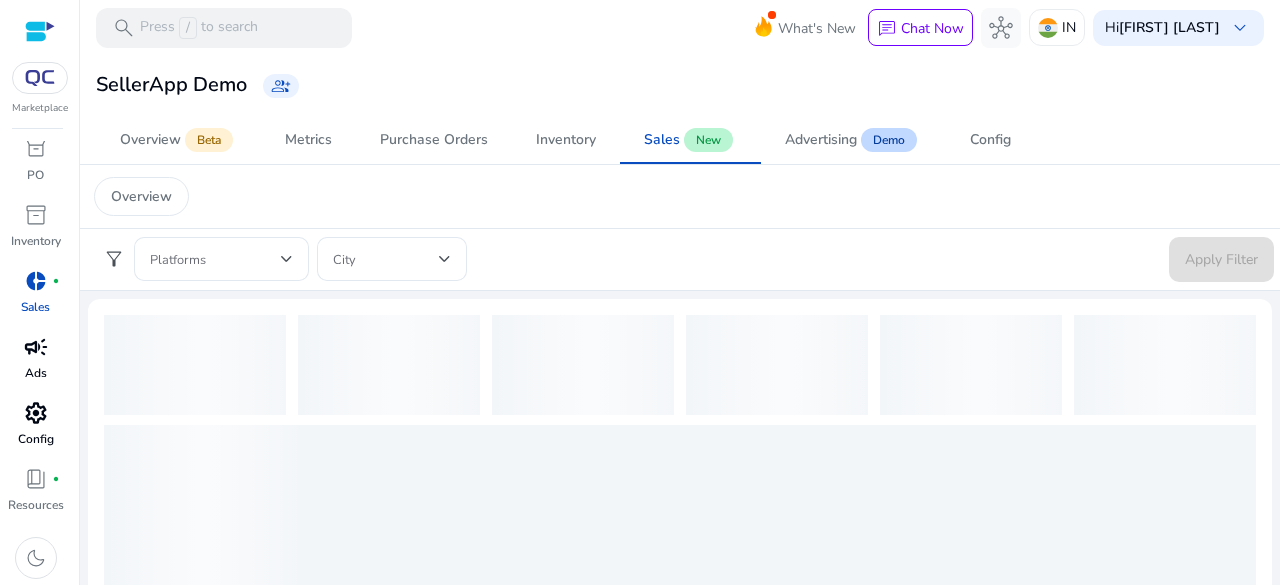 scroll, scrollTop: 0, scrollLeft: 0, axis: both 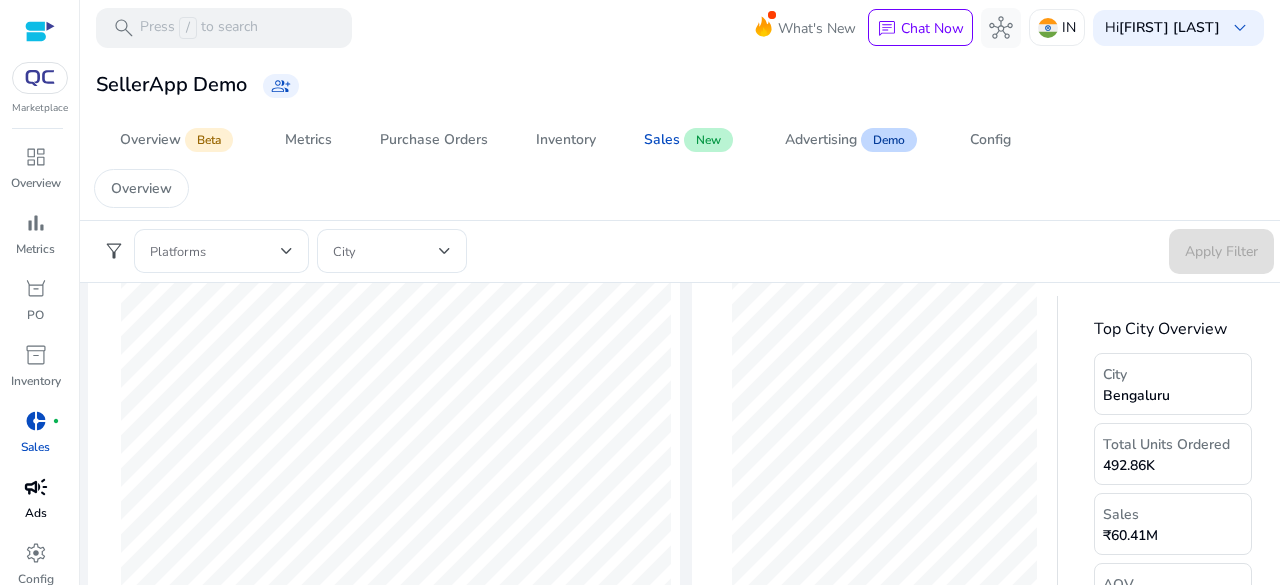 click on "Sales Delta   ₹12.12K   arrow_upward   136.83%   Primary Sales   ₹47.24M   arrow_upward   93.26%   Secondary Sales   ₹27.23M   arrow_downward   -33%   Frontend Inventory   11.55M   Backend Inventory   6.61M  Week 3
Primary Sales: -1
Secondary Sales: -1
Off-Take Units Sold   Units   Sales  SUN
Units: 0
Sales by City  Platforms Type Top City Overview  City   Bengaluru   Total Units Ordered   492.86K   Sales   ₹60.41M   AOV   ₹122.56   DRR DOH Details  Platforms City Categories Items Name 1 to 50 of 60. Page 1 of 2
Drag here to set row groups Drag here to set column labels" 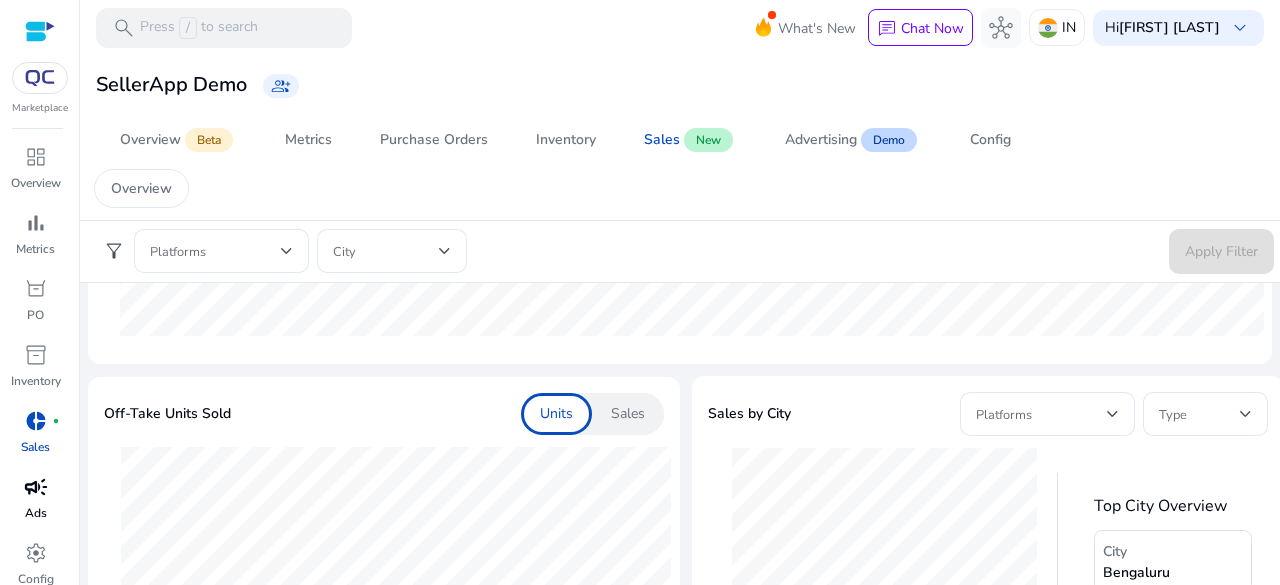 scroll, scrollTop: 500, scrollLeft: 0, axis: vertical 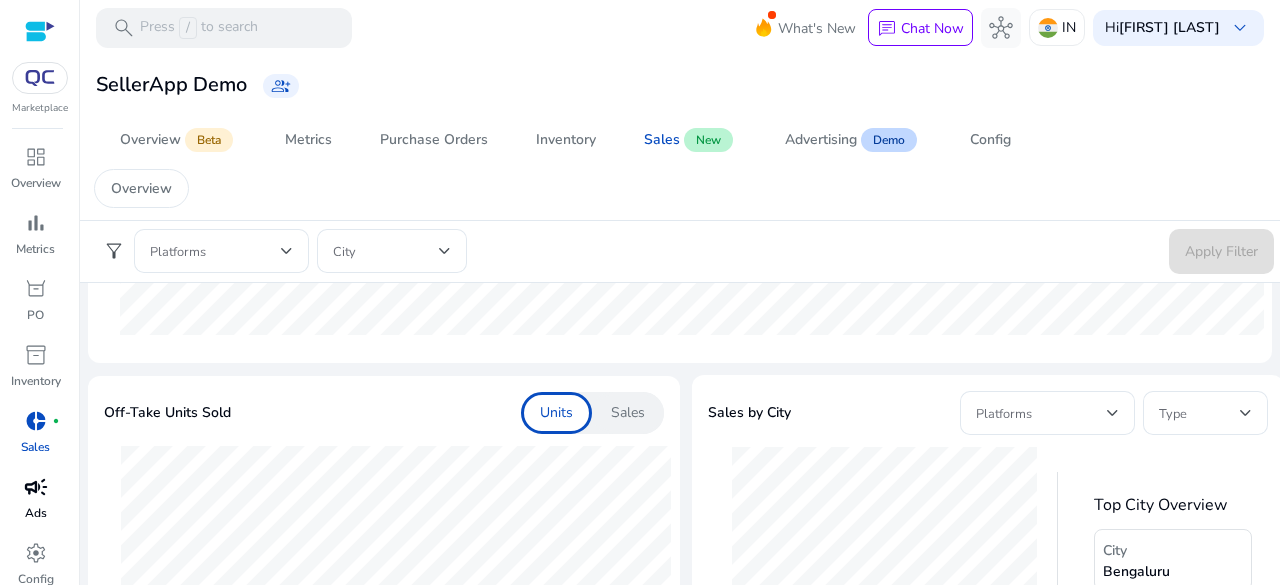 click on "Sales" 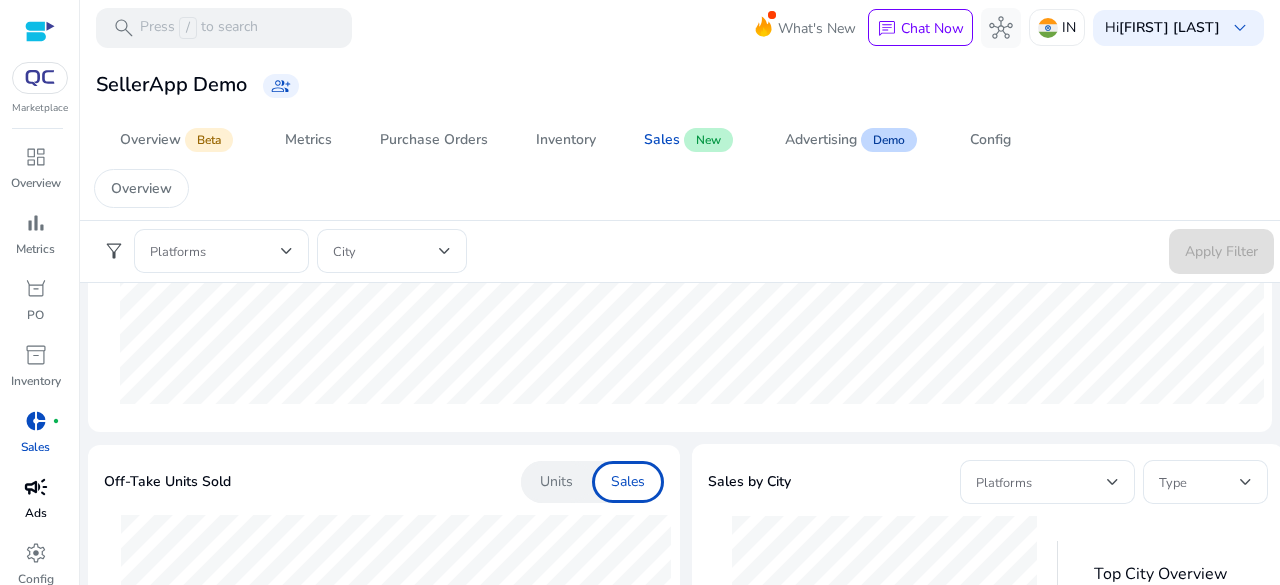 scroll, scrollTop: 400, scrollLeft: 0, axis: vertical 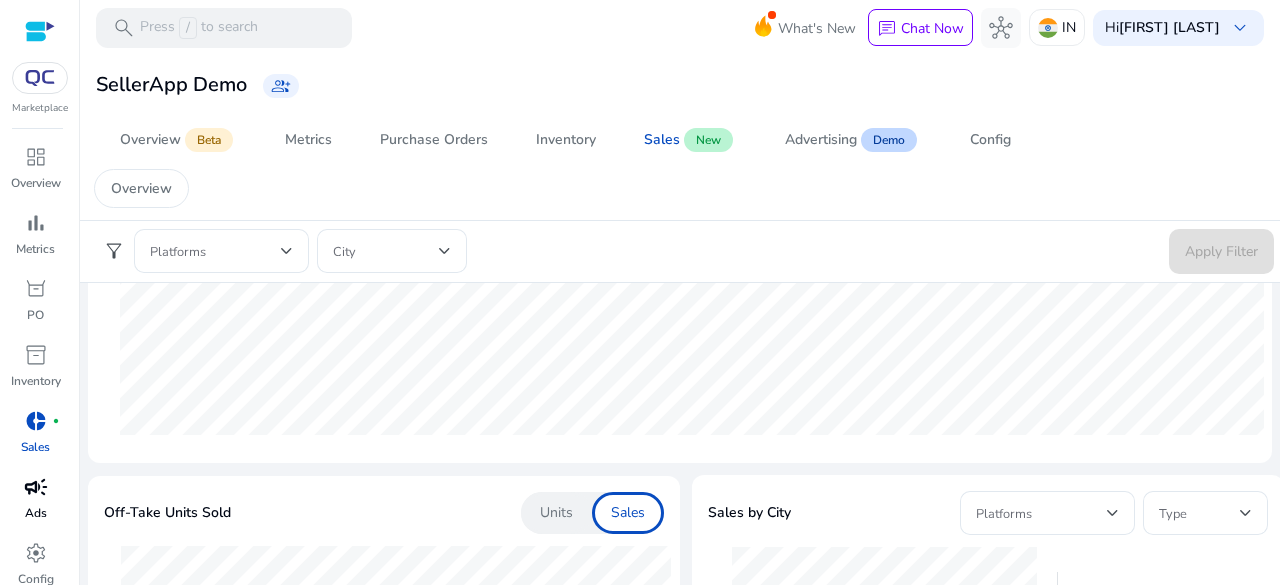 click on "Units" 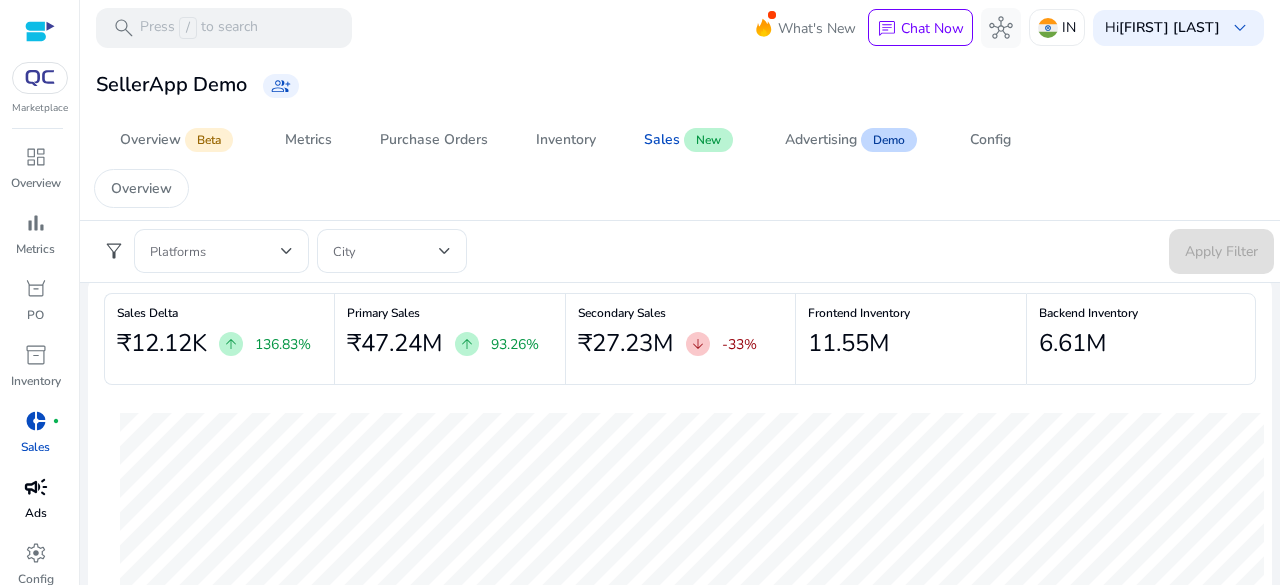 scroll, scrollTop: 0, scrollLeft: 0, axis: both 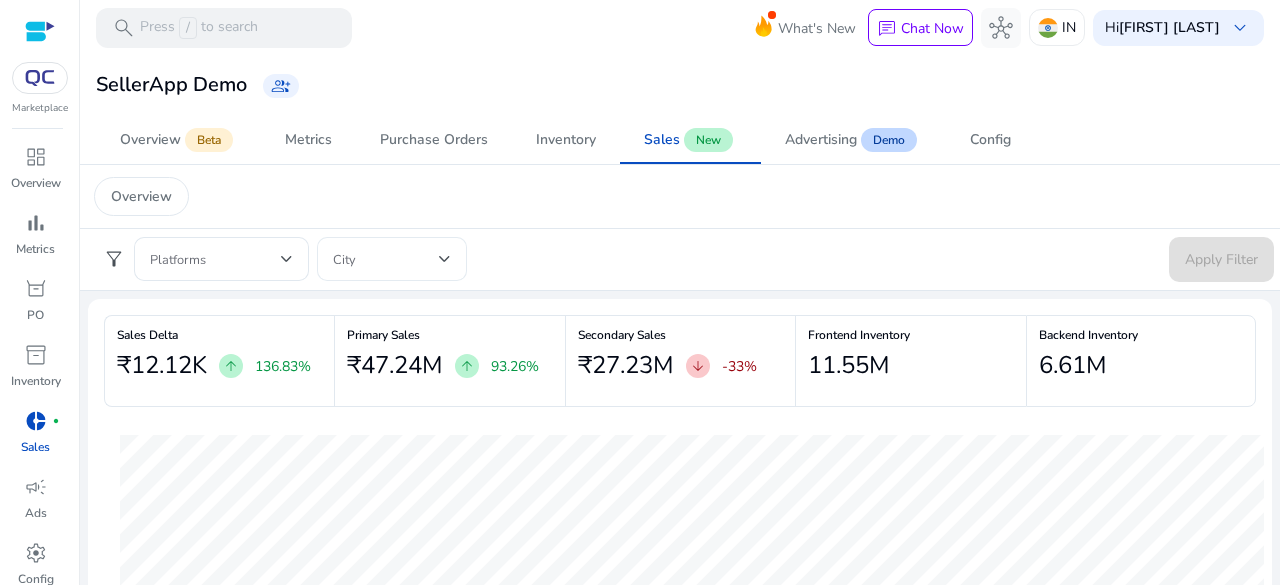 click at bounding box center (445, 259) 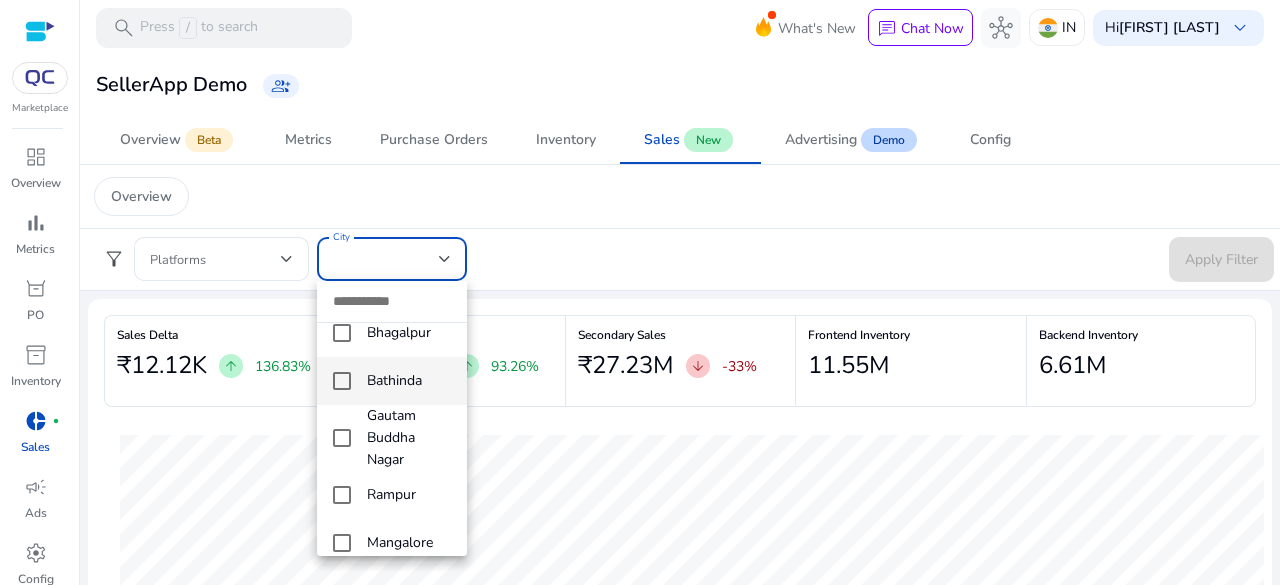 scroll, scrollTop: 400, scrollLeft: 0, axis: vertical 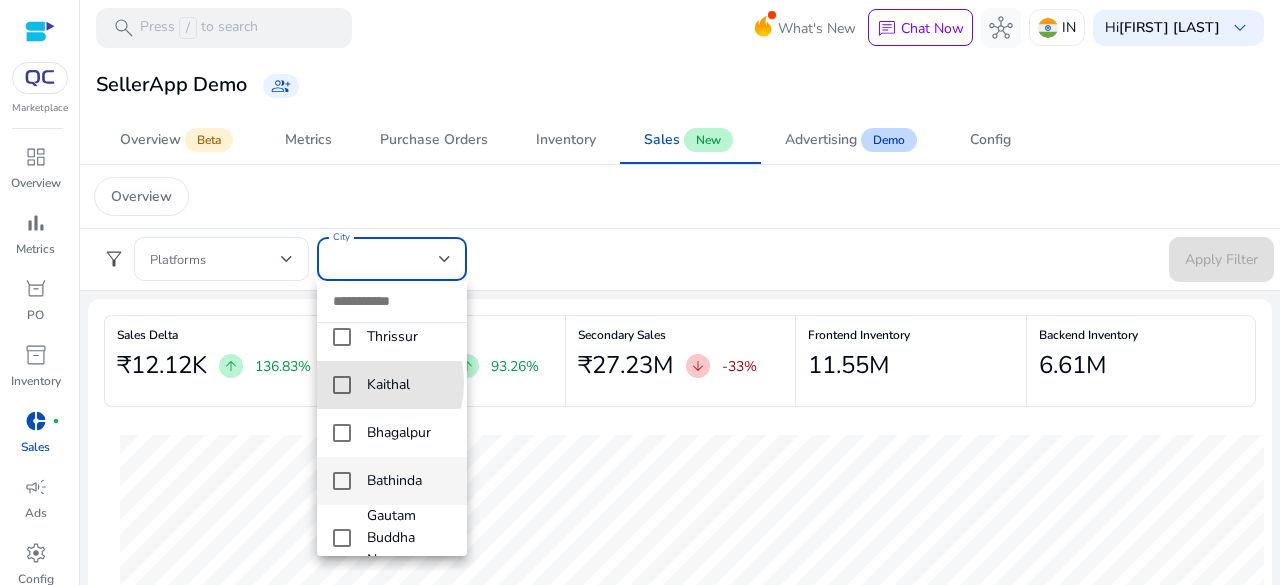 click on "Kaithal" at bounding box center [392, 385] 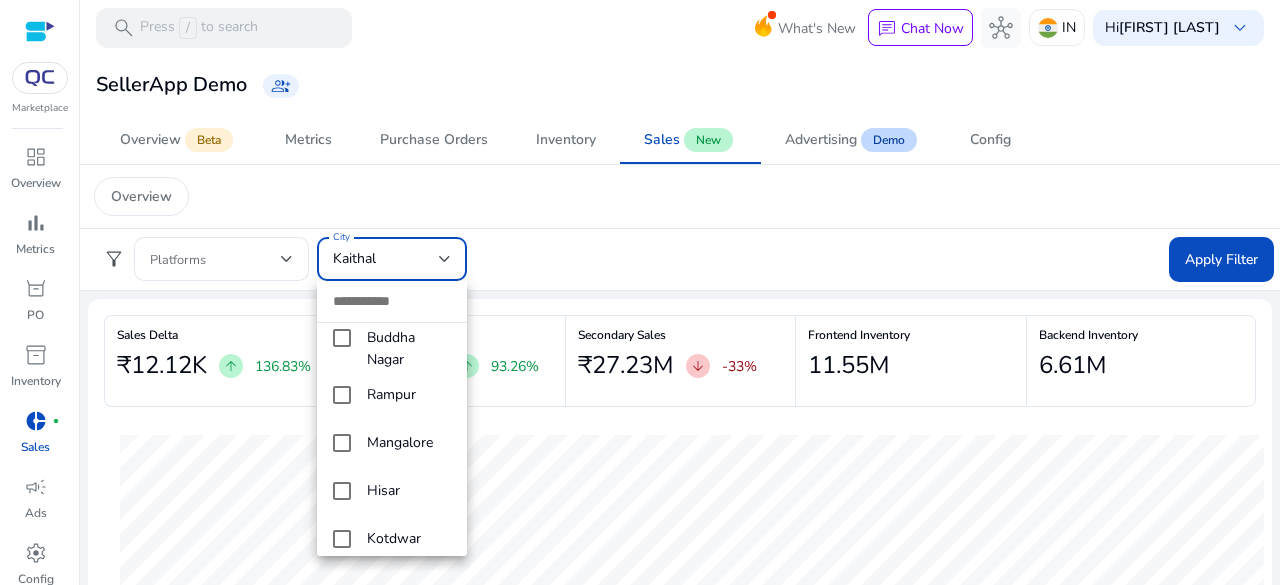 scroll, scrollTop: 700, scrollLeft: 0, axis: vertical 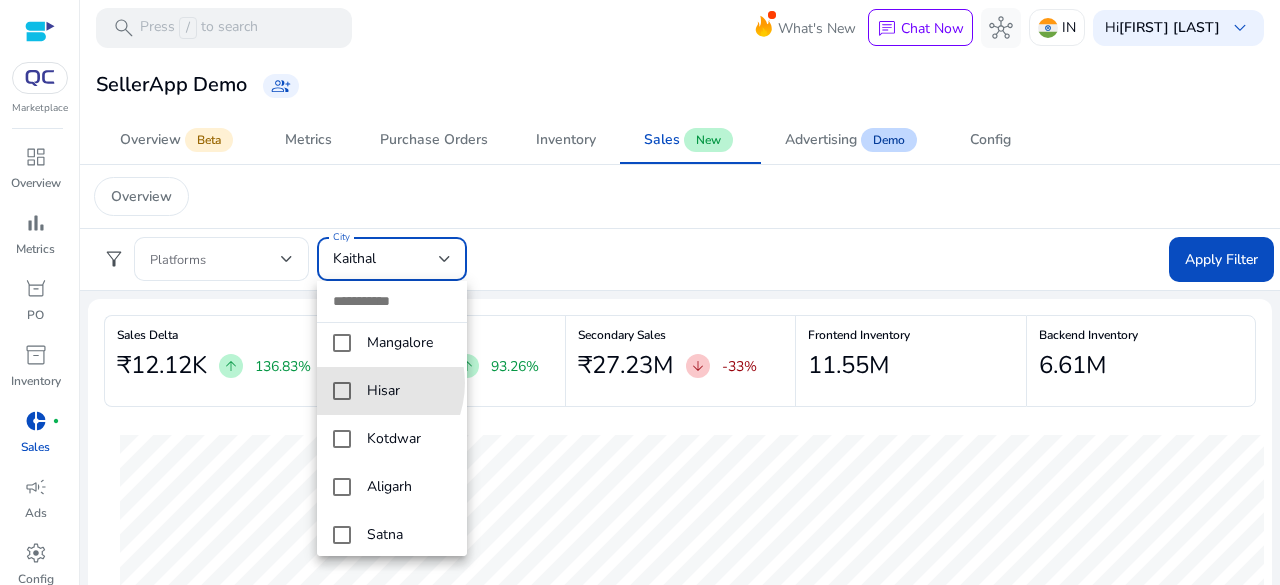 click on "Hisar" at bounding box center (392, 391) 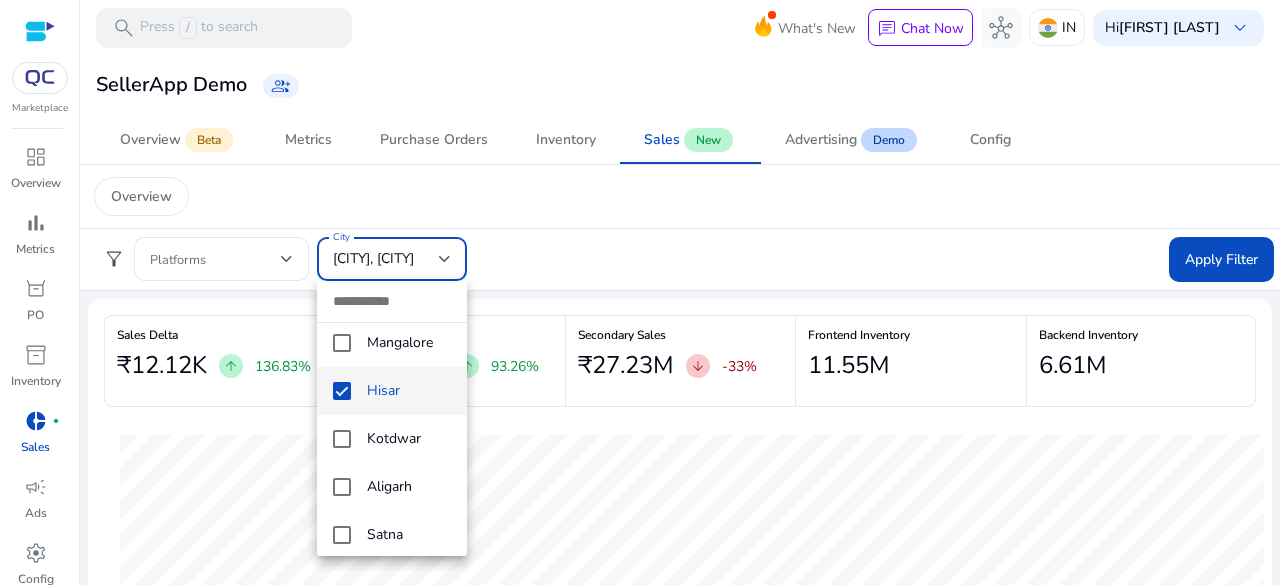 click at bounding box center (640, 292) 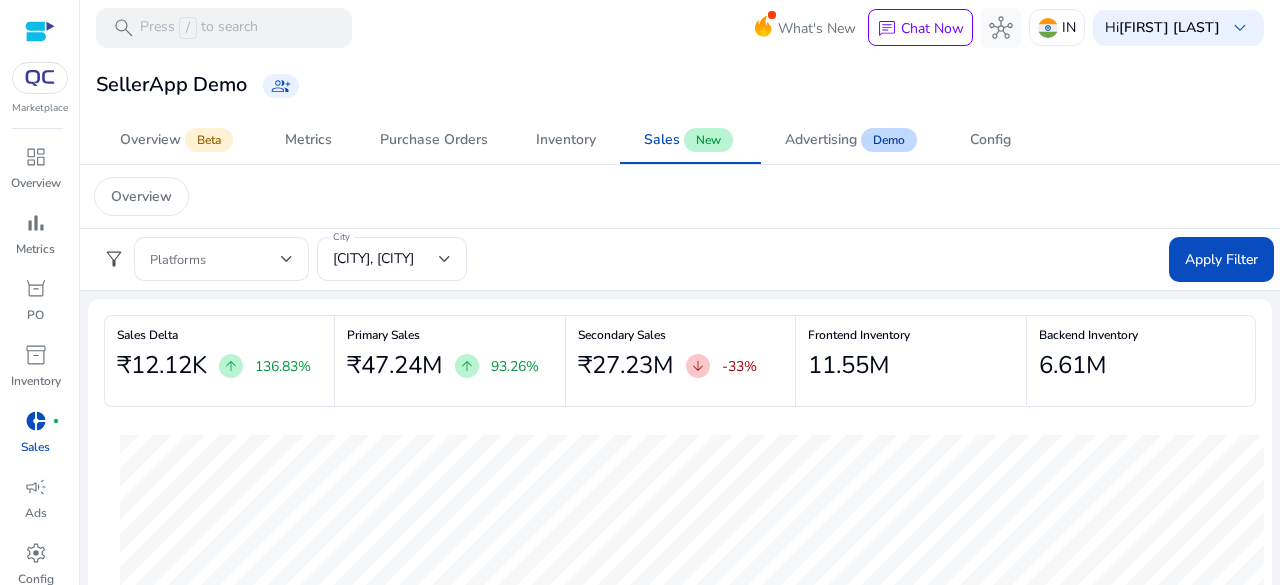 drag, startPoint x: 1189, startPoint y: 262, endPoint x: 627, endPoint y: 247, distance: 562.20013 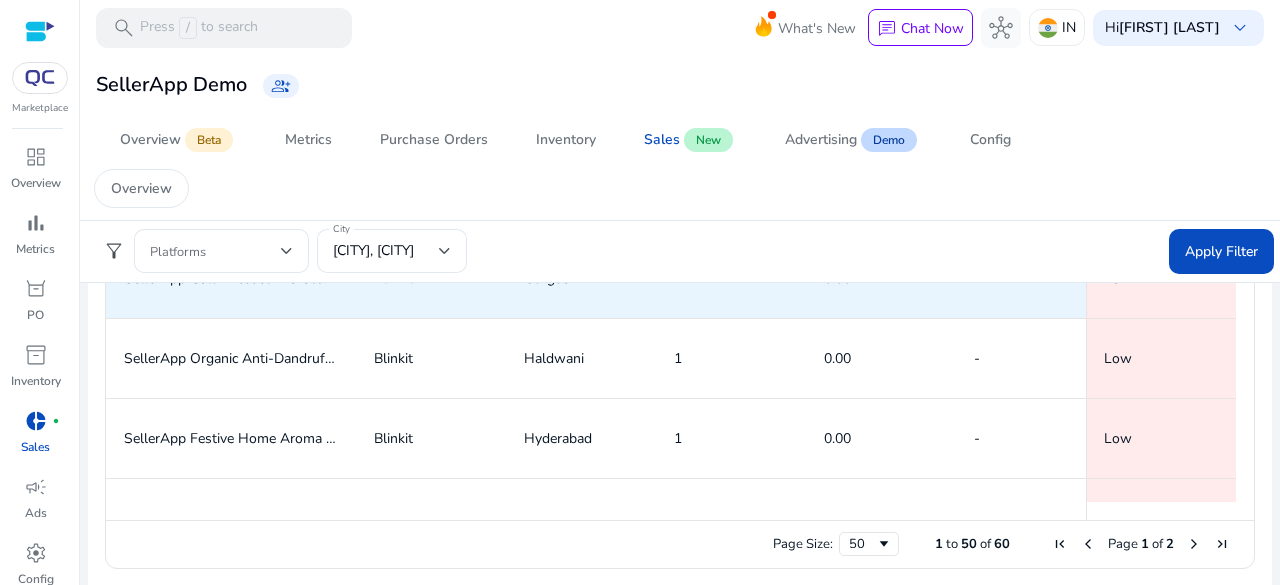 scroll, scrollTop: 1376, scrollLeft: 0, axis: vertical 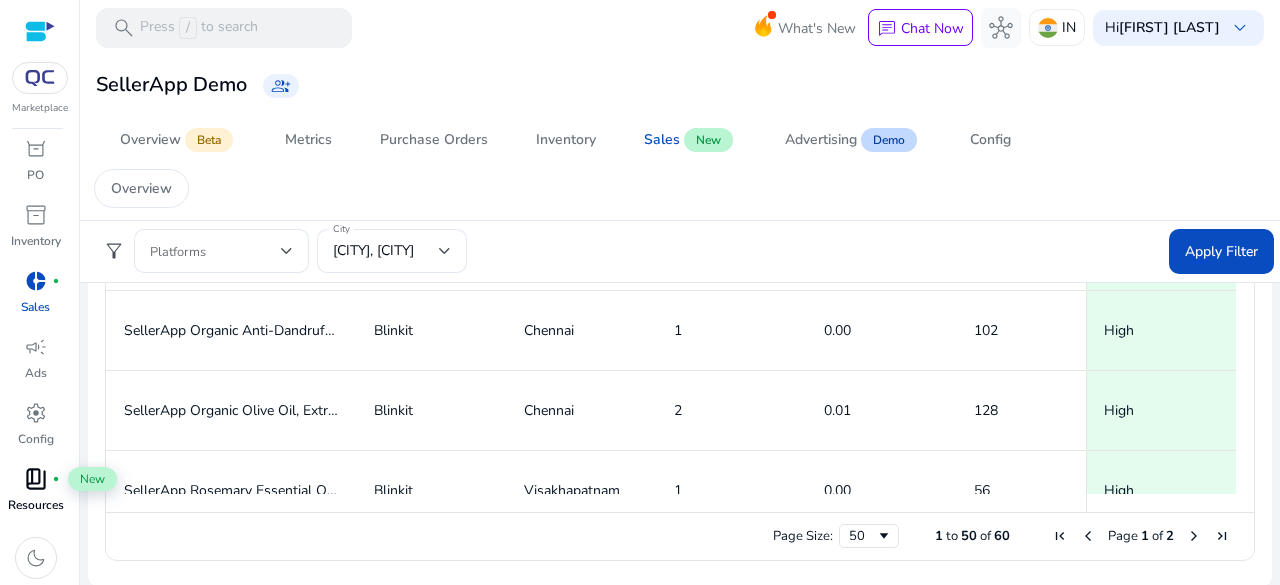 click on "book_4   fiber_manual_record" at bounding box center [36, 479] 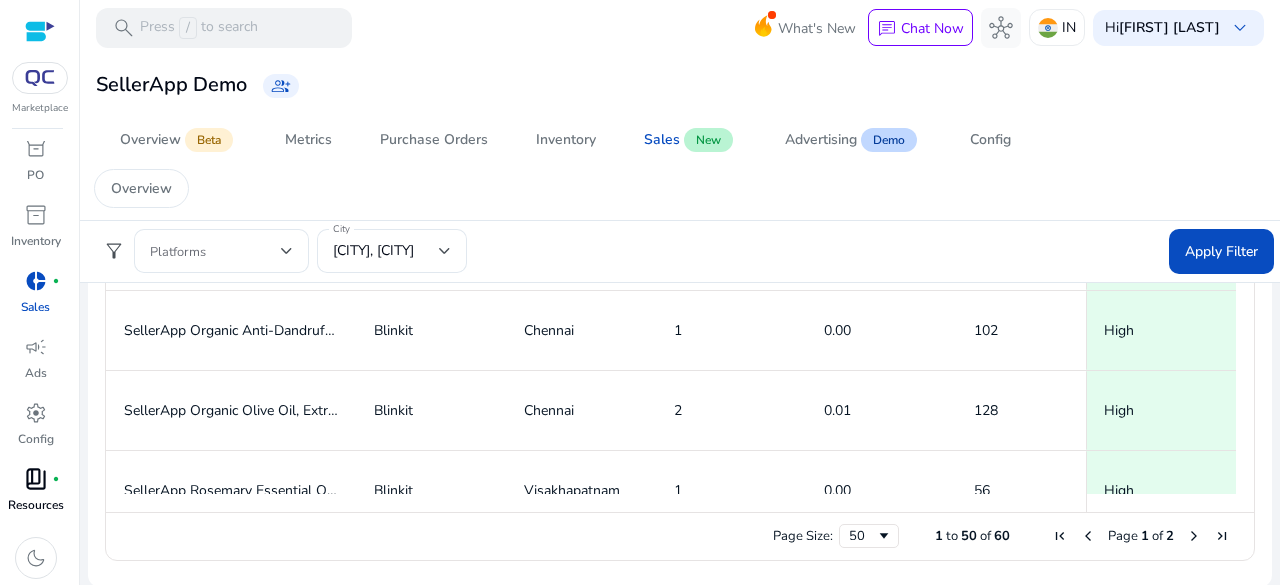 click on "book_4   fiber_manual_record   Resources" at bounding box center [35, 496] 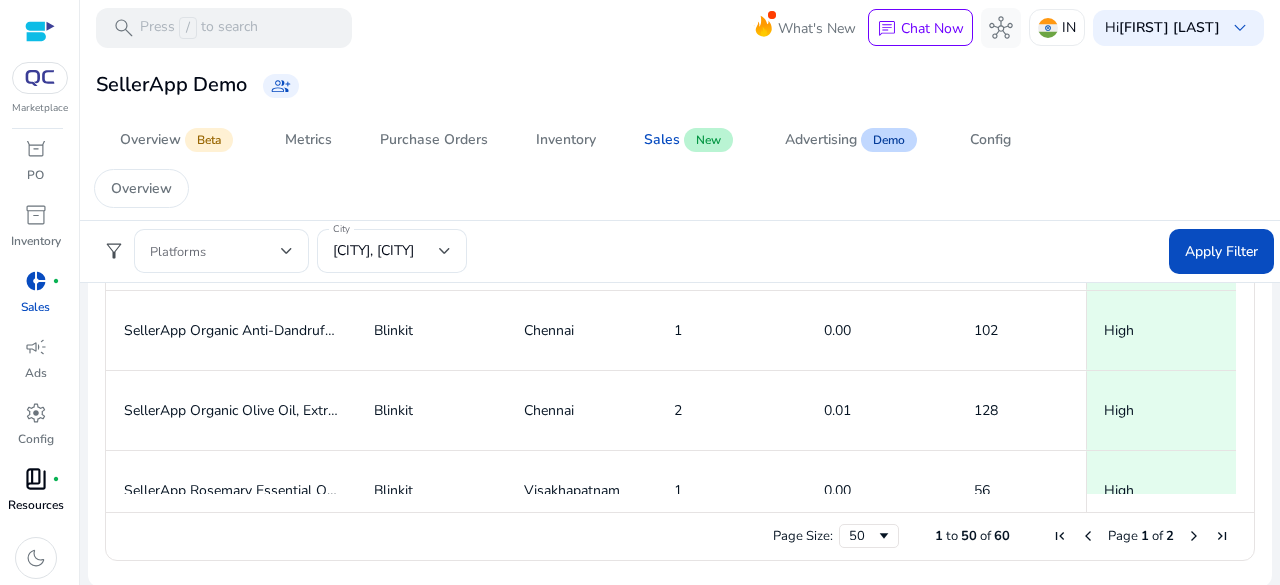 click on "book_4   fiber_manual_record" at bounding box center [36, 479] 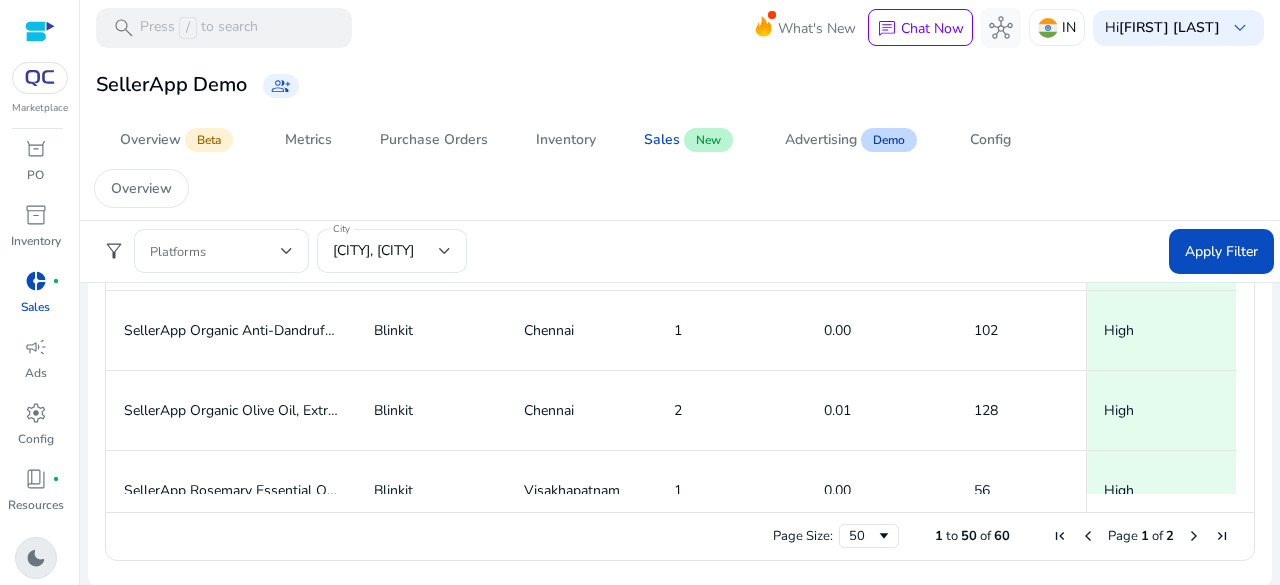 drag, startPoint x: 26, startPoint y: 549, endPoint x: 122, endPoint y: 517, distance: 101.19289 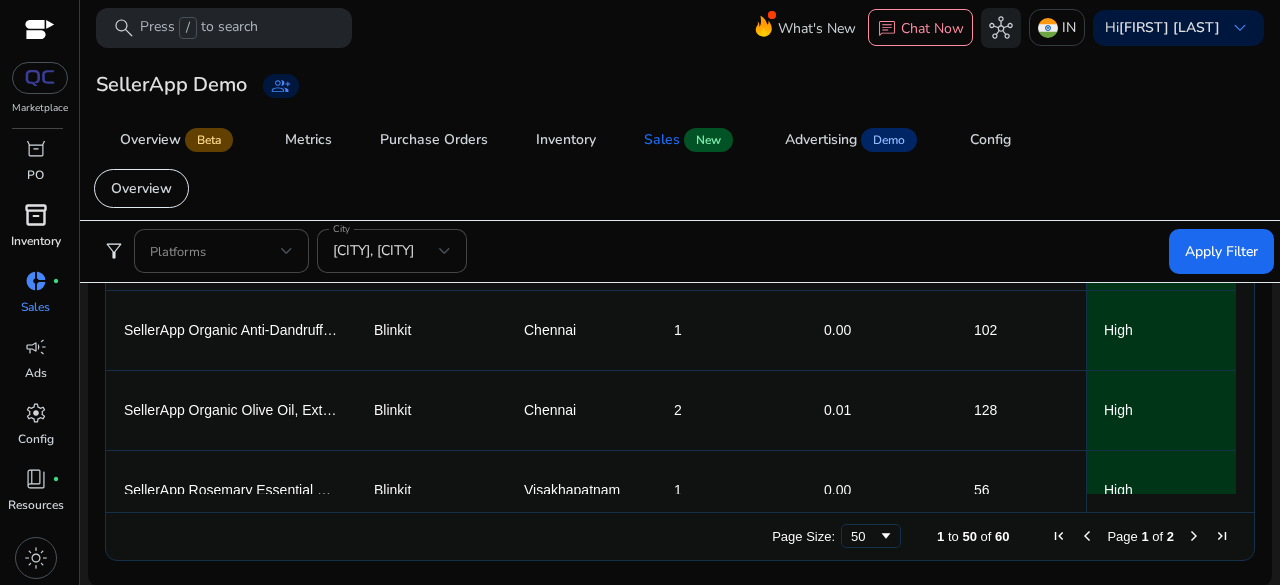 click on "inventory_2" at bounding box center (36, 215) 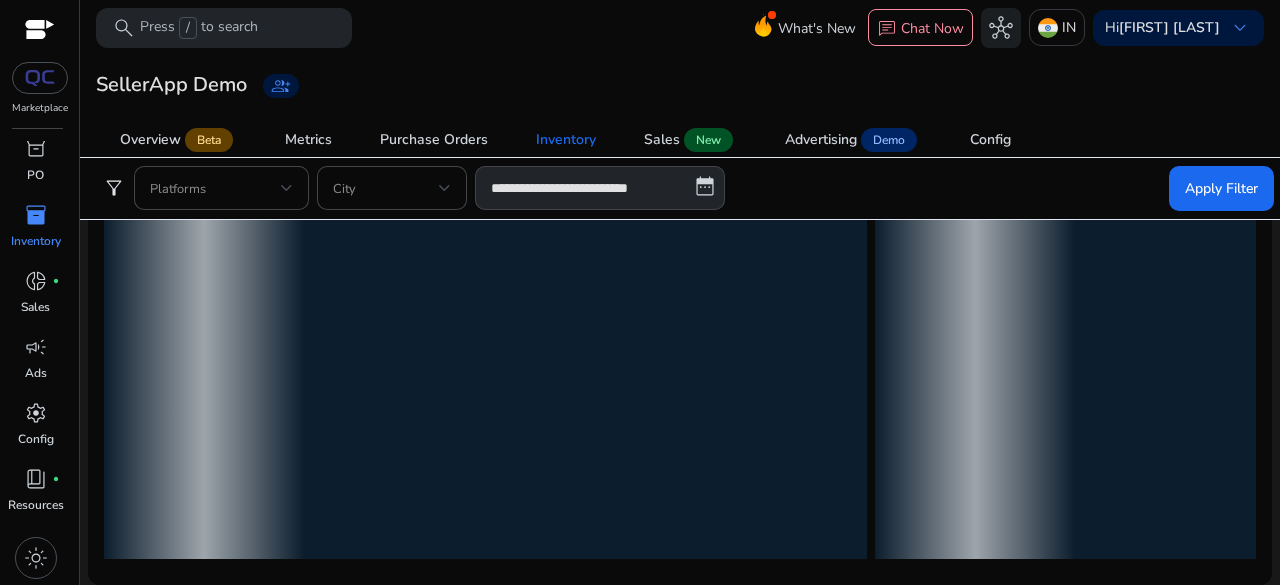 scroll, scrollTop: 0, scrollLeft: 0, axis: both 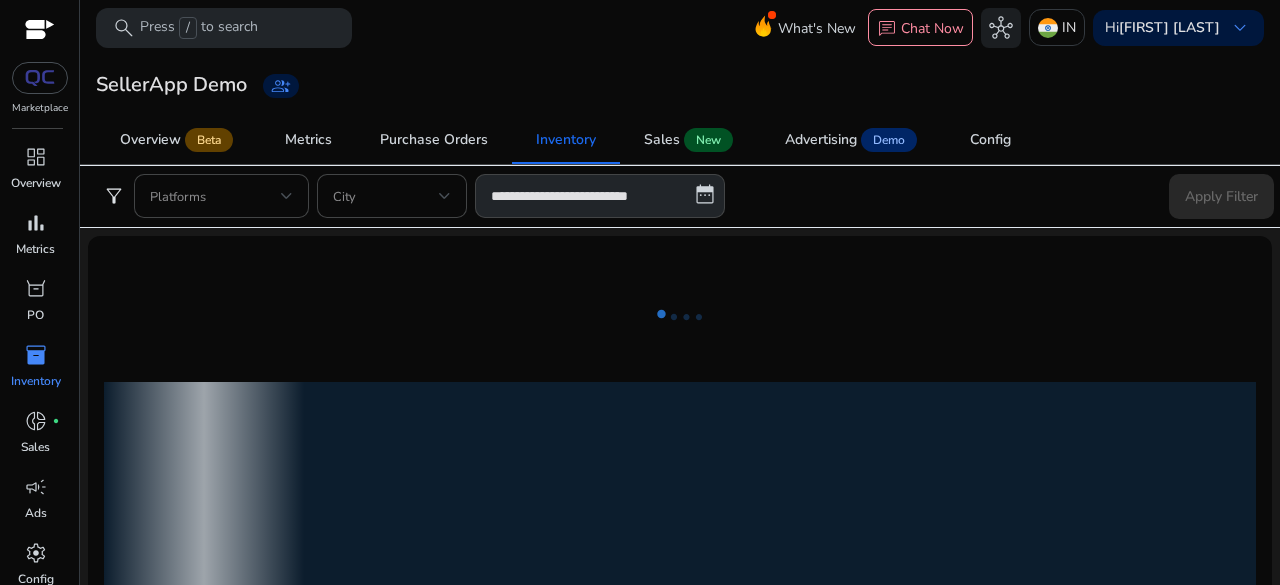 drag, startPoint x: 27, startPoint y: 151, endPoint x: 36, endPoint y: 127, distance: 25.632011 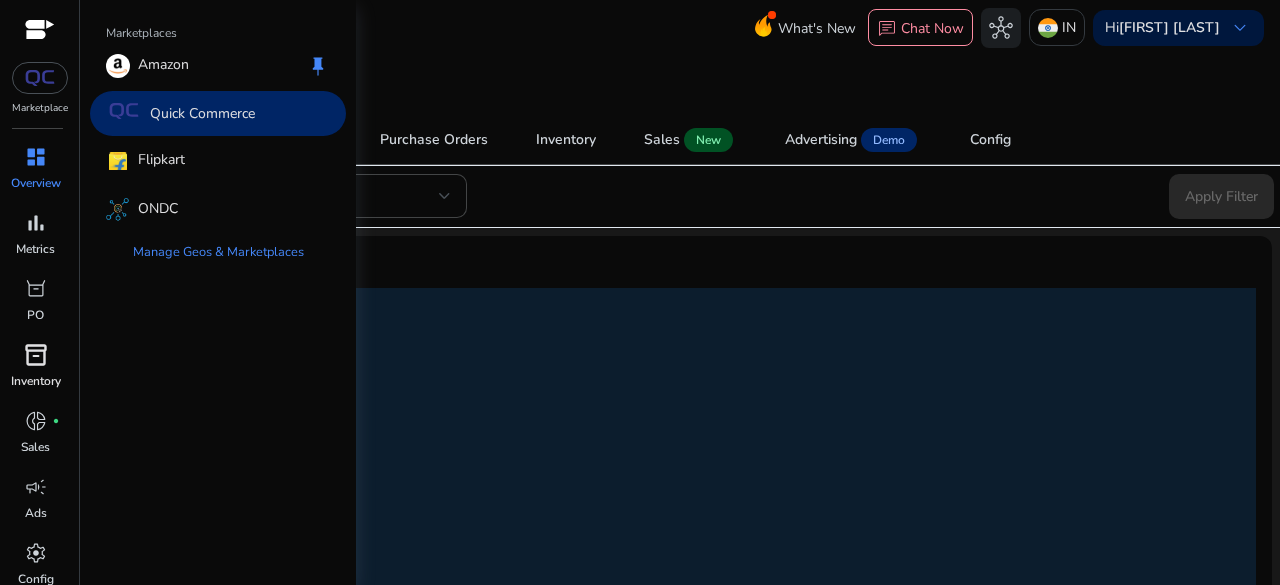 click at bounding box center [40, 78] 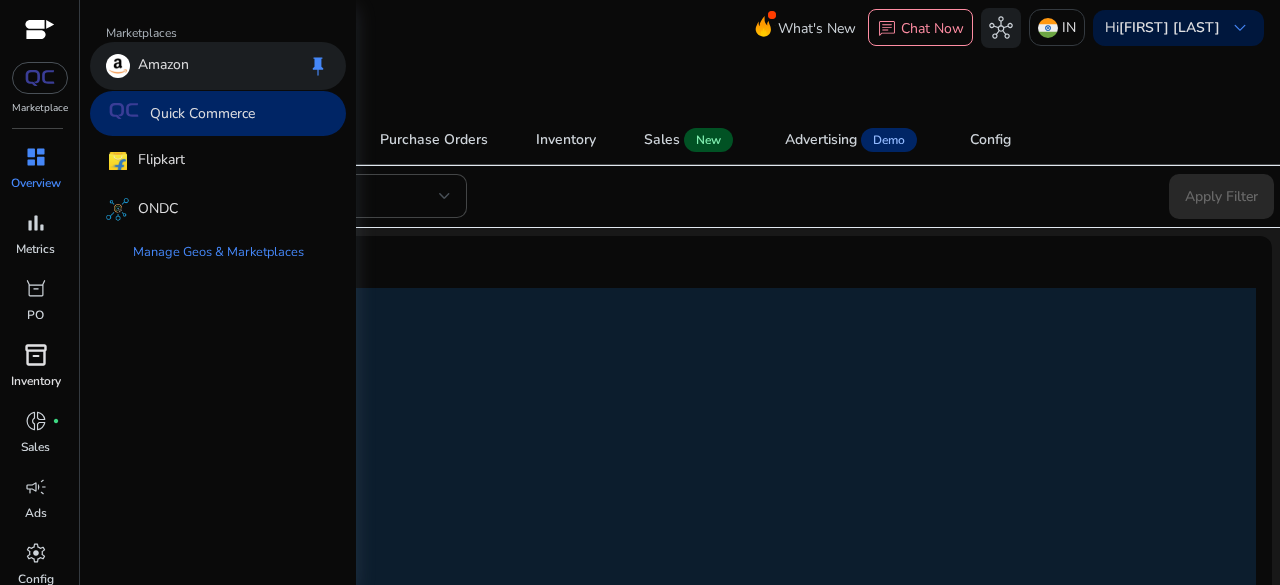 click on "Amazon   keep" at bounding box center (218, 66) 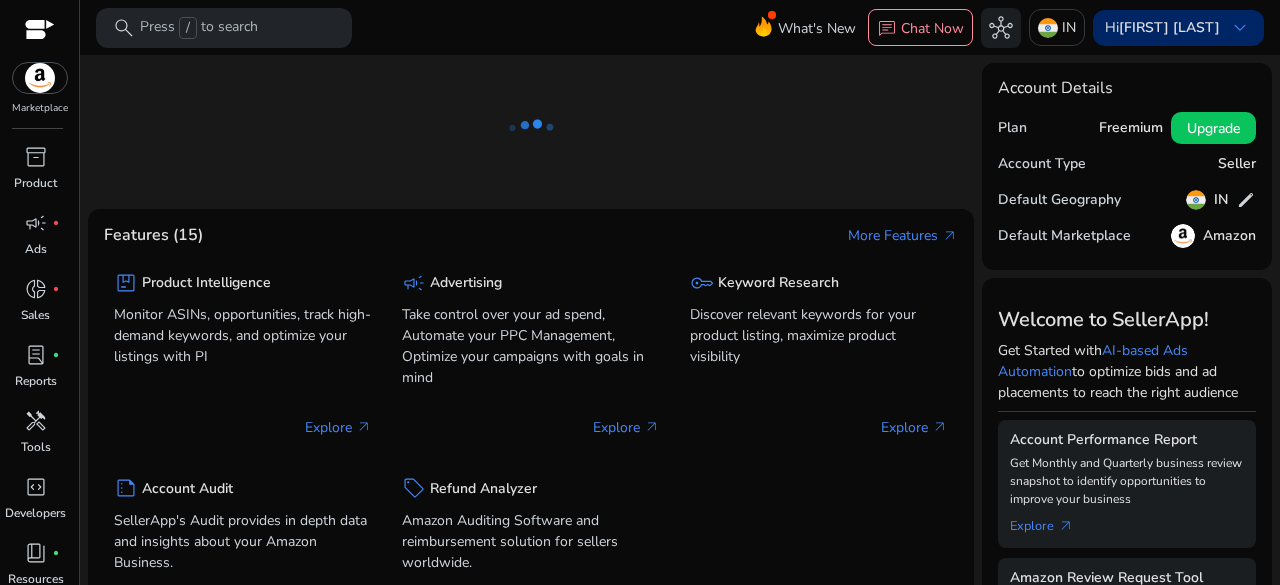 click on "[FIRST] [LAST]" at bounding box center [1169, 27] 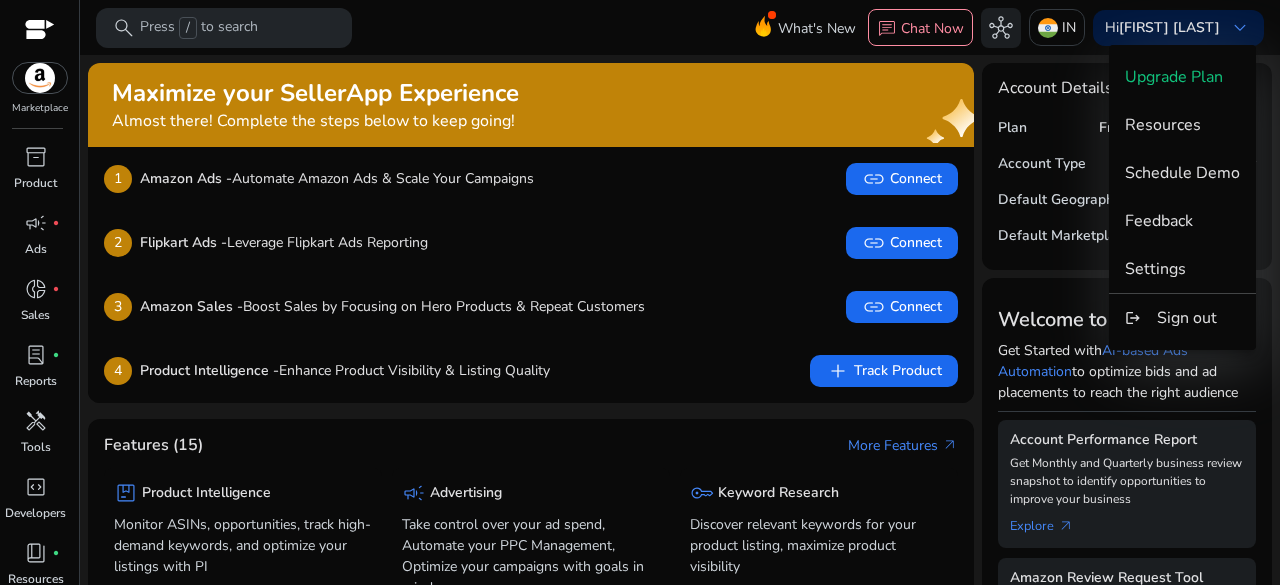 click at bounding box center (640, 292) 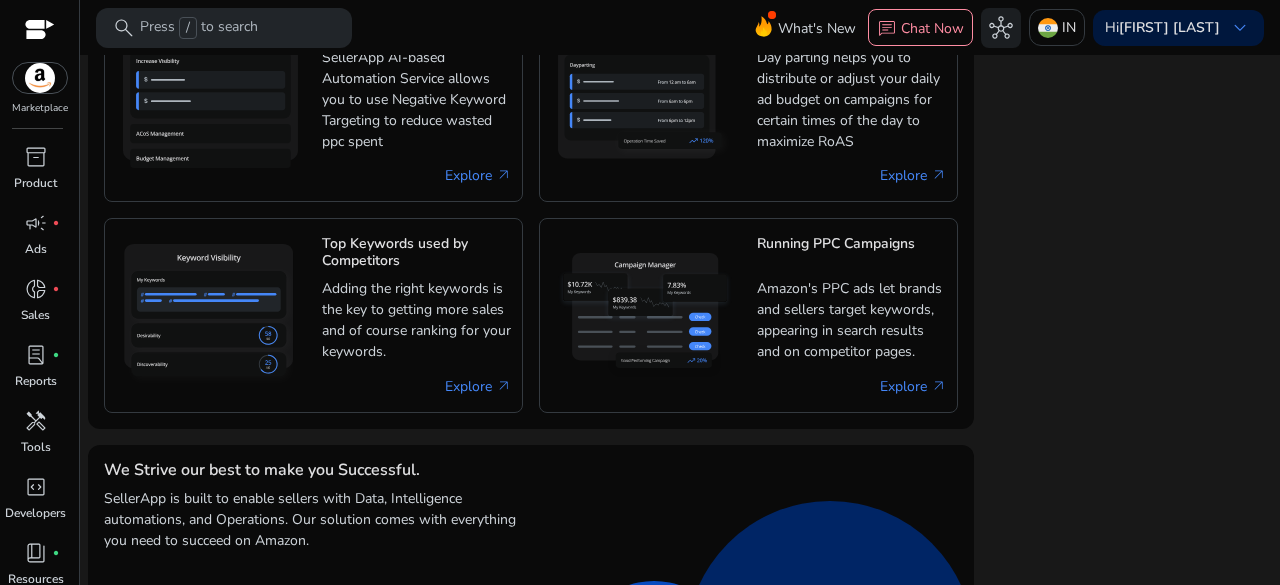 scroll, scrollTop: 1452, scrollLeft: 0, axis: vertical 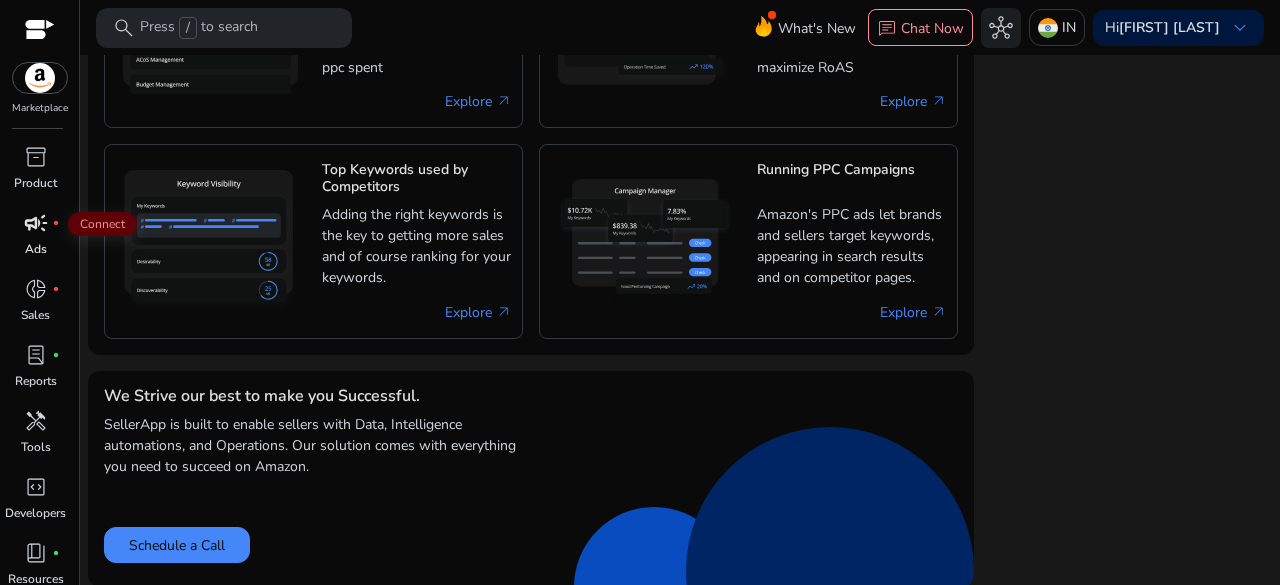 click on "campaign" at bounding box center [36, 223] 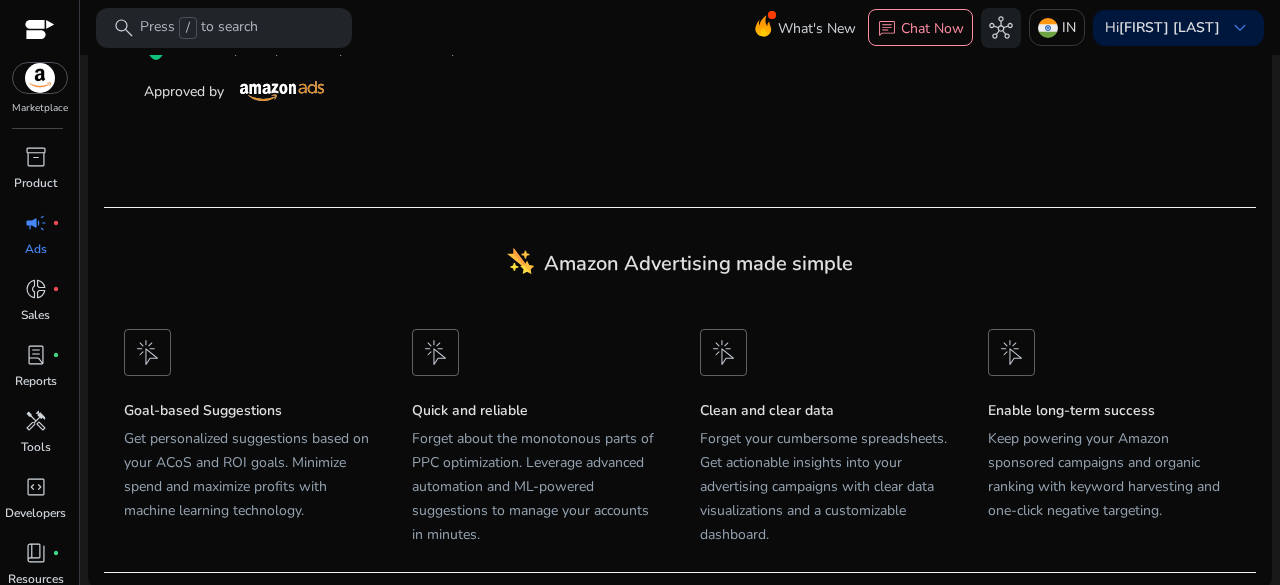 scroll, scrollTop: 0, scrollLeft: 0, axis: both 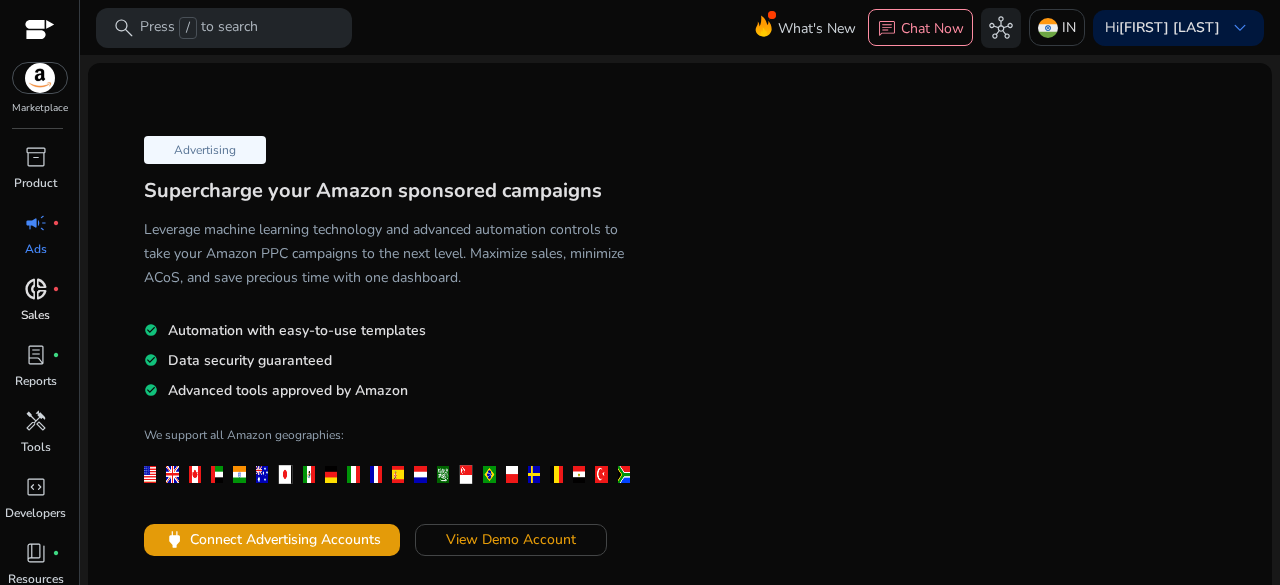 click on "donut_small   fiber_manual_record" at bounding box center [36, 289] 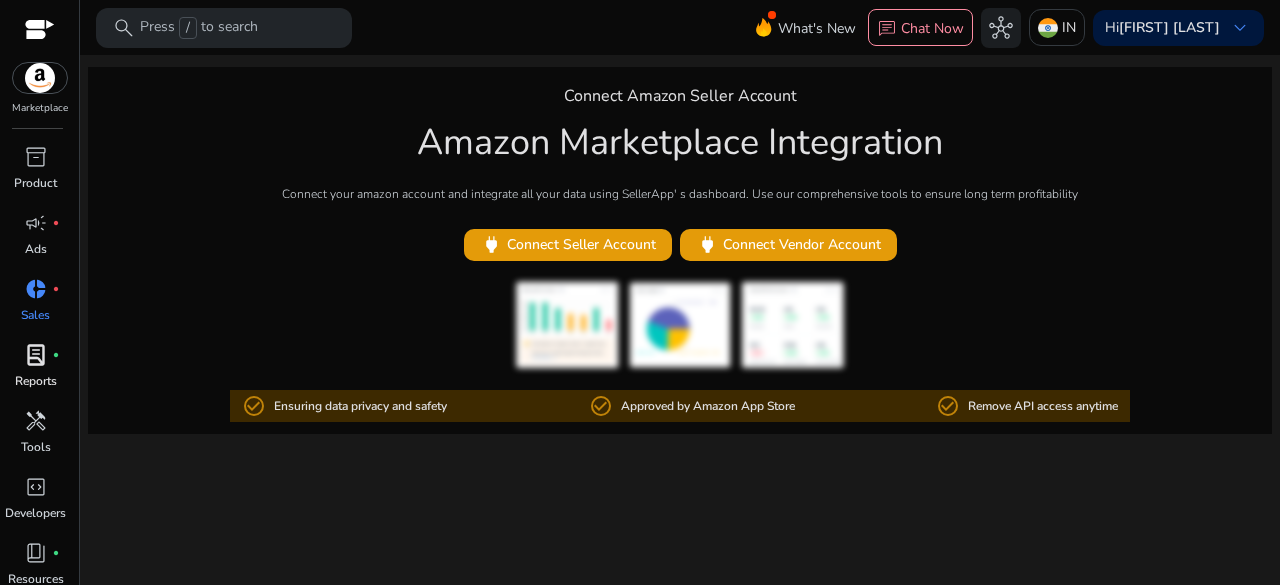 click on "Reports" at bounding box center (36, 381) 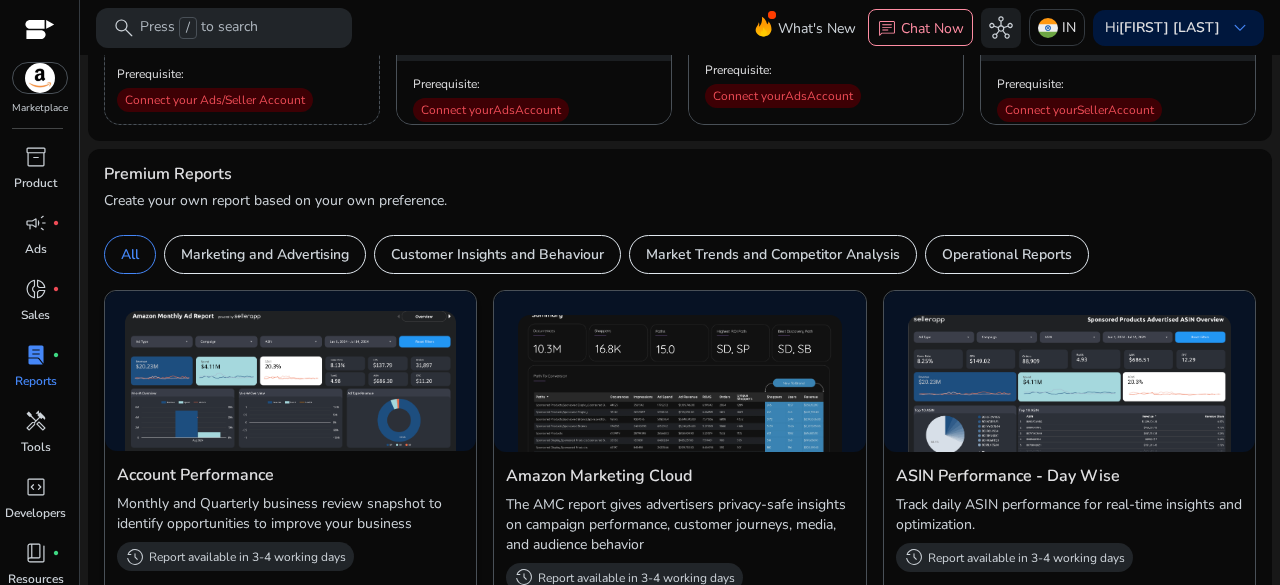 scroll, scrollTop: 200, scrollLeft: 0, axis: vertical 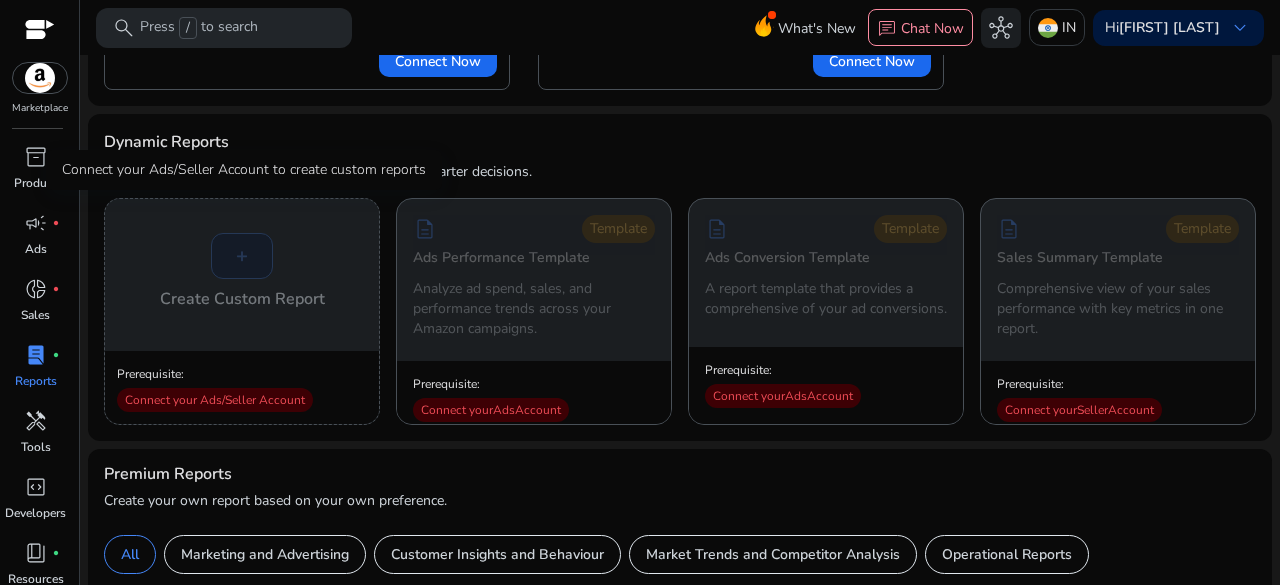click on "+" 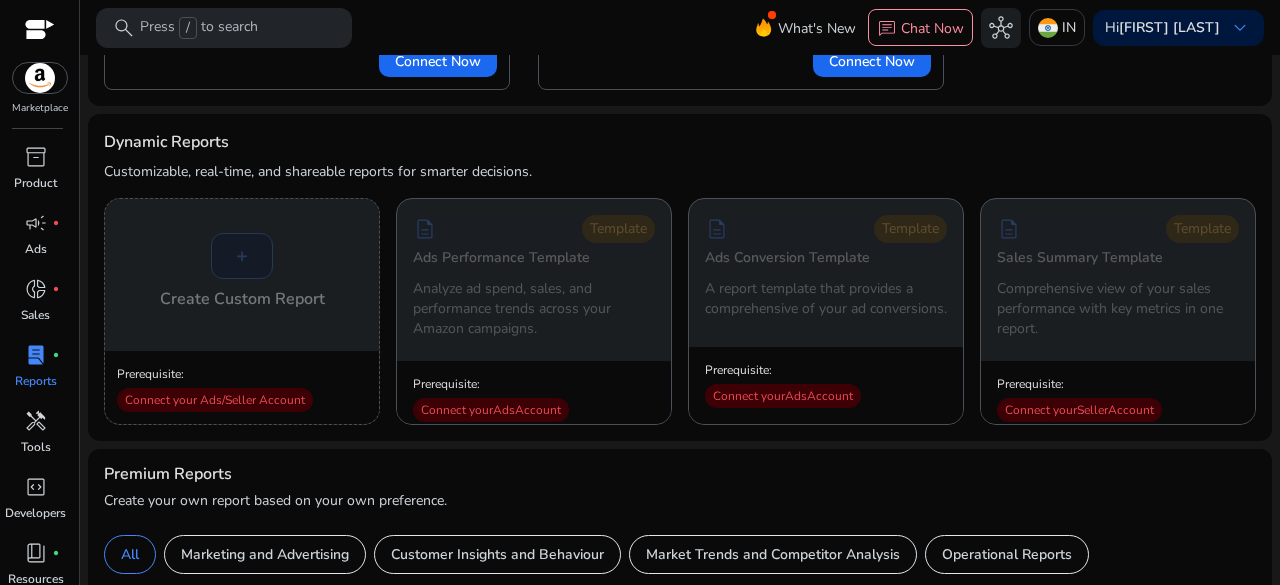 click on "+" 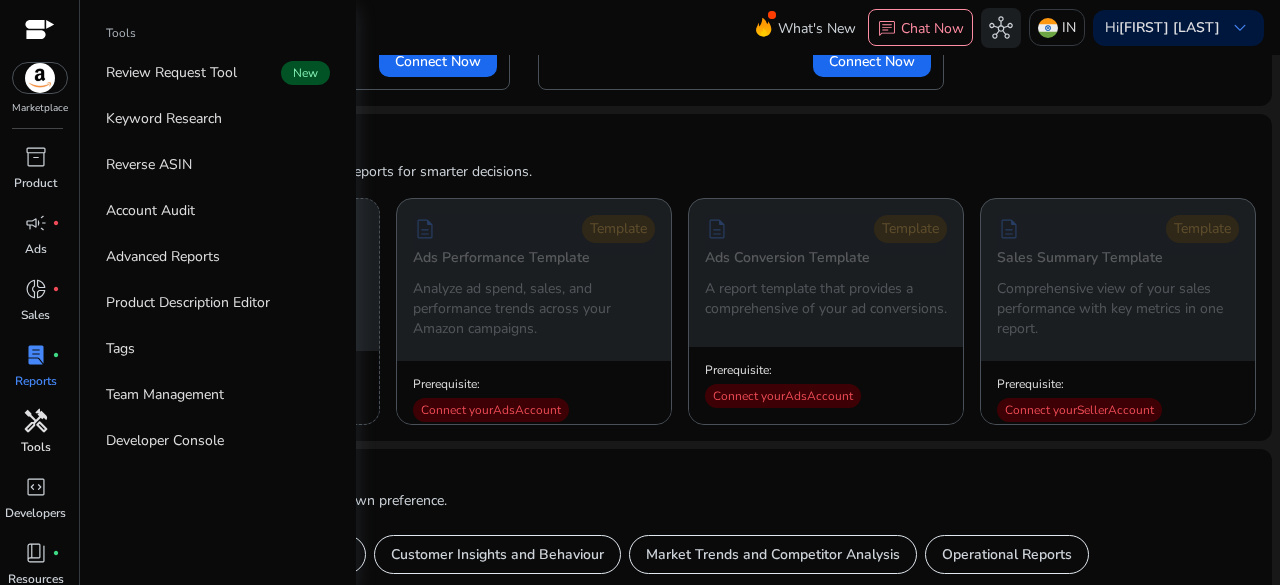 click on "handyman" at bounding box center [36, 421] 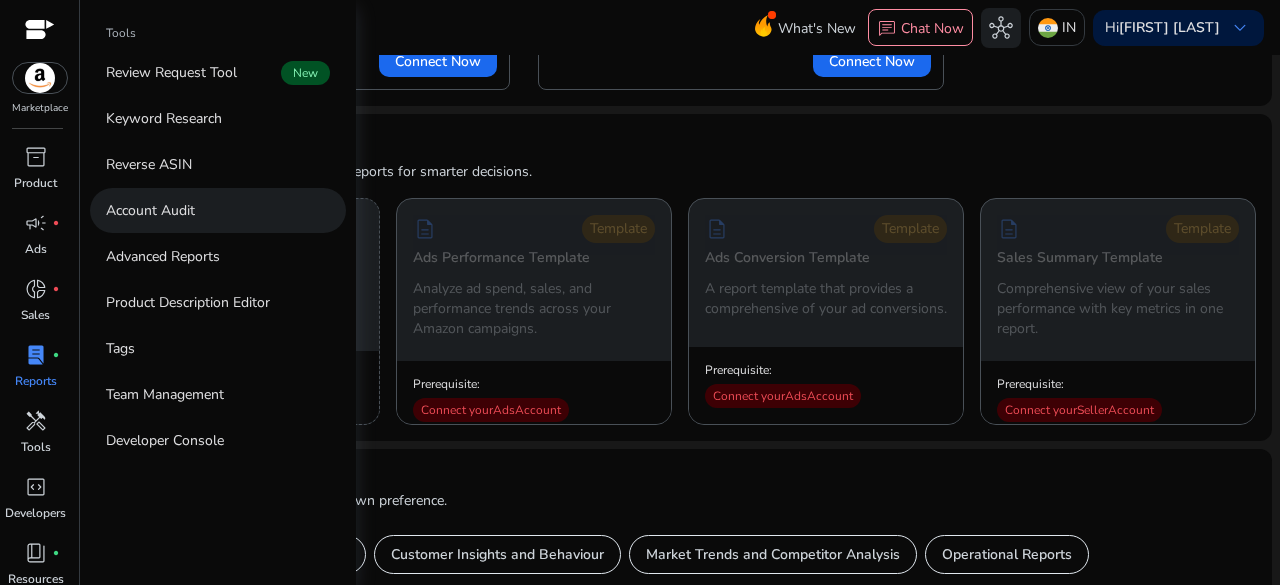 scroll, scrollTop: 0, scrollLeft: 0, axis: both 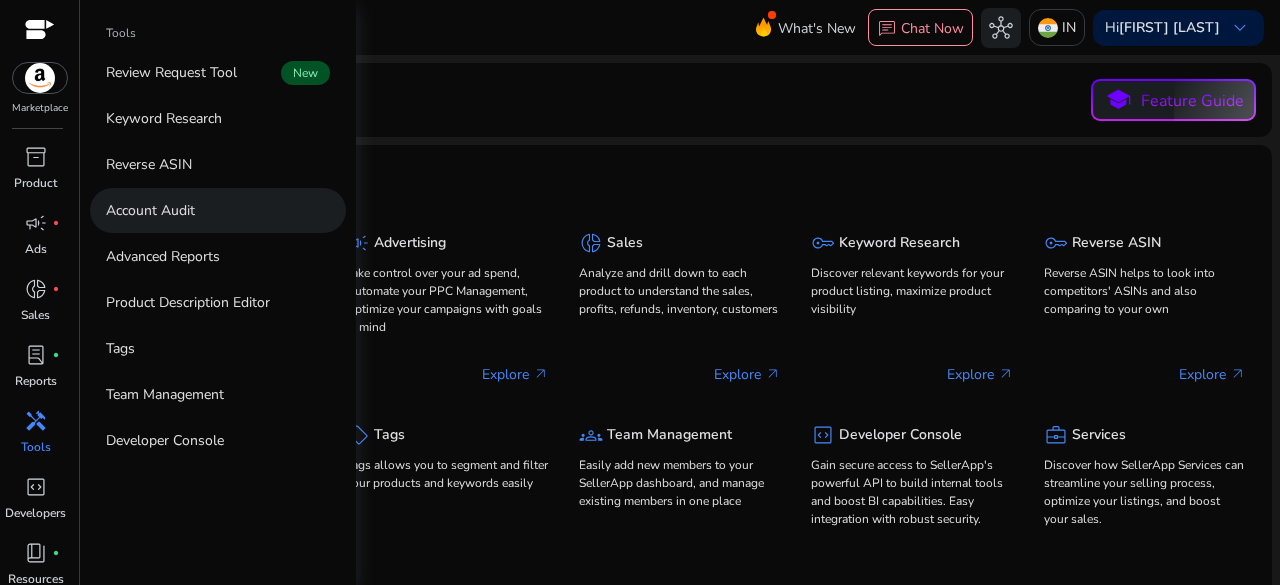click on "Account Audit" at bounding box center (150, 210) 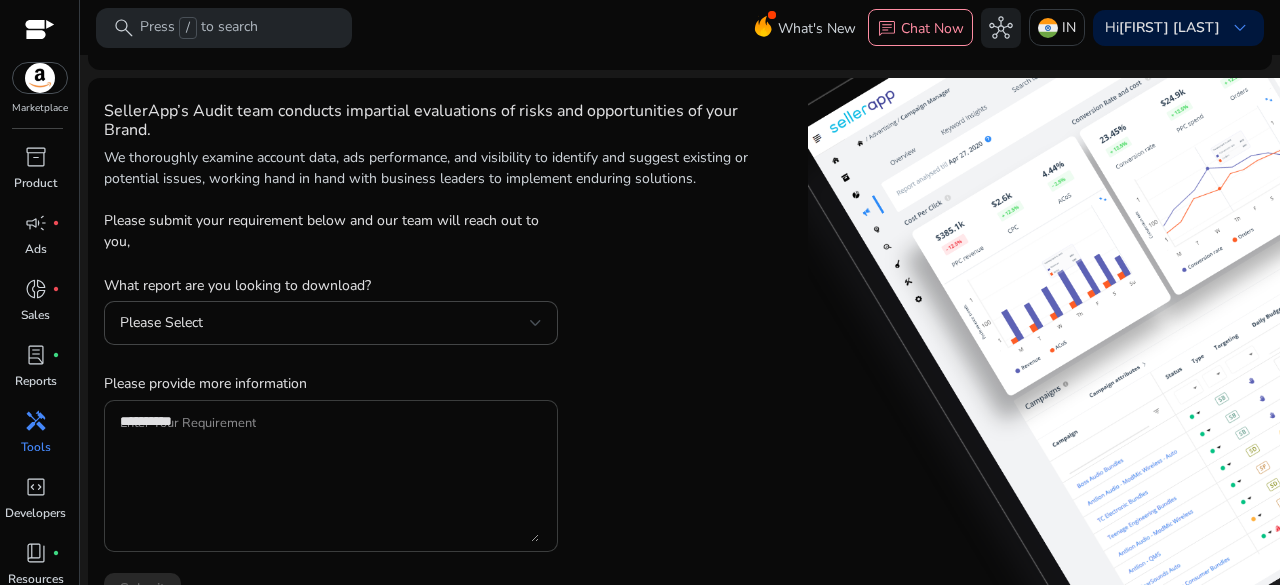 scroll, scrollTop: 0, scrollLeft: 0, axis: both 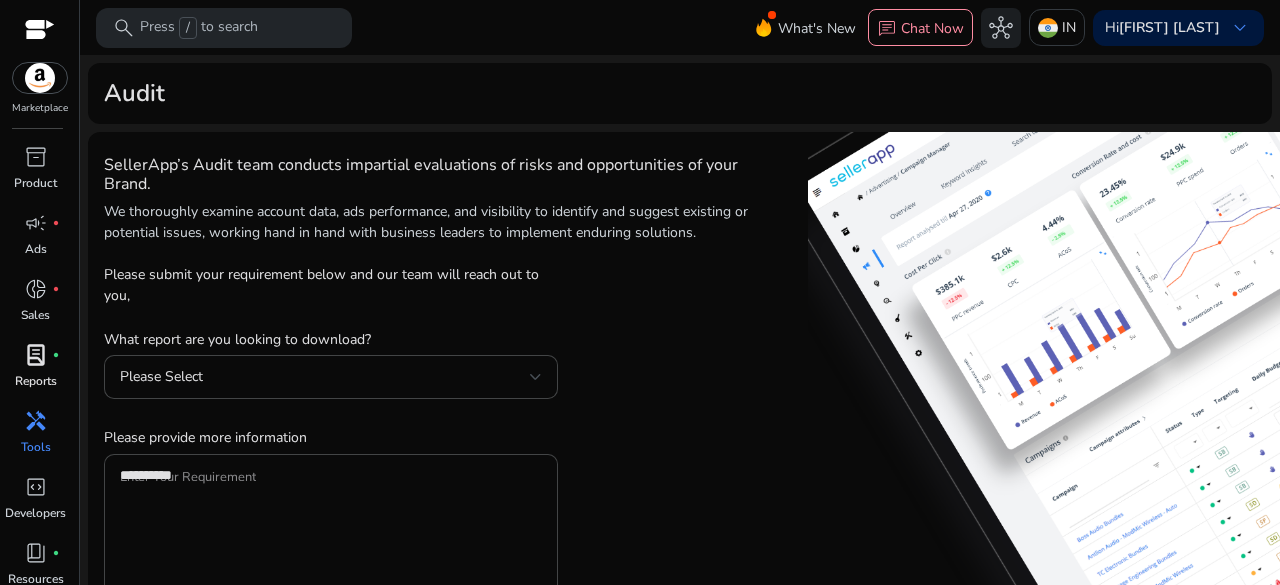 click on "lab_profile   fiber_manual_record   Reports" at bounding box center [35, 372] 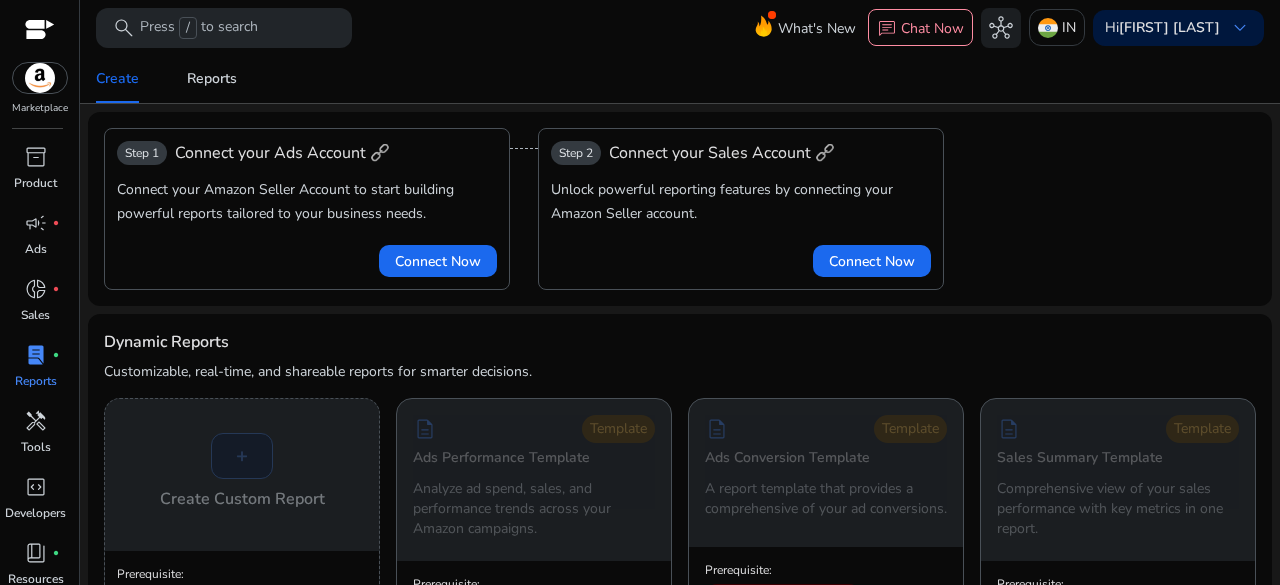 scroll, scrollTop: 74, scrollLeft: 0, axis: vertical 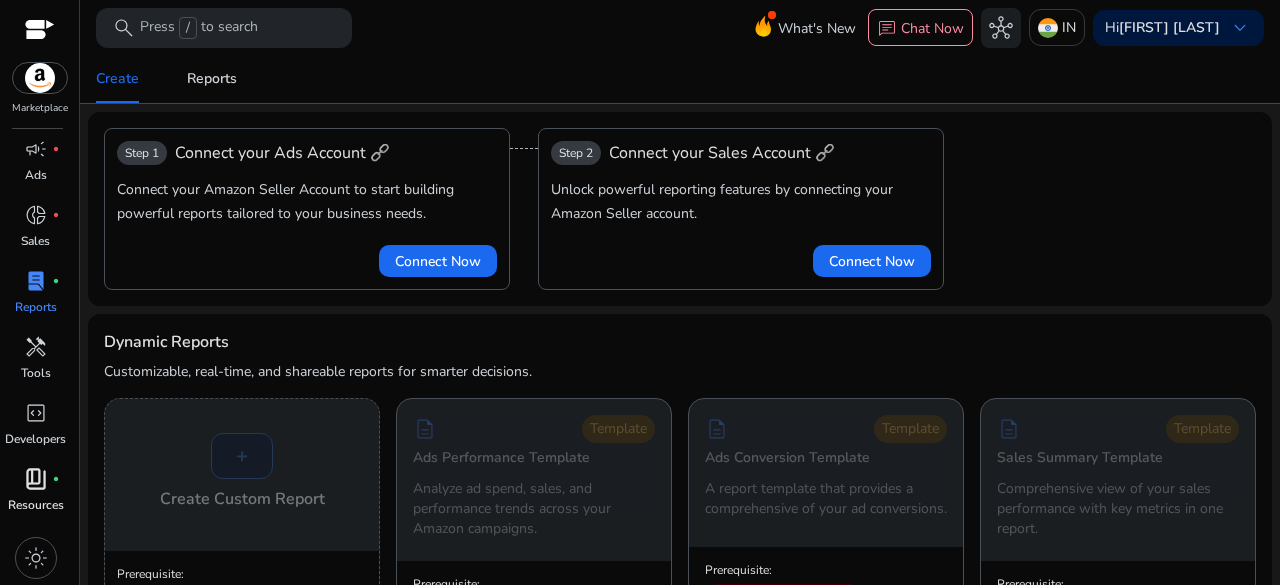 click on "book_4" at bounding box center [36, 479] 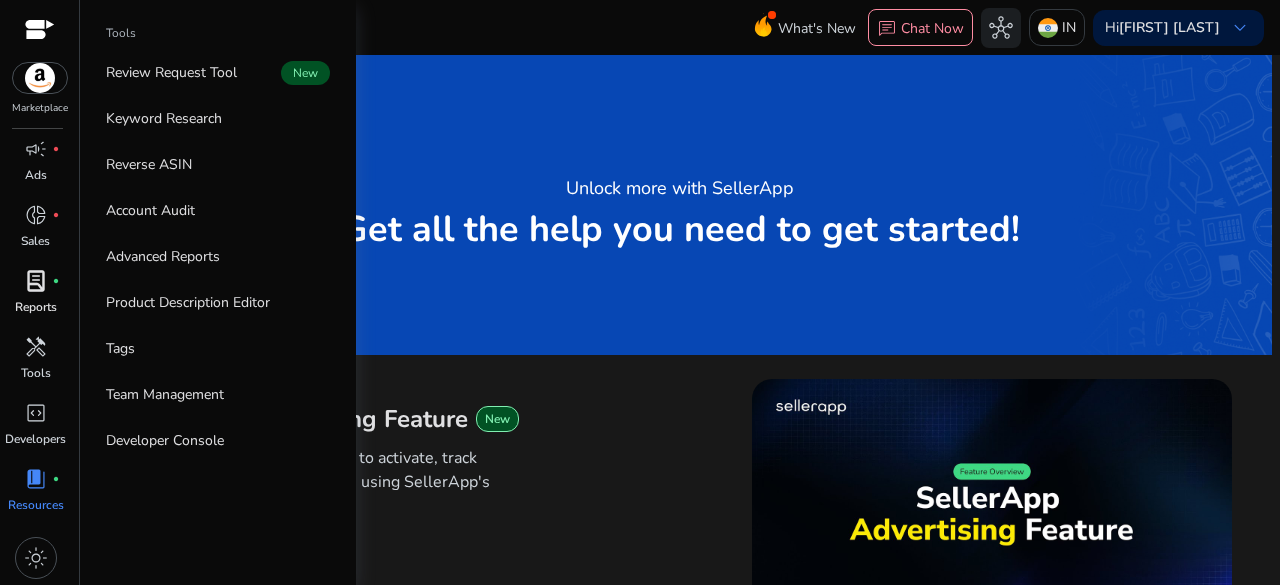 click on "lab_profile   fiber_manual_record   Reports" at bounding box center [35, 298] 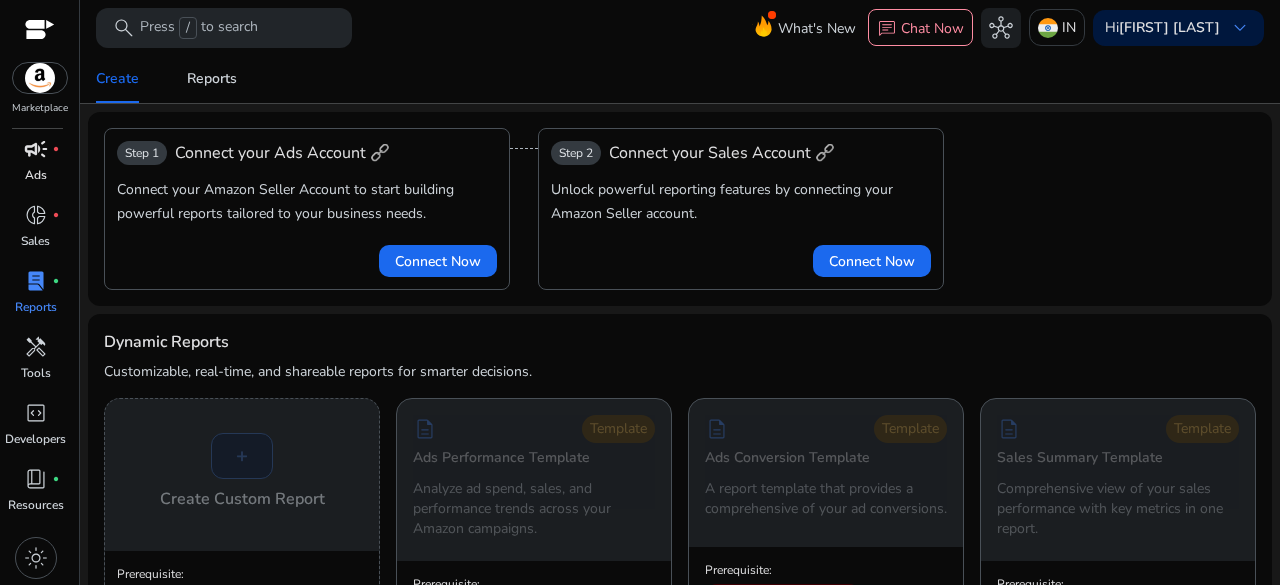 click on "fiber_manual_record" at bounding box center [56, 149] 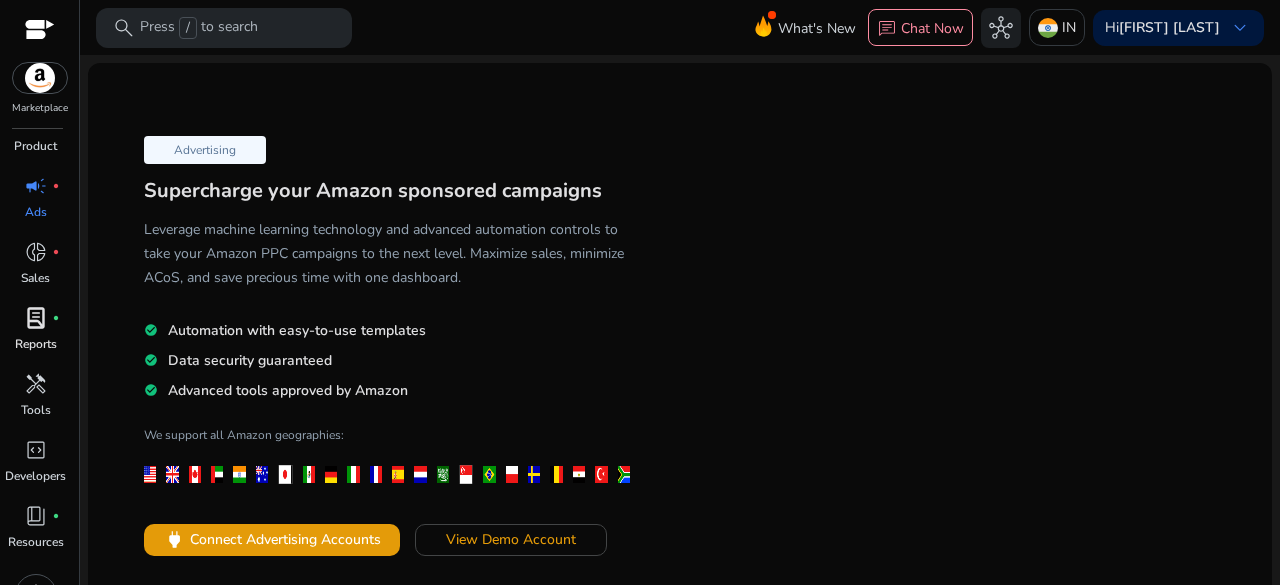scroll, scrollTop: 0, scrollLeft: 0, axis: both 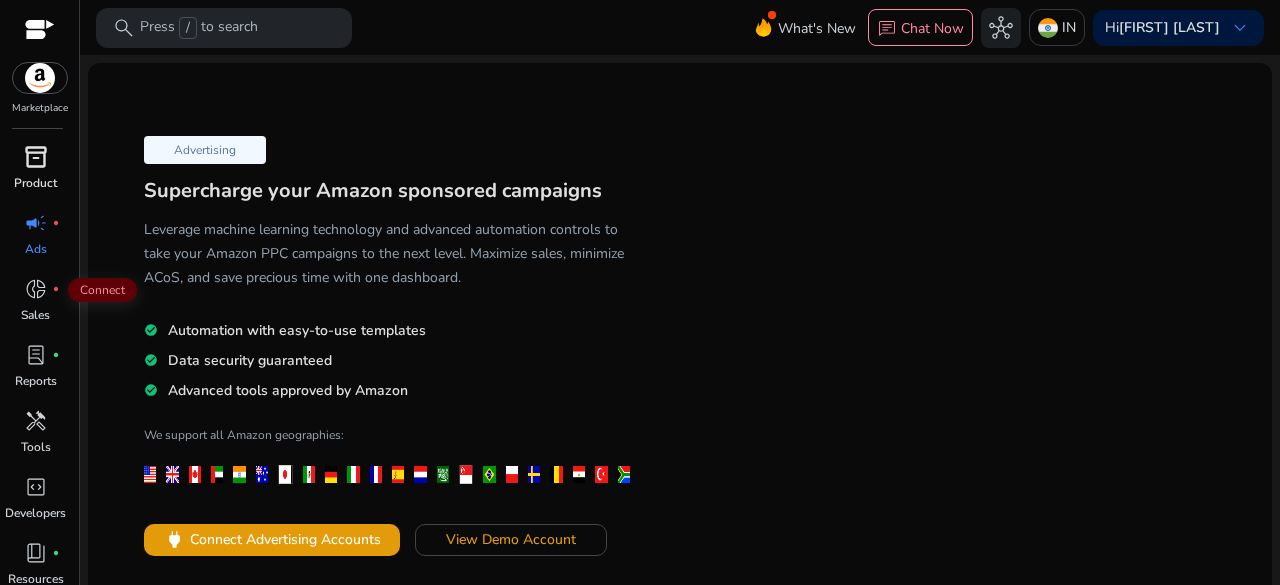 click on "inventory_2" at bounding box center [36, 157] 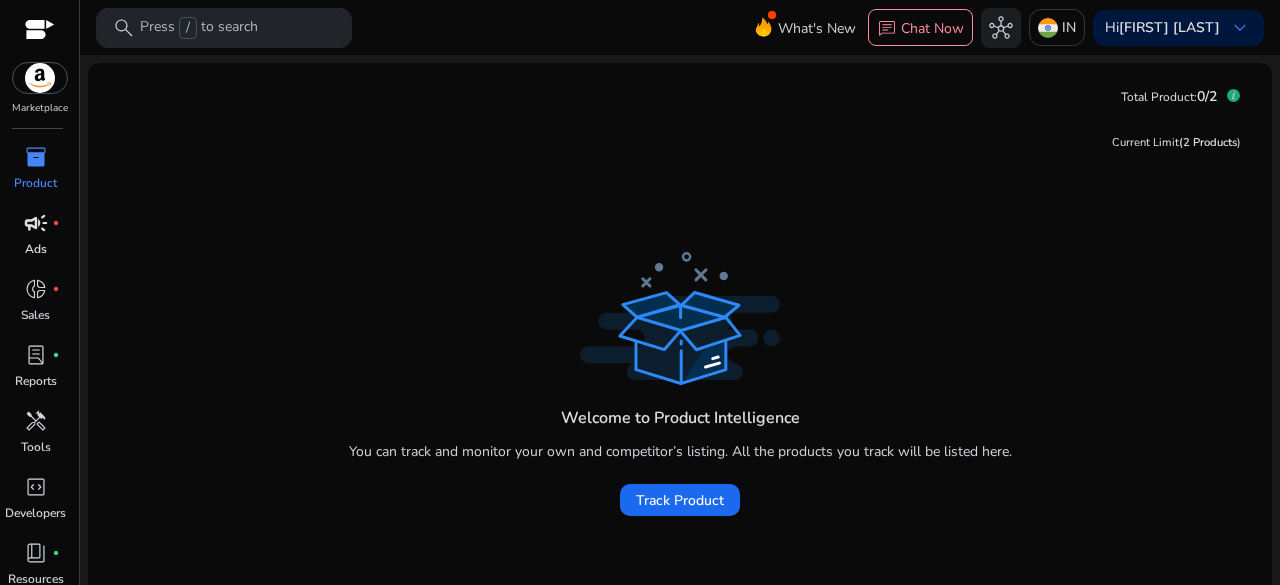 click on "Ads" at bounding box center (36, 249) 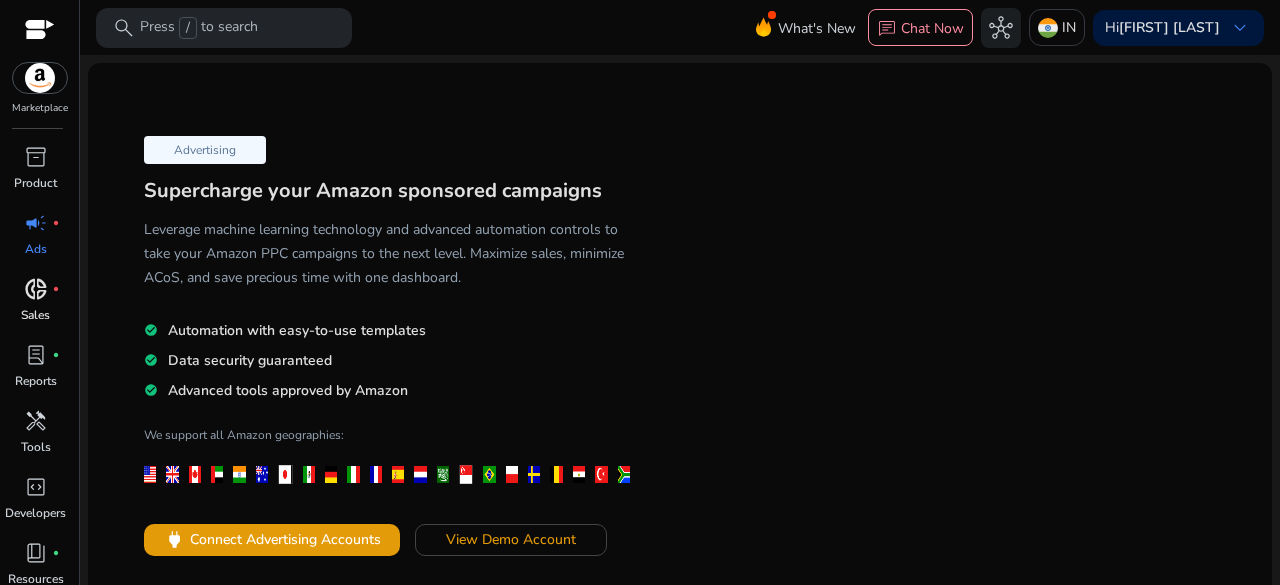 click on "Sales" at bounding box center [35, 315] 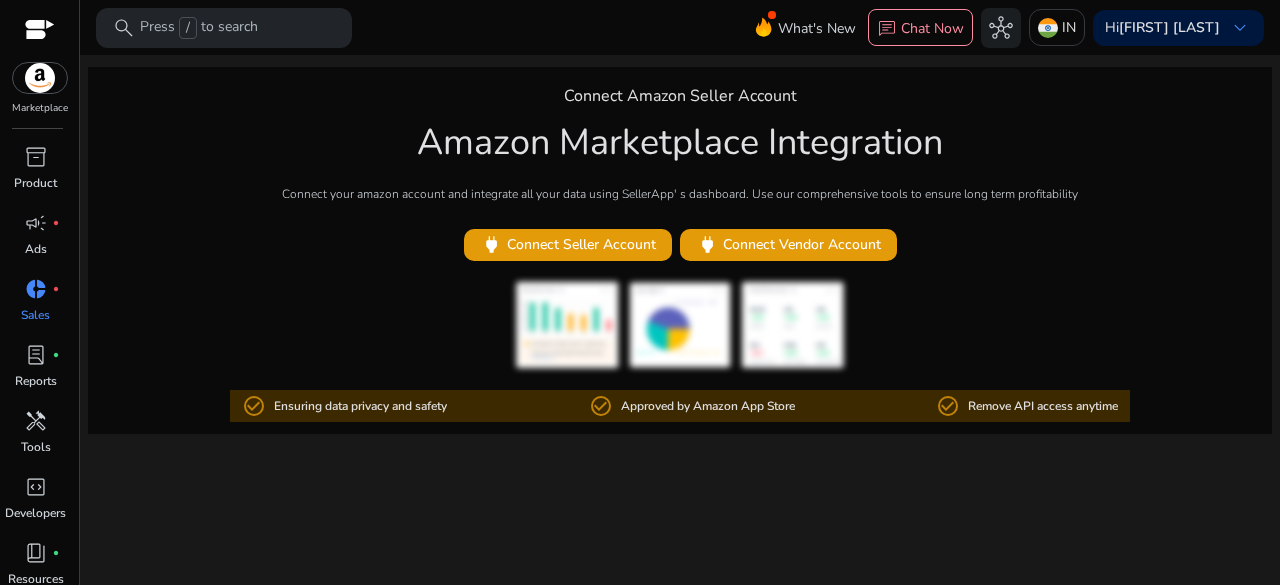 scroll, scrollTop: 74, scrollLeft: 0, axis: vertical 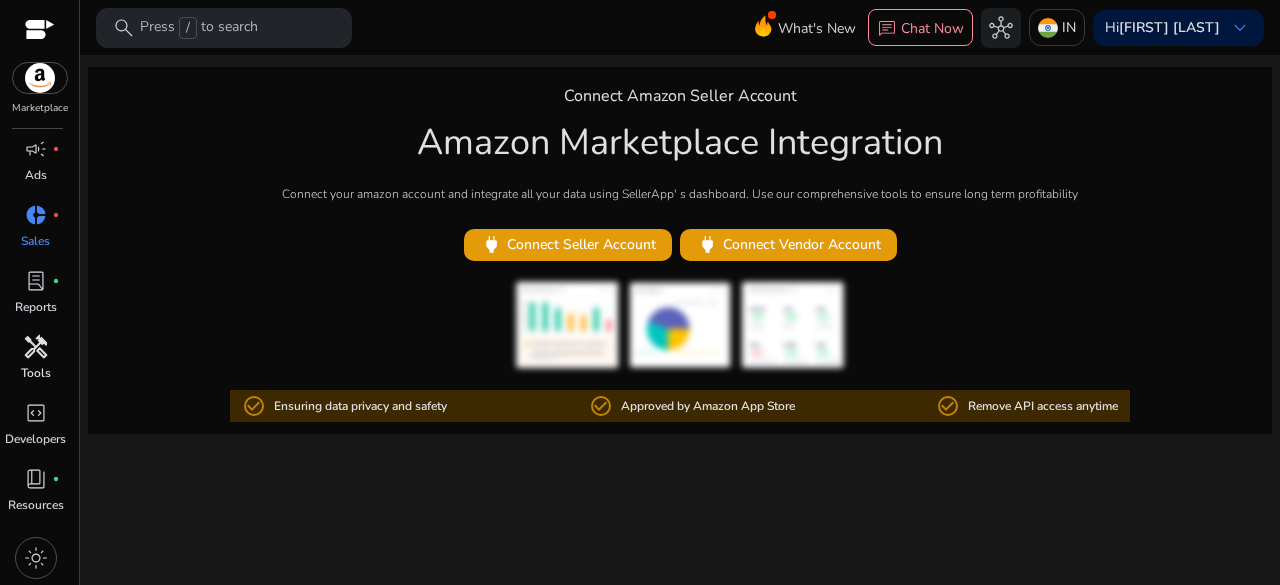click on "Tools" at bounding box center (36, 373) 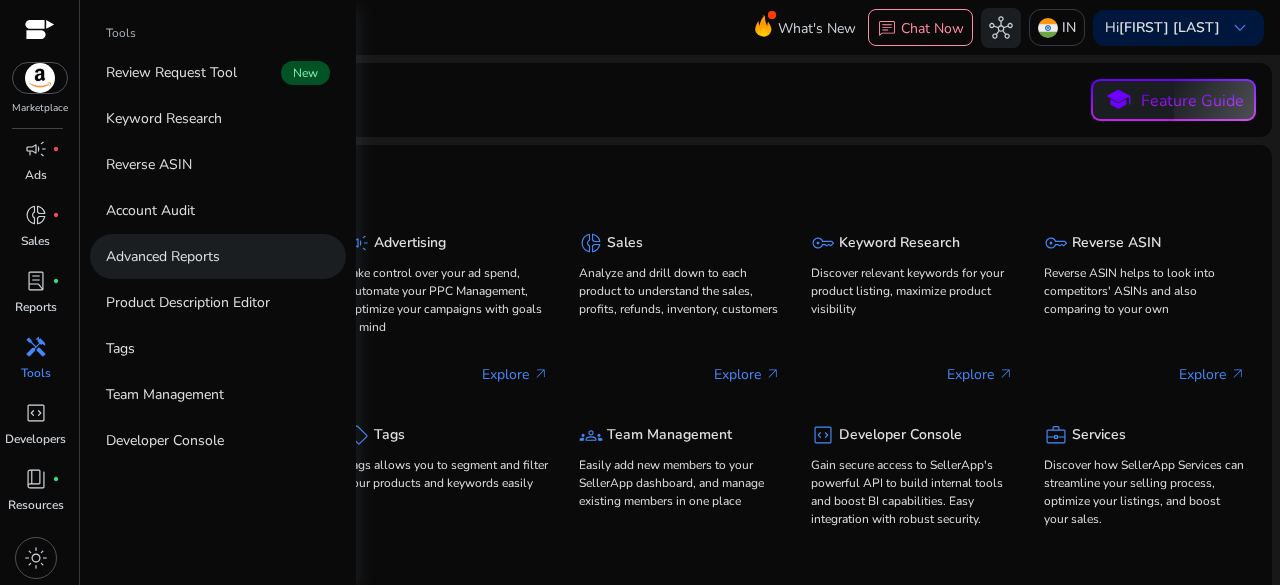click on "Advanced Reports" at bounding box center [163, 256] 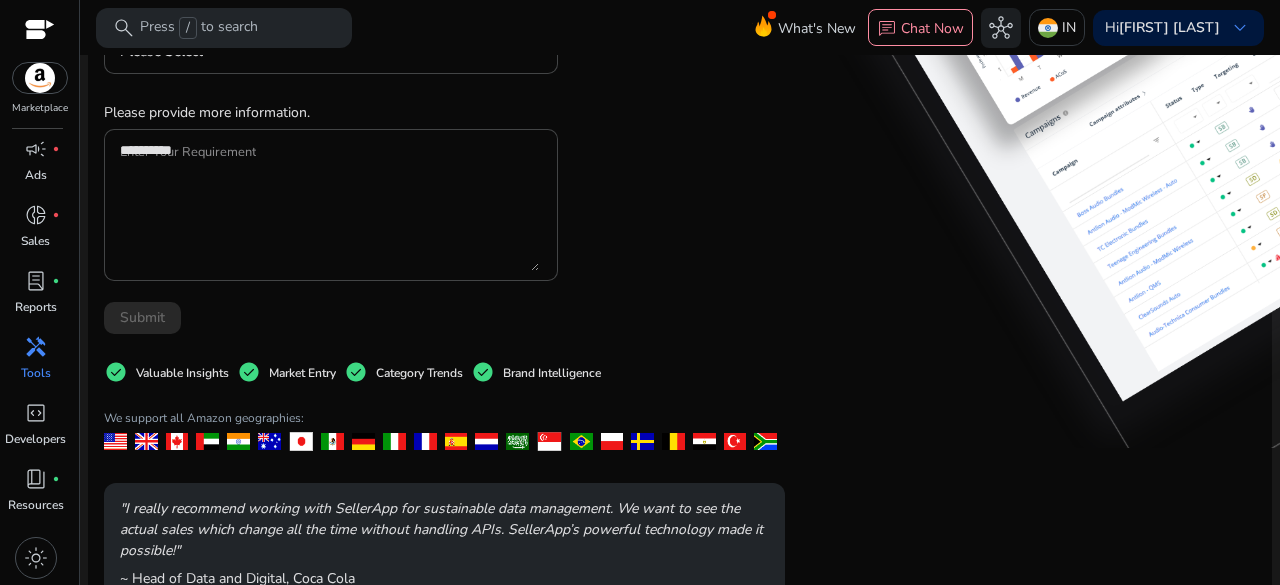 scroll, scrollTop: 100, scrollLeft: 0, axis: vertical 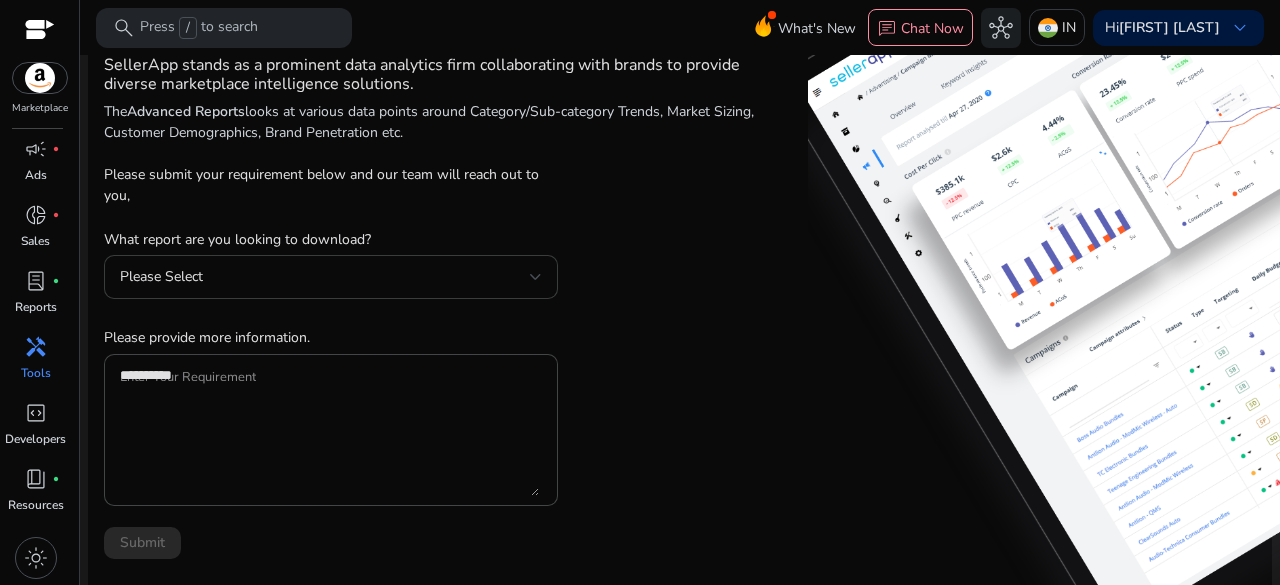 click on "Please Select" 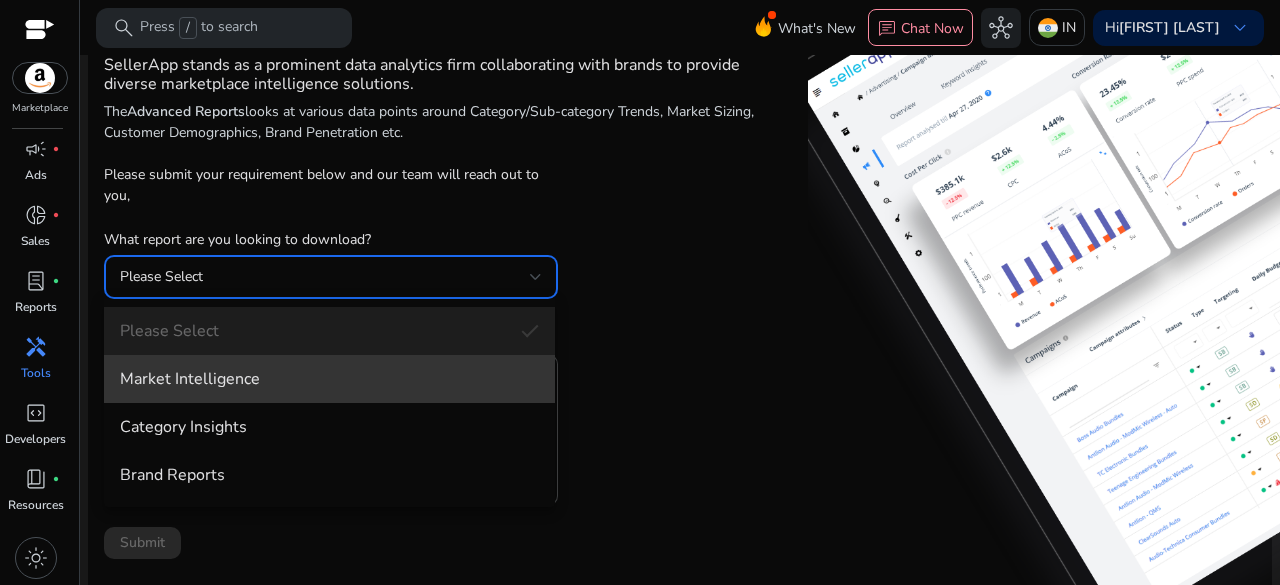 click on "Market Intelligence" at bounding box center (329, 379) 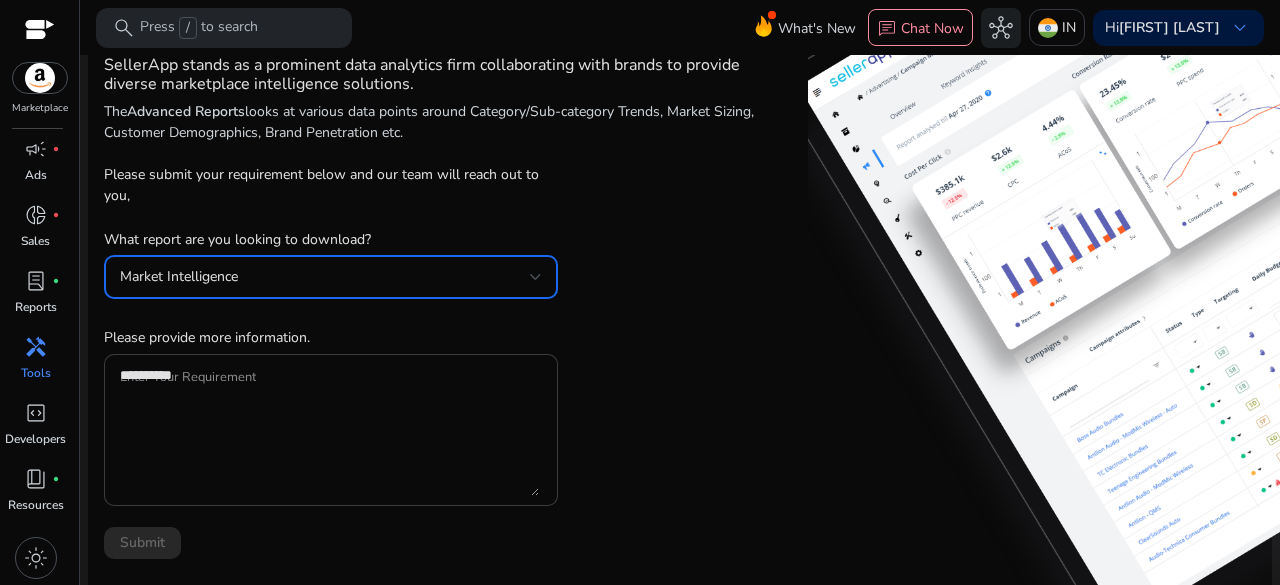 click on "Enter Your Requirement" at bounding box center (329, 430) 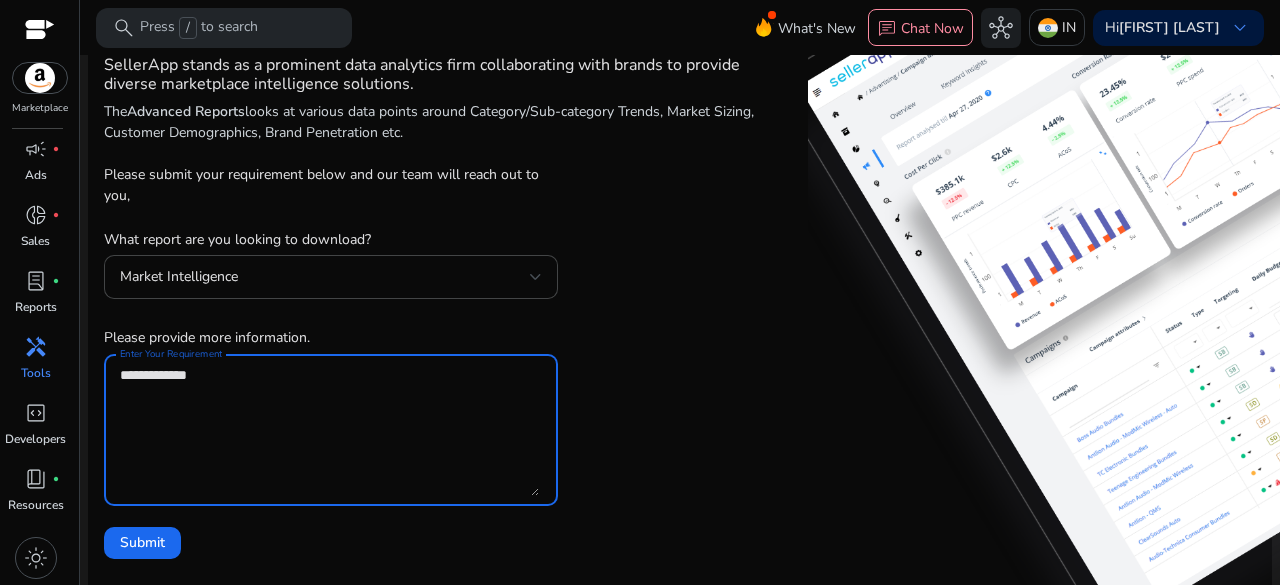 type on "**********" 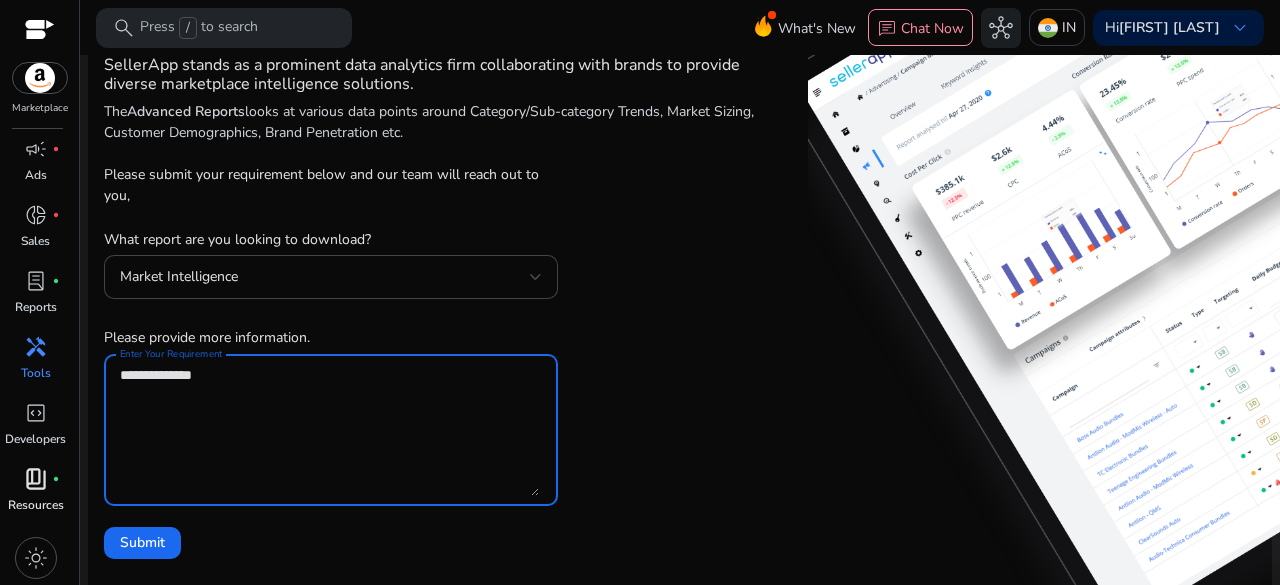 drag, startPoint x: 360, startPoint y: 391, endPoint x: 0, endPoint y: 492, distance: 373.89972 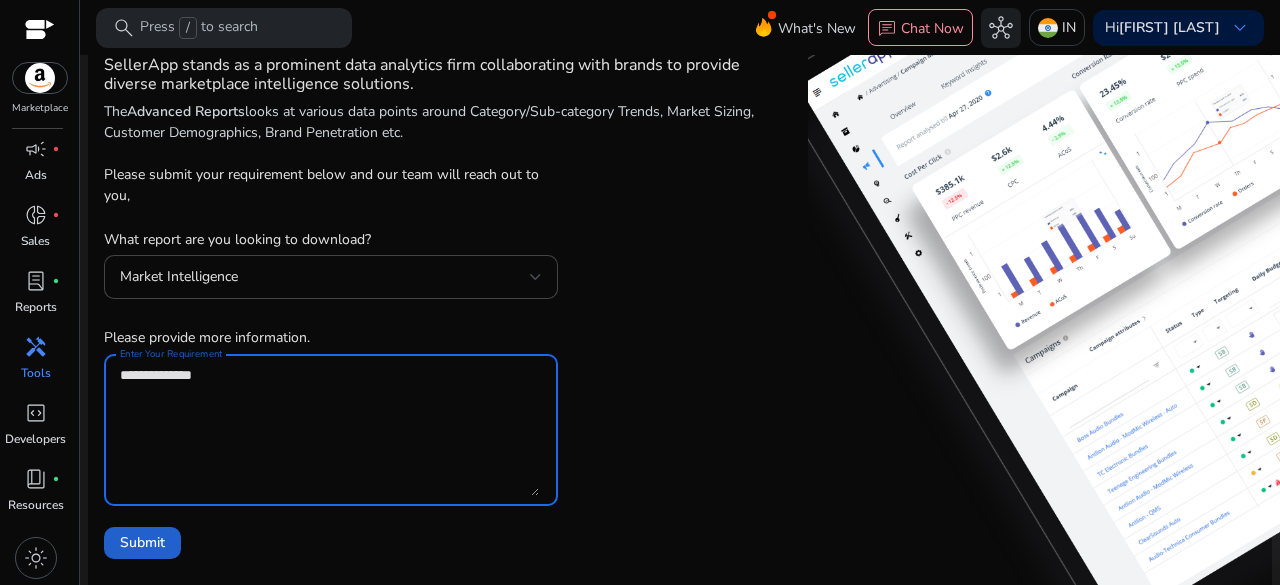type on "**********" 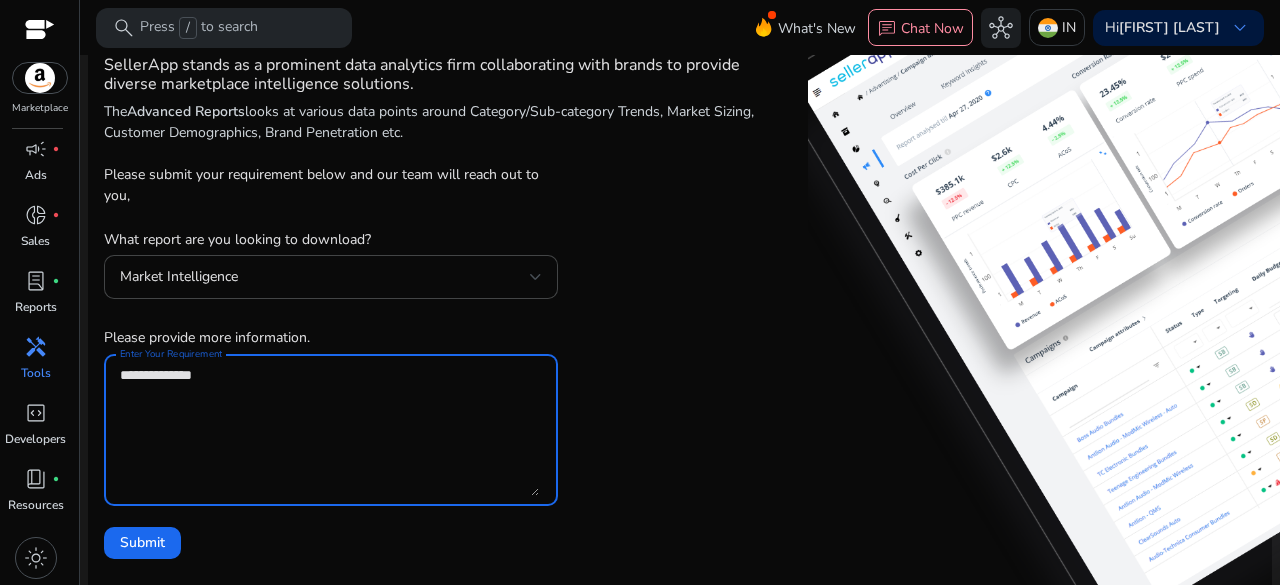 click on "Submit" 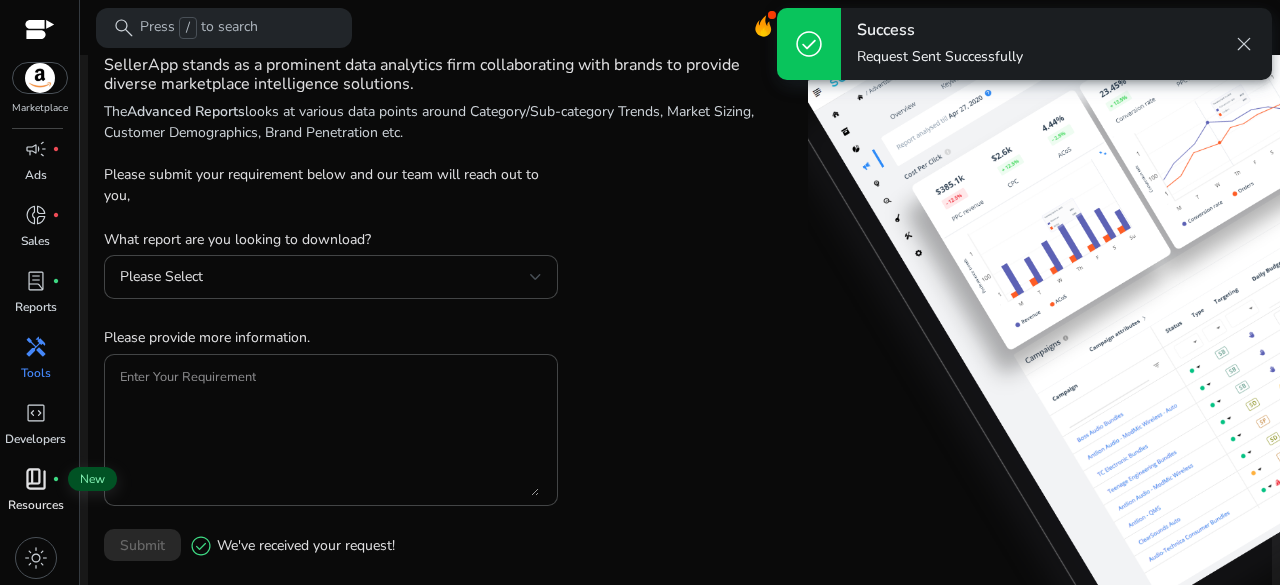 click on "book_4" at bounding box center [36, 479] 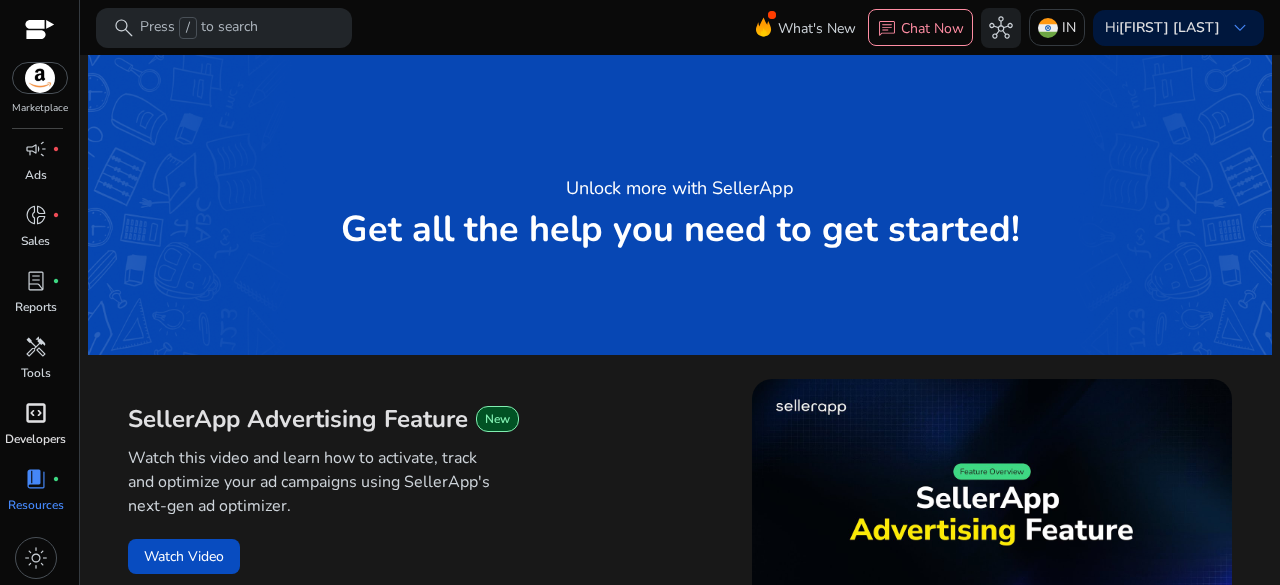 click on "code_blocks" at bounding box center (36, 413) 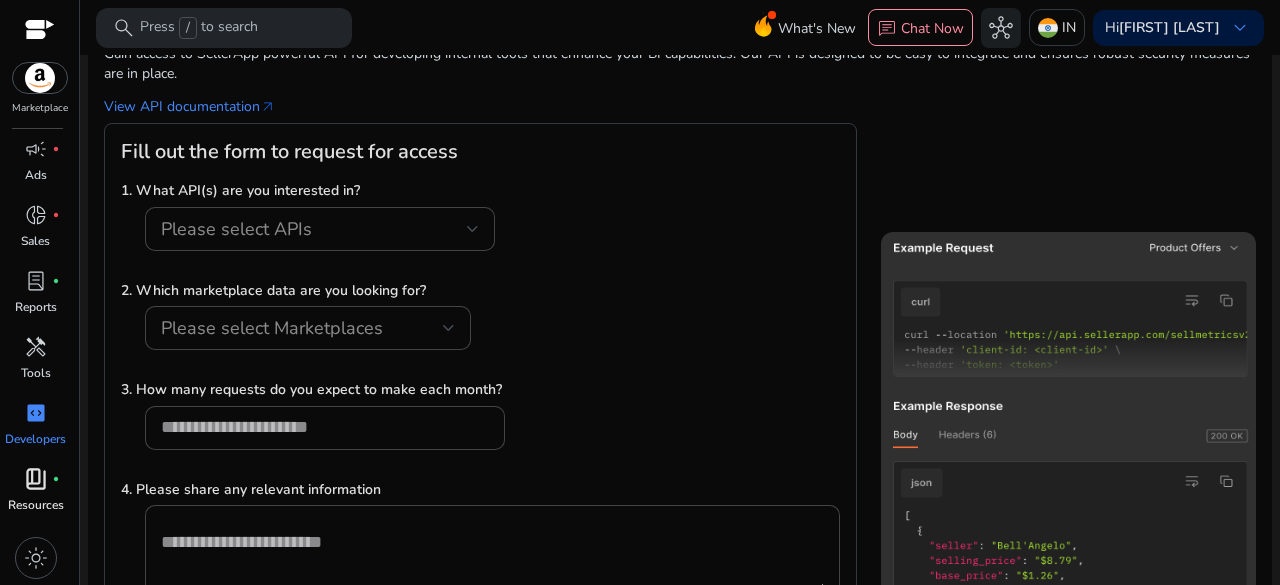 scroll, scrollTop: 200, scrollLeft: 0, axis: vertical 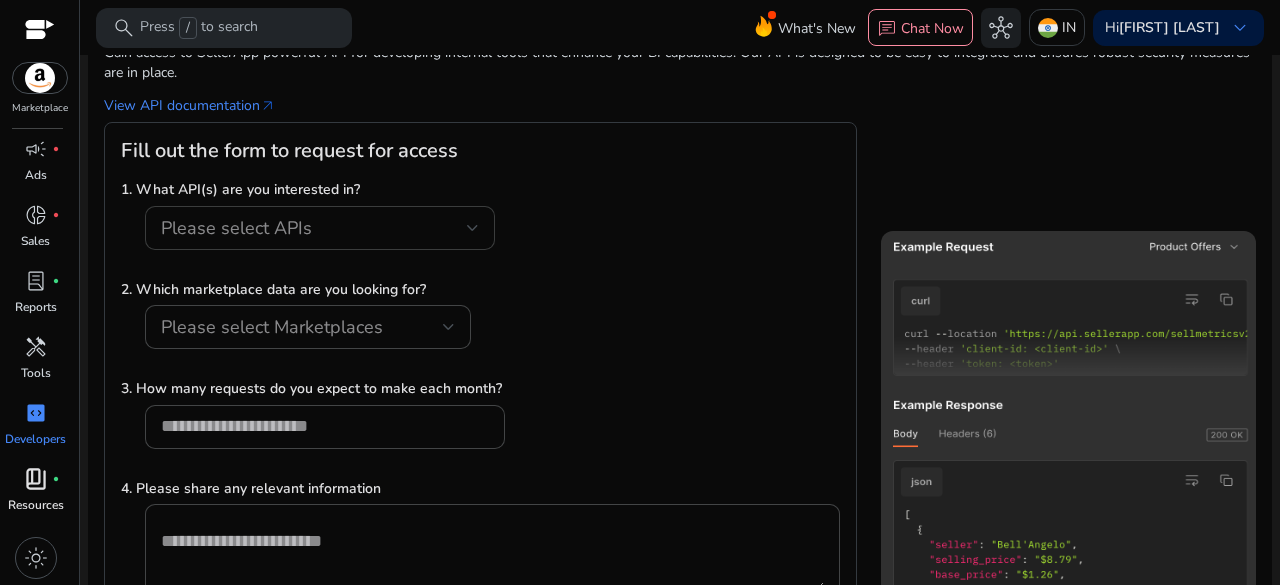 click on "Please select APIs" 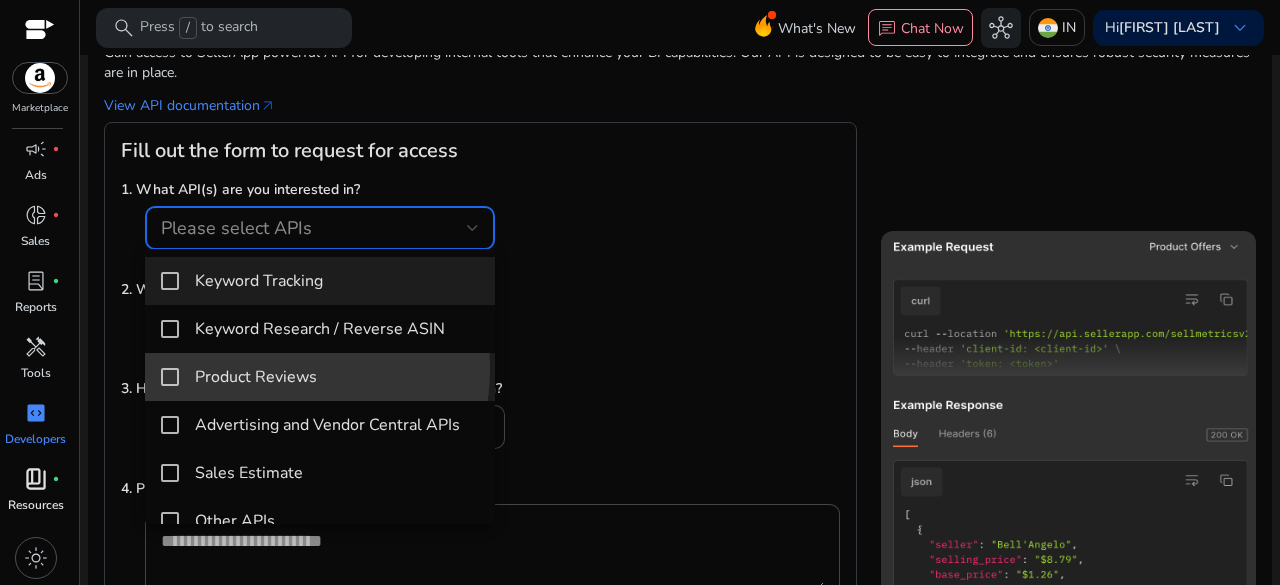 click on "Product Reviews" at bounding box center [256, 377] 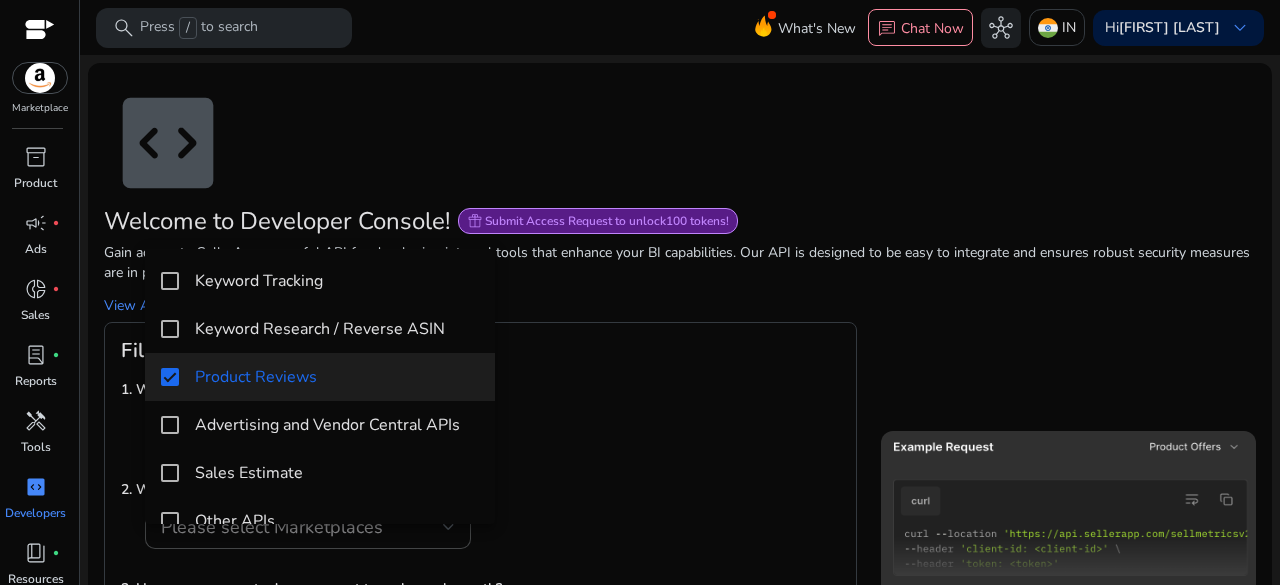 scroll, scrollTop: 0, scrollLeft: 0, axis: both 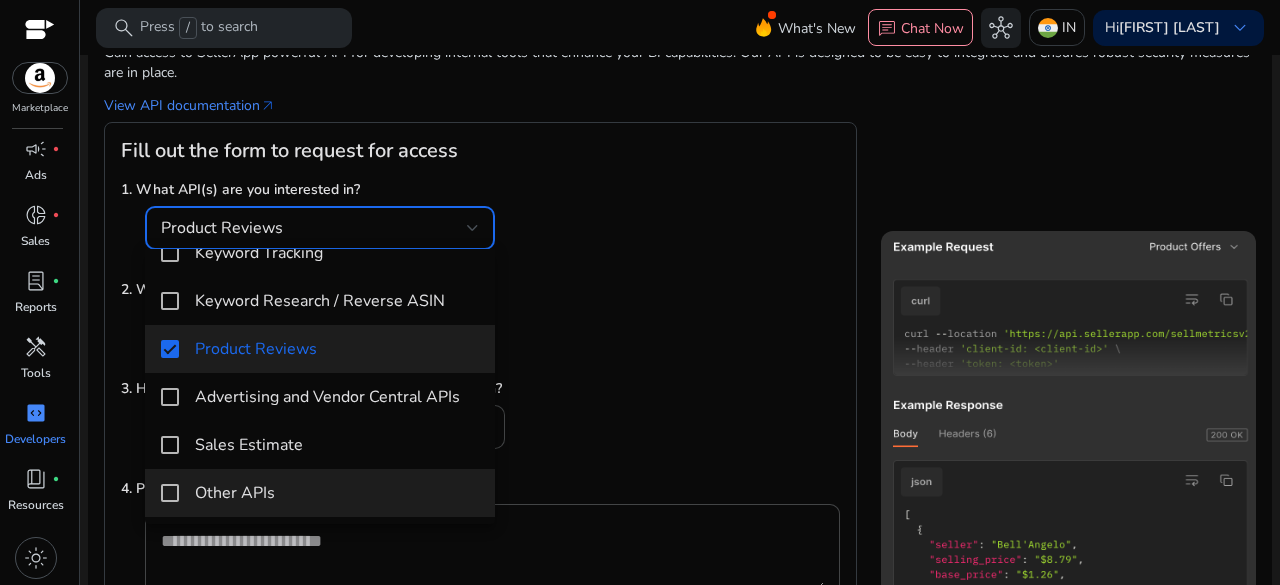 click on "Other APIs" at bounding box center [320, 493] 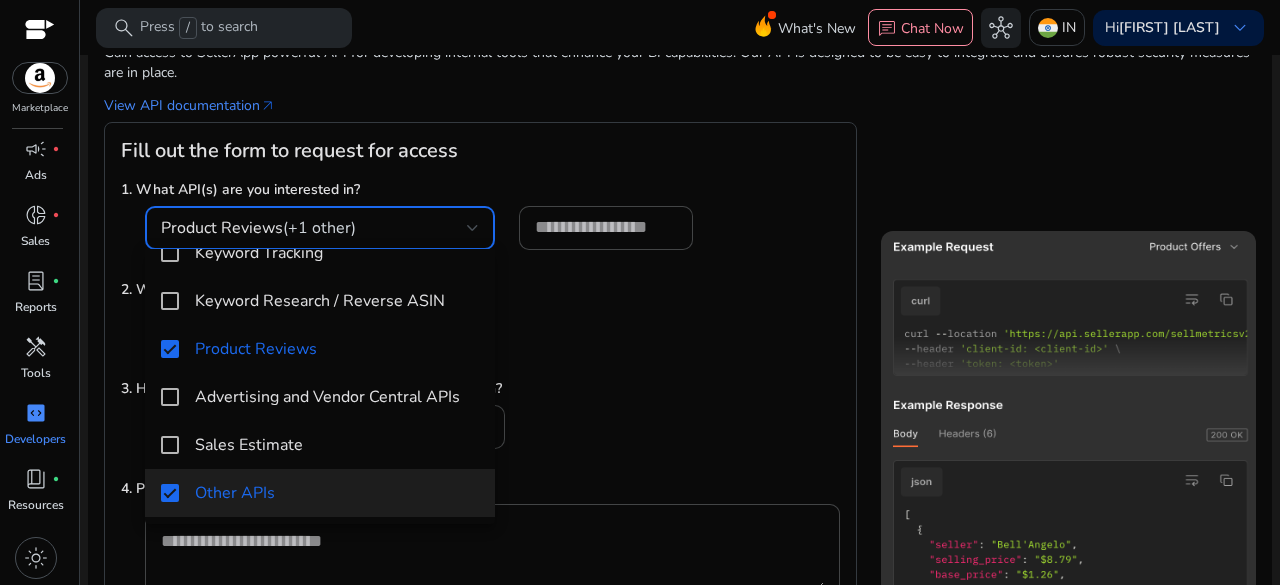 click at bounding box center (640, 292) 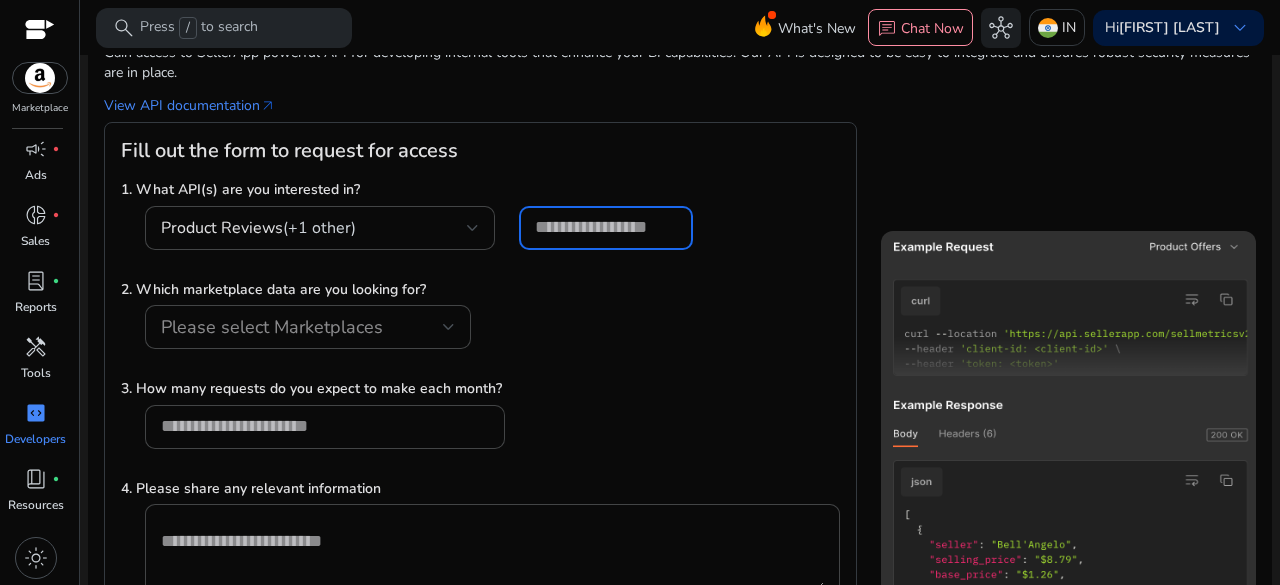 drag, startPoint x: 618, startPoint y: 219, endPoint x: 605, endPoint y: 239, distance: 23.853722 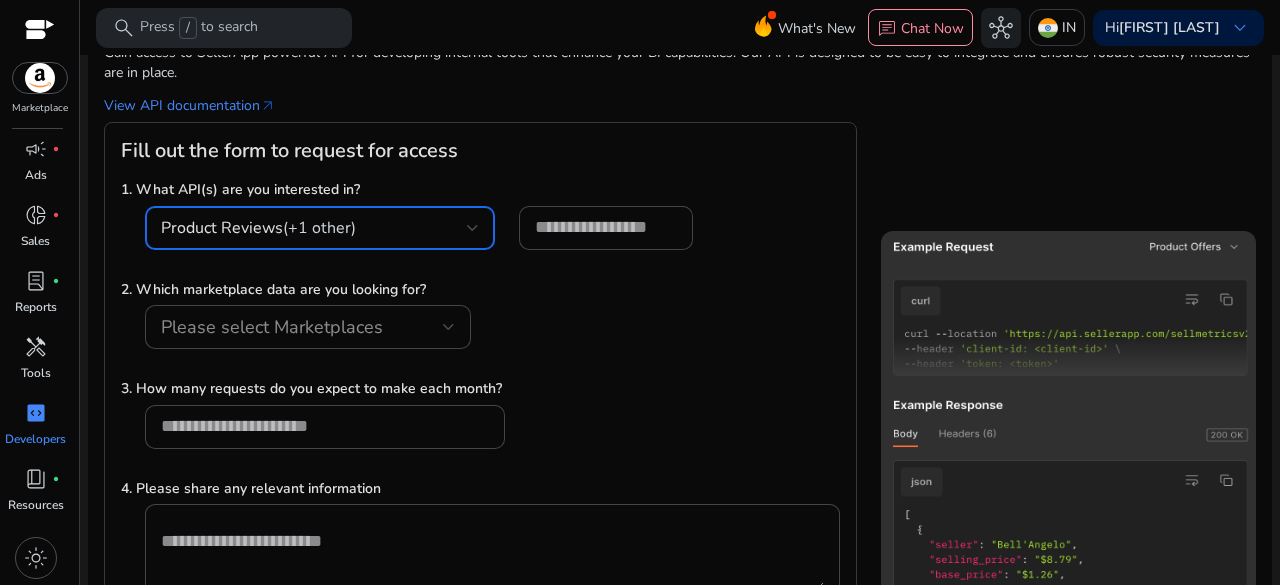 click on "Product Reviews   (+1 other)" at bounding box center [314, 228] 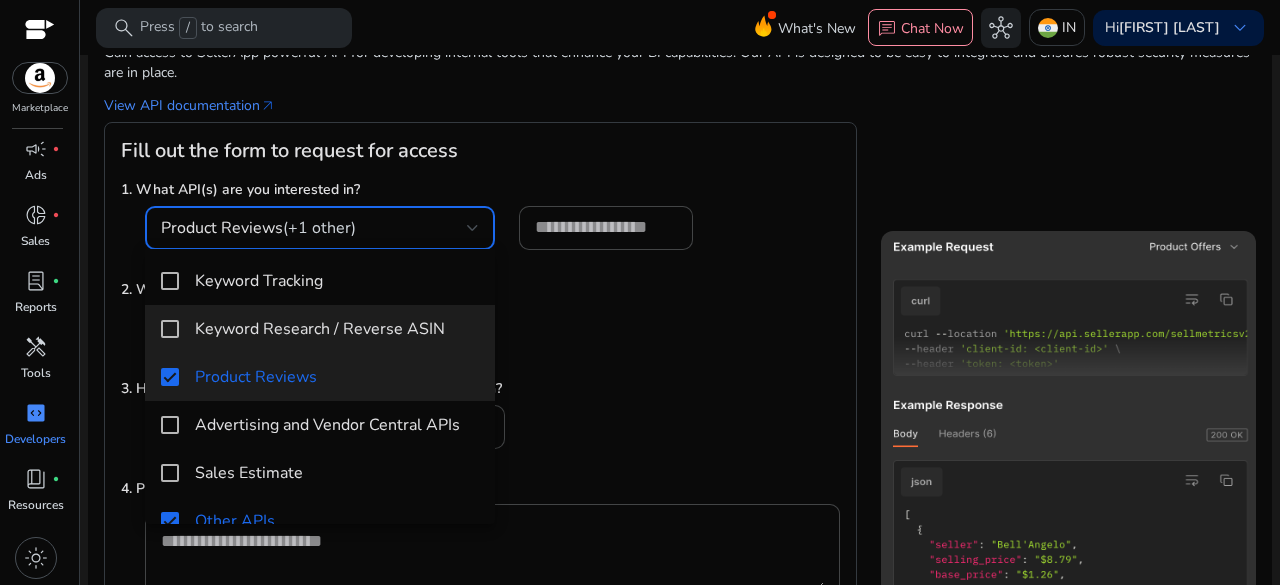 click on "Keyword Research / Reverse ASIN" at bounding box center (320, 329) 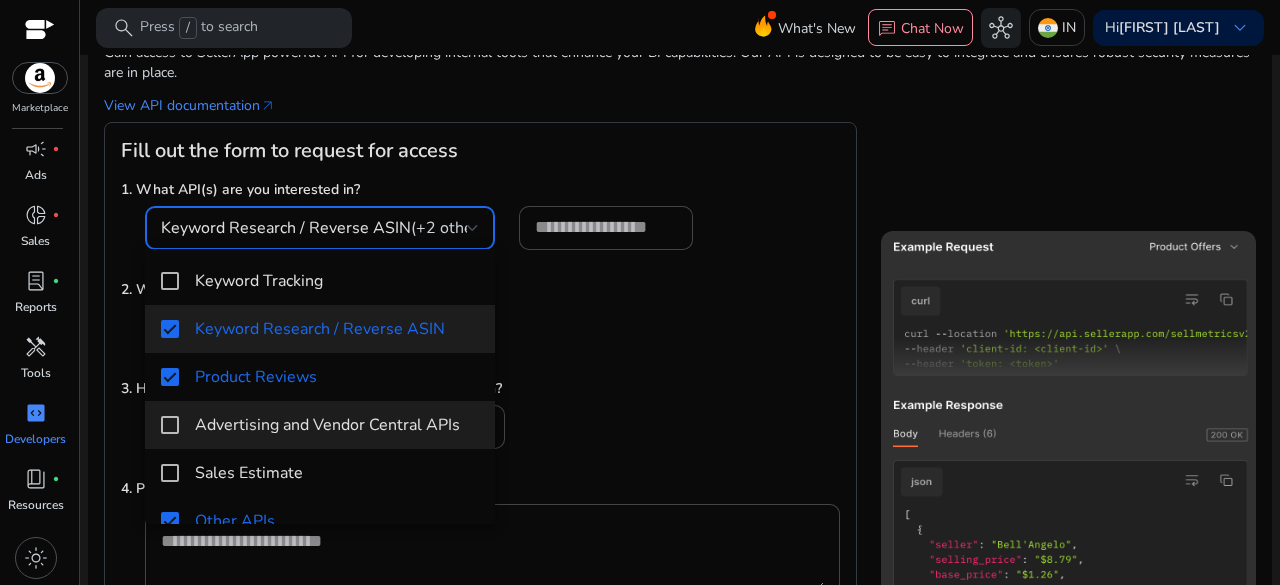 scroll, scrollTop: 28, scrollLeft: 0, axis: vertical 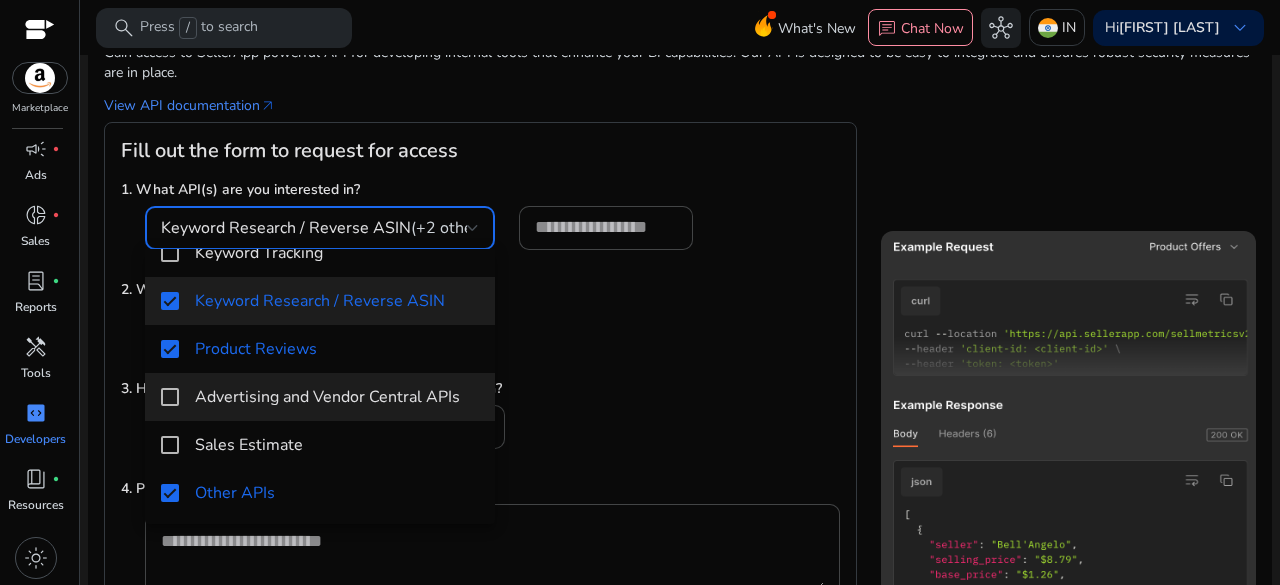 click on "Sales Estimate" at bounding box center [249, 445] 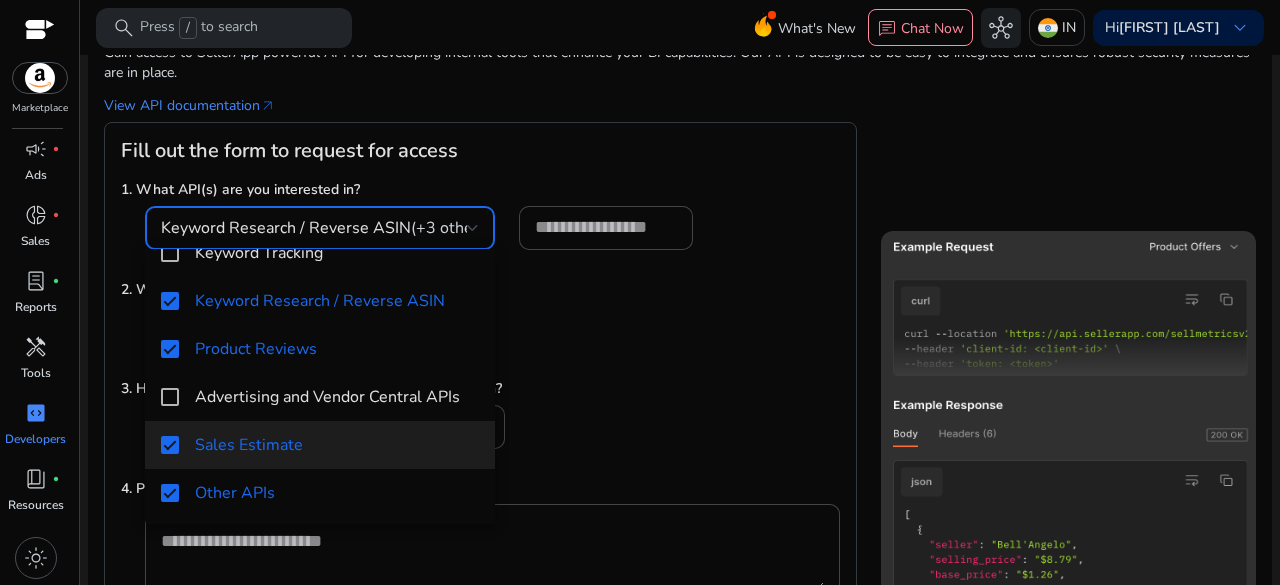 click at bounding box center [640, 292] 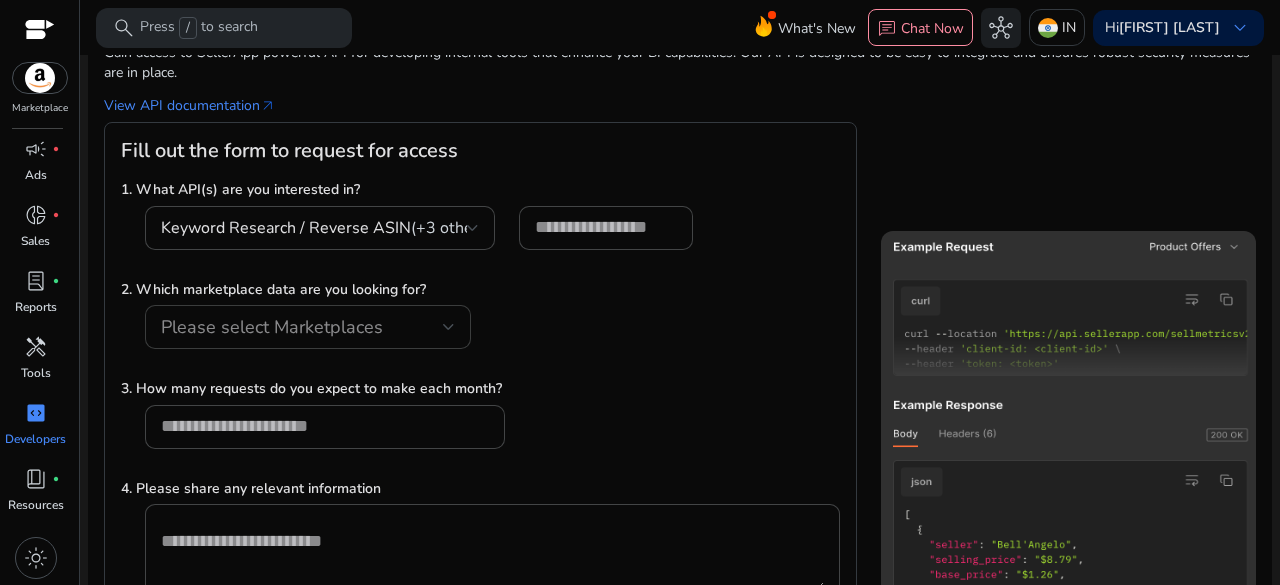 click on "Please select Marketplaces" 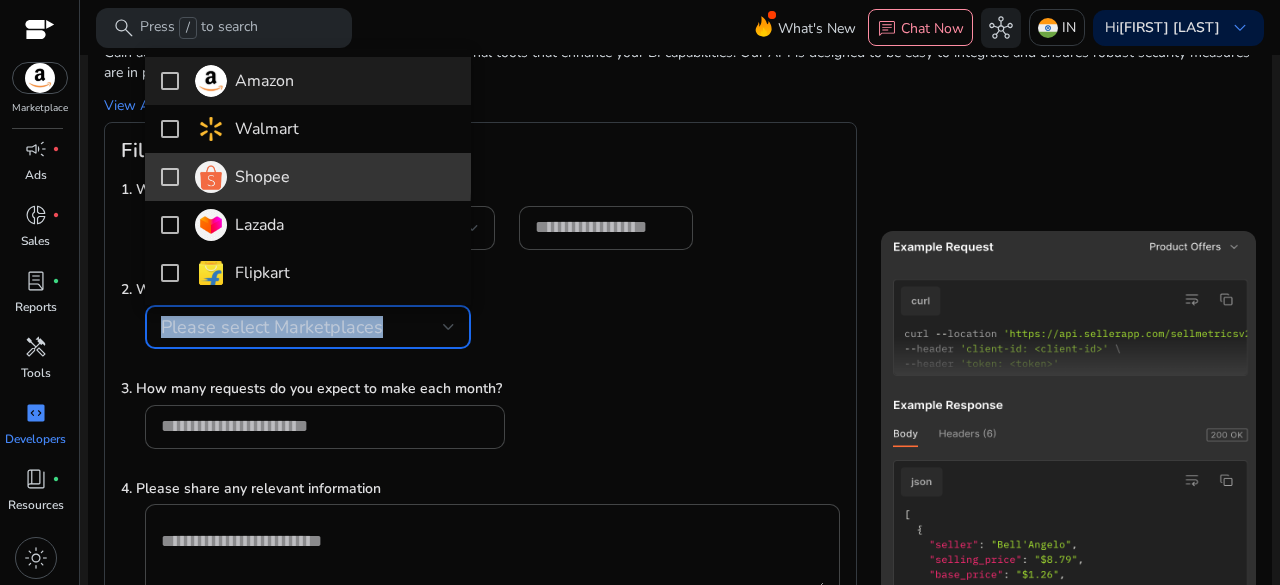 click on "Shopee" at bounding box center (308, 177) 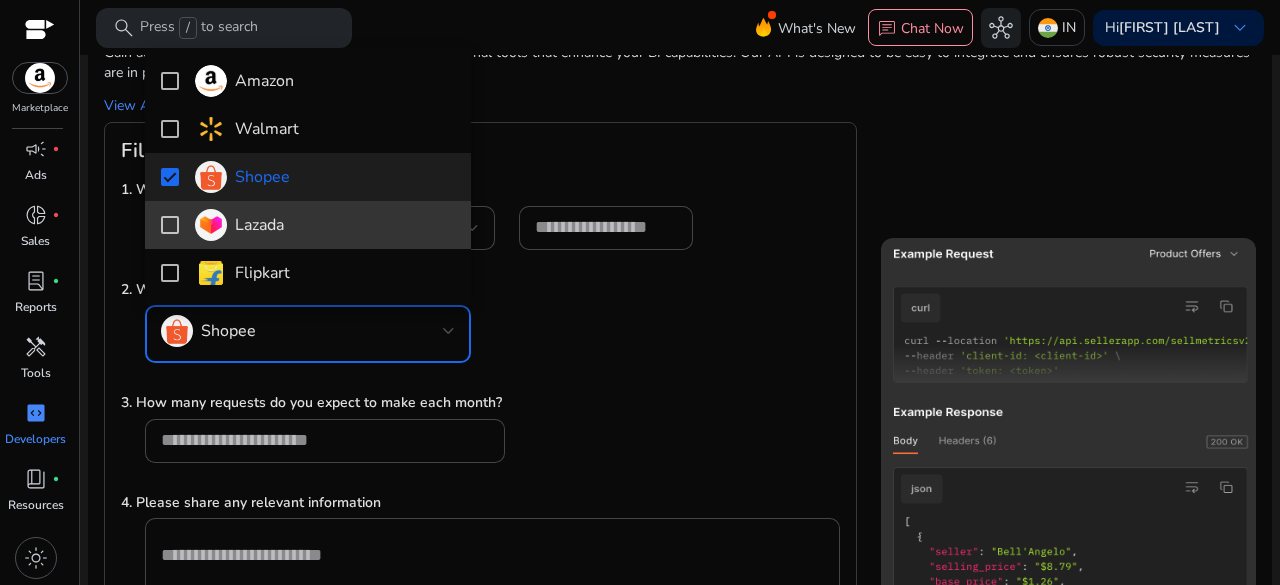 click at bounding box center (170, 225) 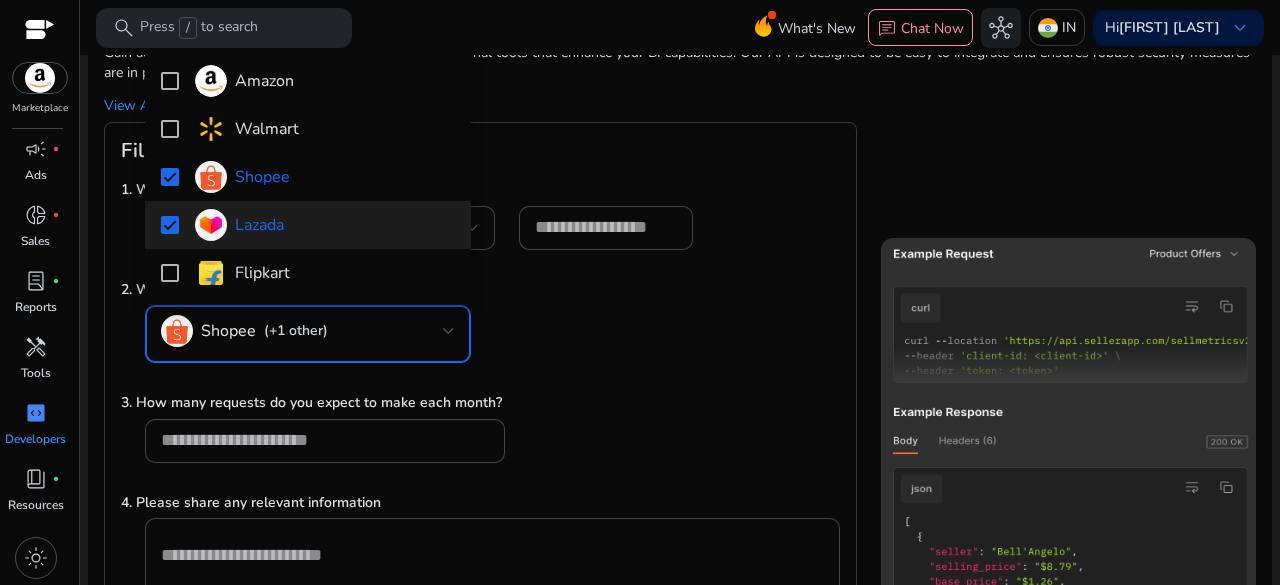 click at bounding box center (640, 292) 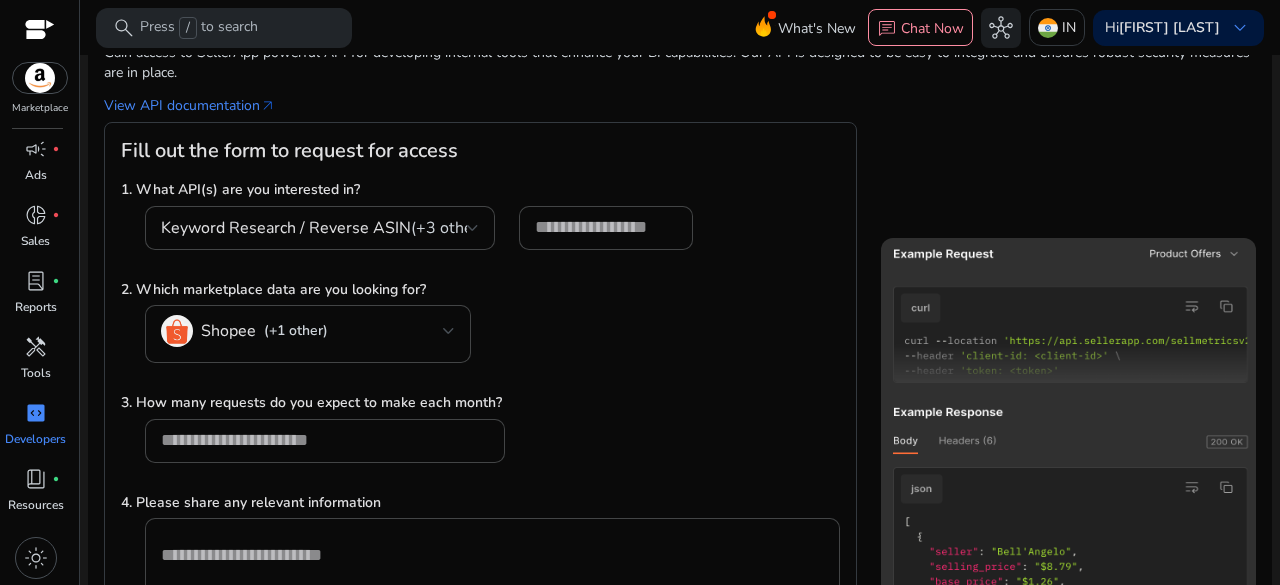 scroll, scrollTop: 400, scrollLeft: 0, axis: vertical 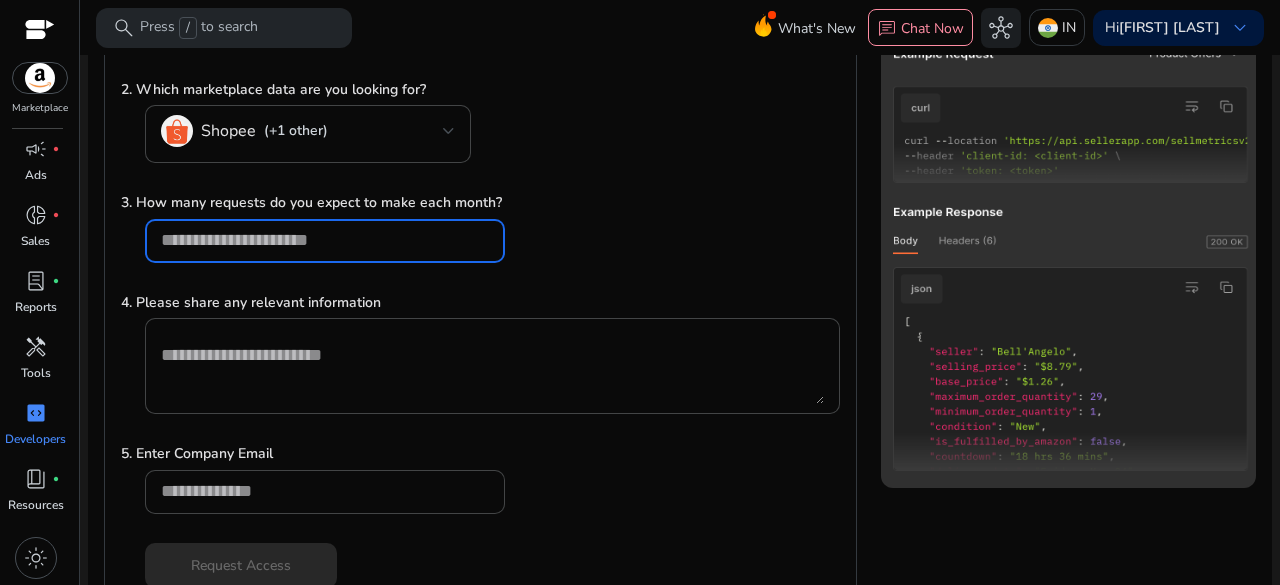 drag, startPoint x: 338, startPoint y: 231, endPoint x: 339, endPoint y: 269, distance: 38.013157 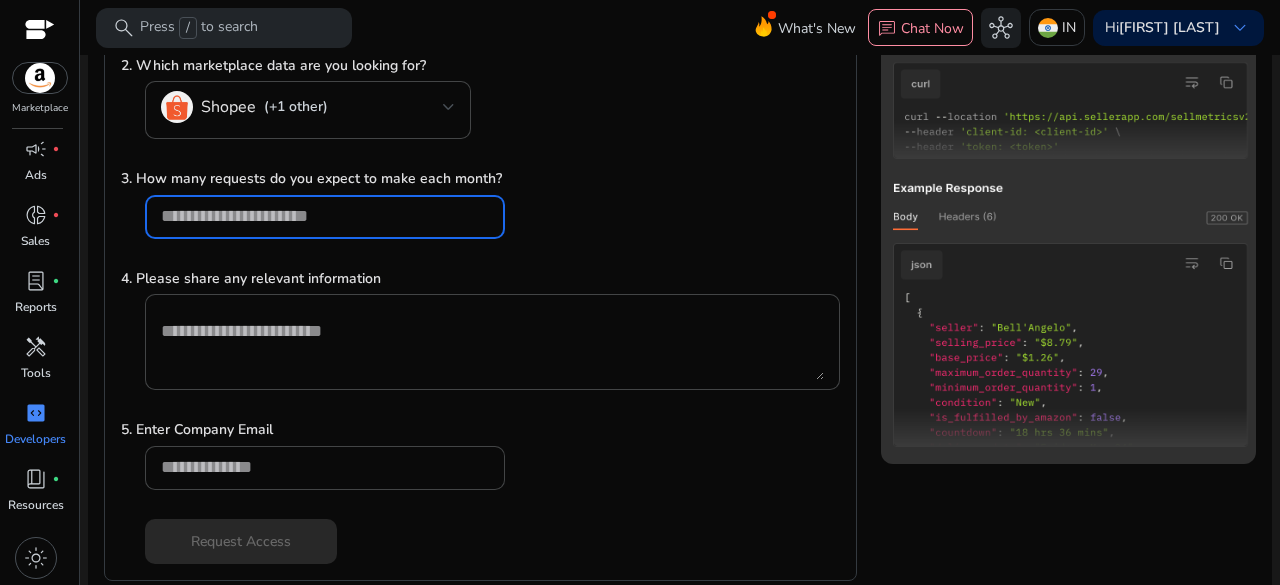 scroll, scrollTop: 436, scrollLeft: 0, axis: vertical 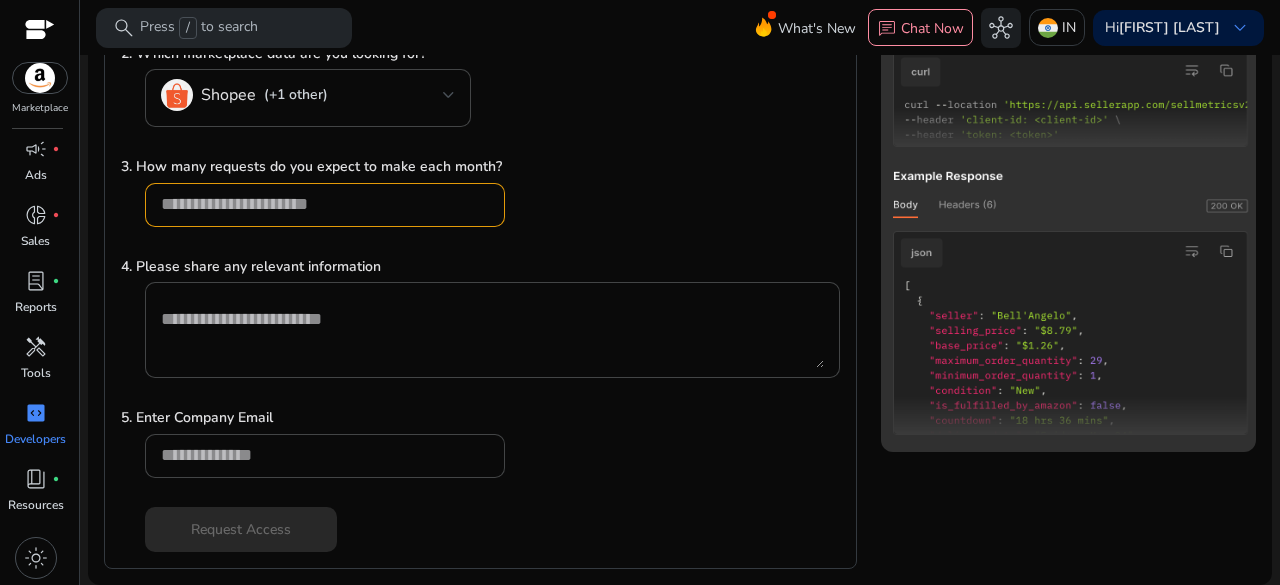 click 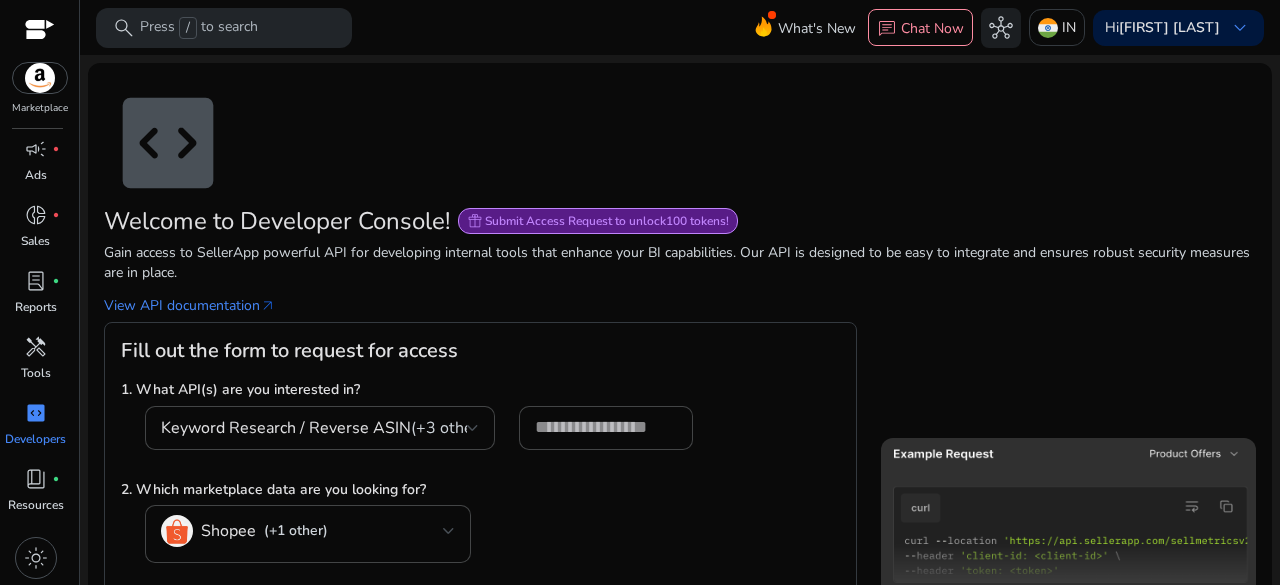 scroll, scrollTop: 100, scrollLeft: 0, axis: vertical 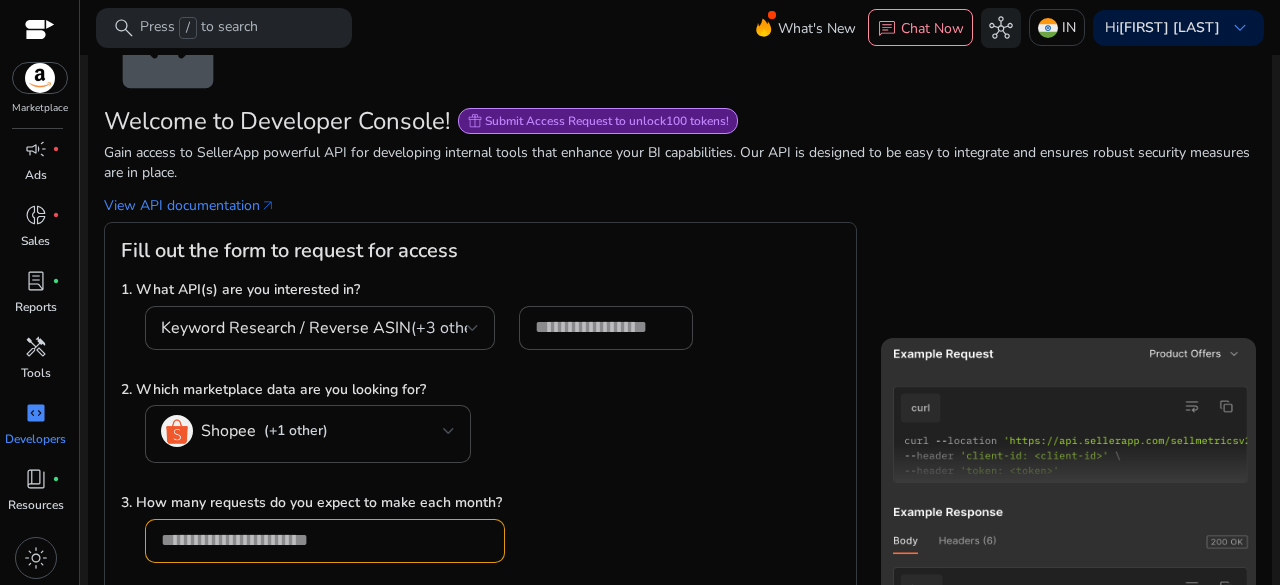 click 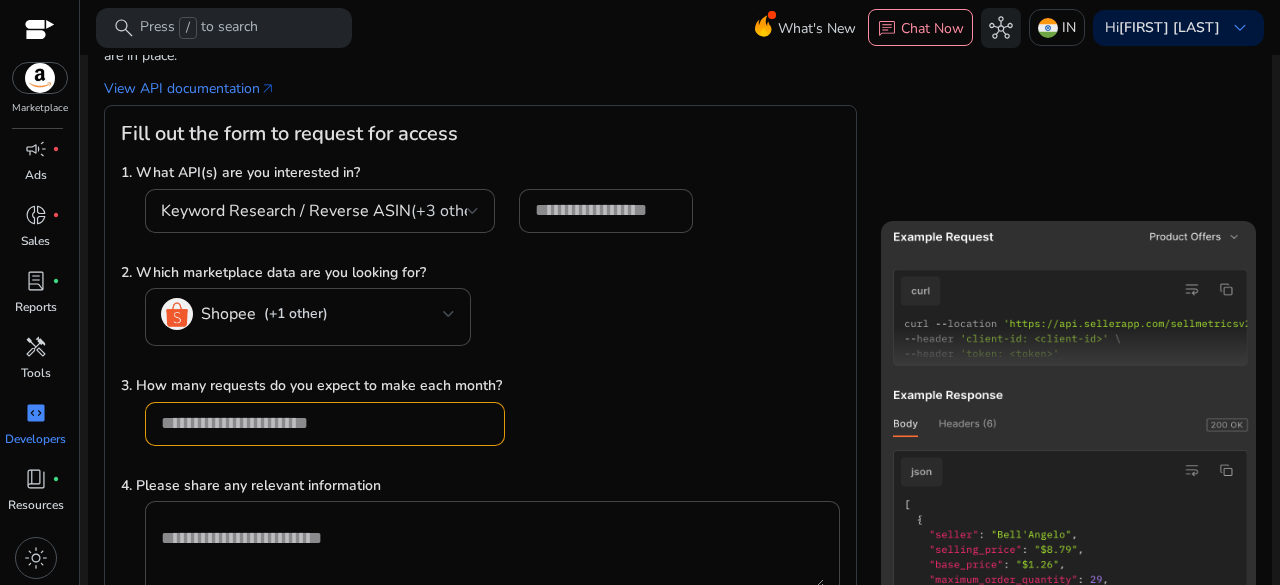 scroll, scrollTop: 0, scrollLeft: 0, axis: both 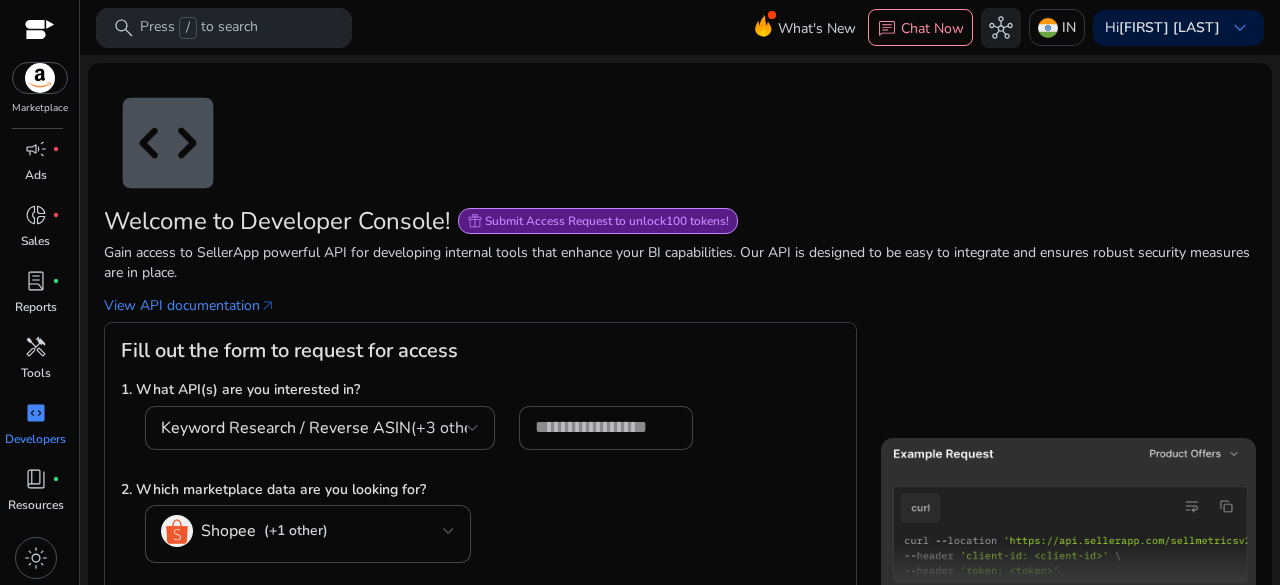 click on "code_blocks" 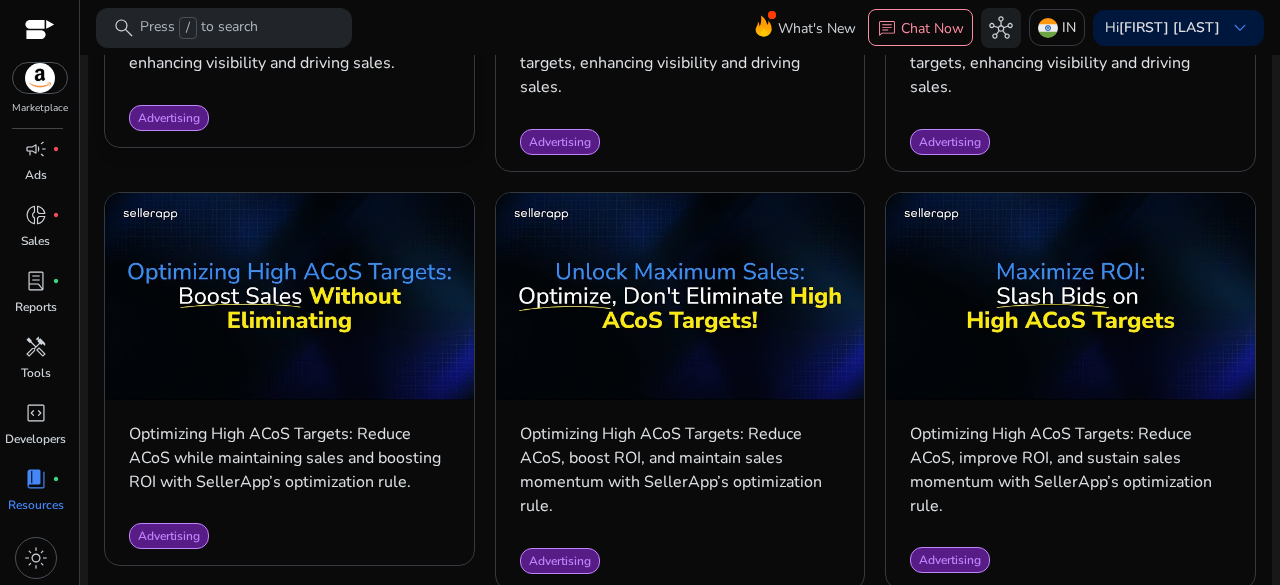 scroll, scrollTop: 1500, scrollLeft: 0, axis: vertical 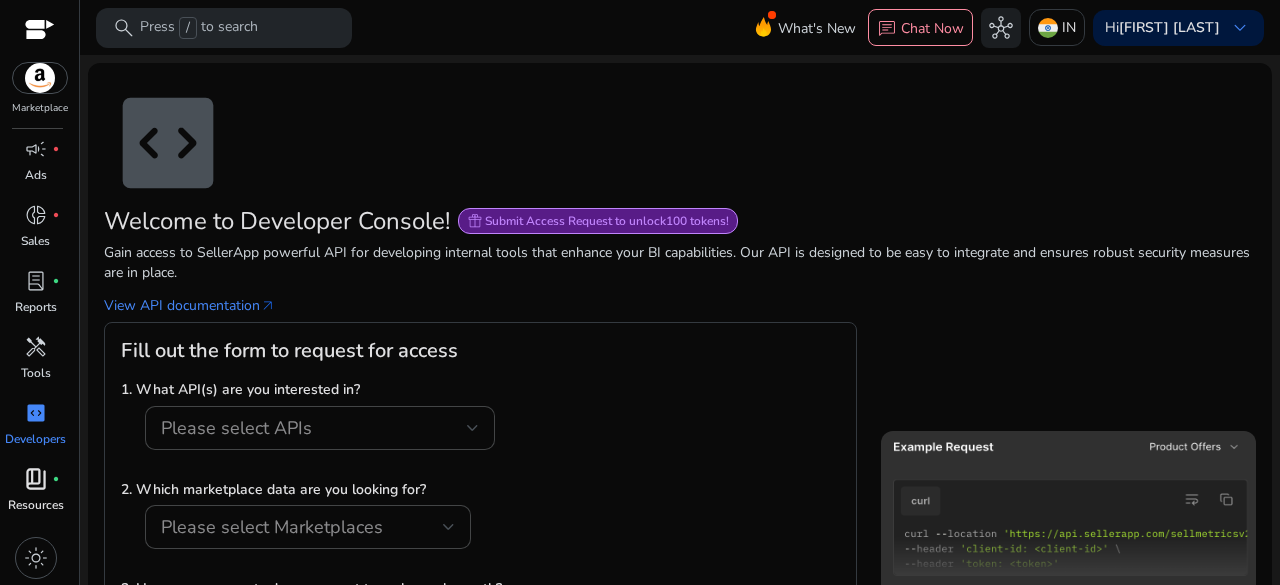 click on "book_4" at bounding box center (36, 479) 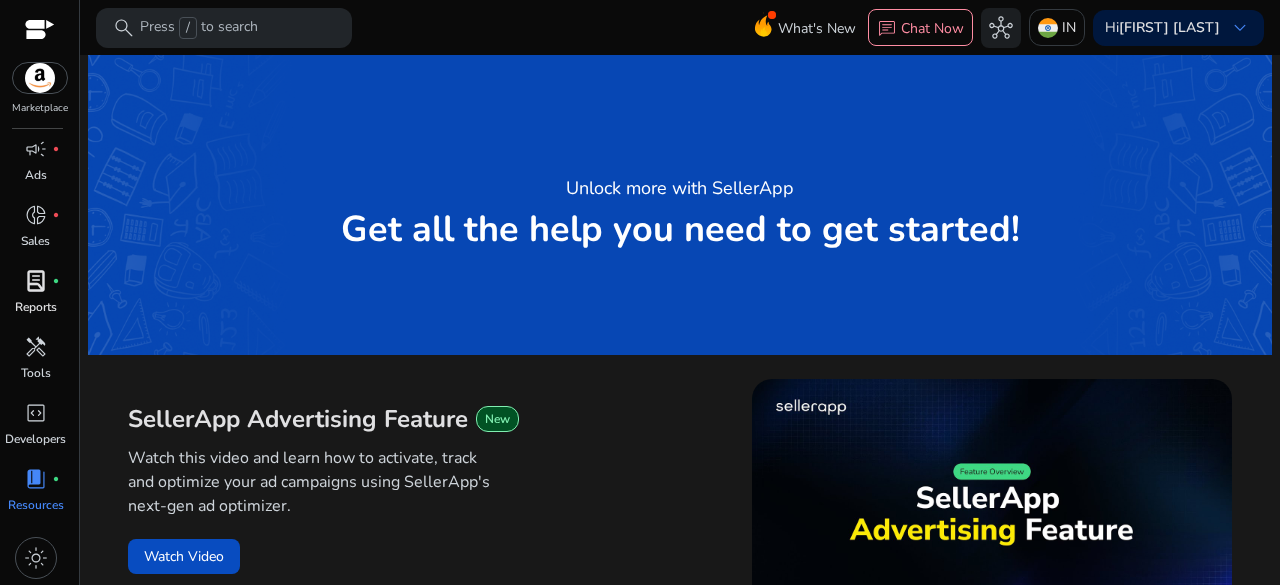 click on "lab_profile" at bounding box center (36, 281) 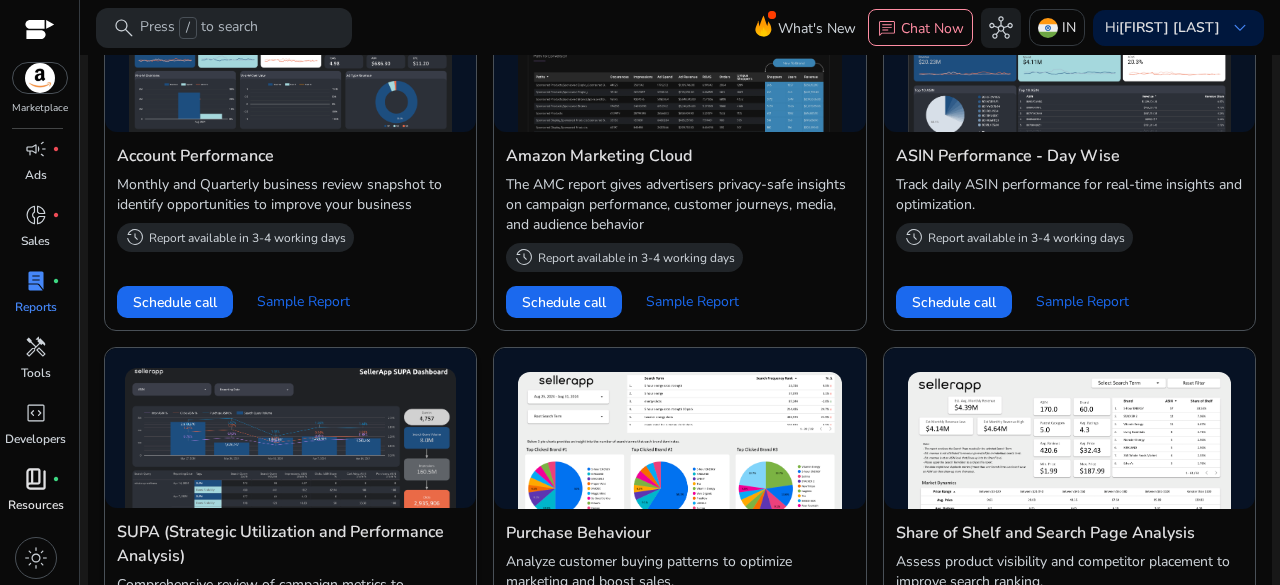 scroll, scrollTop: 1320, scrollLeft: 0, axis: vertical 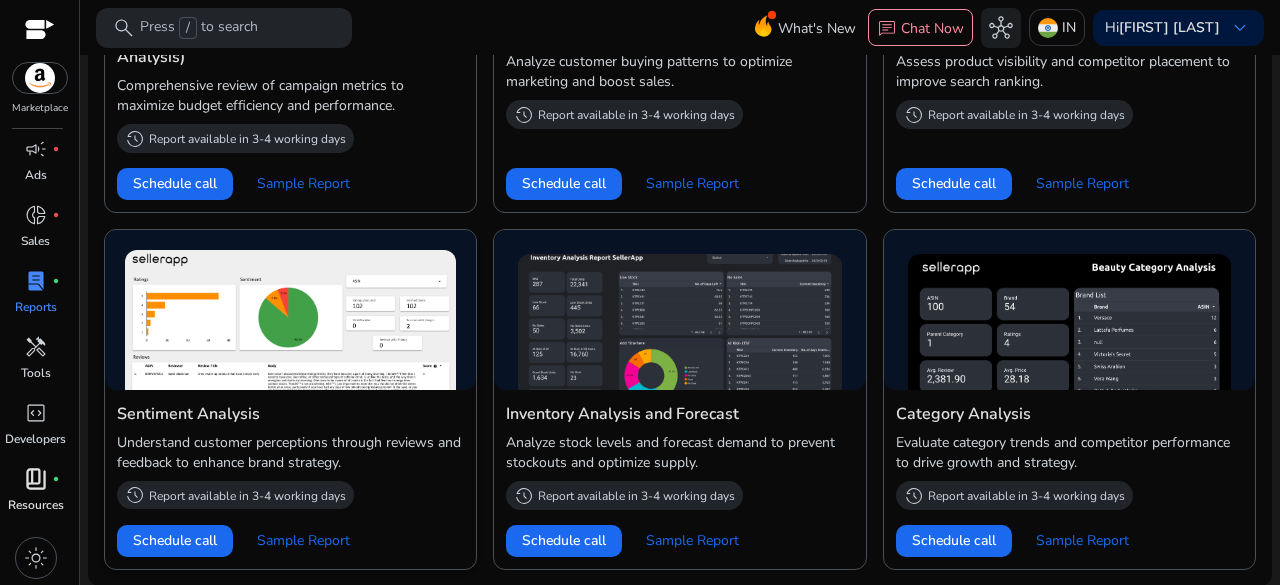 click 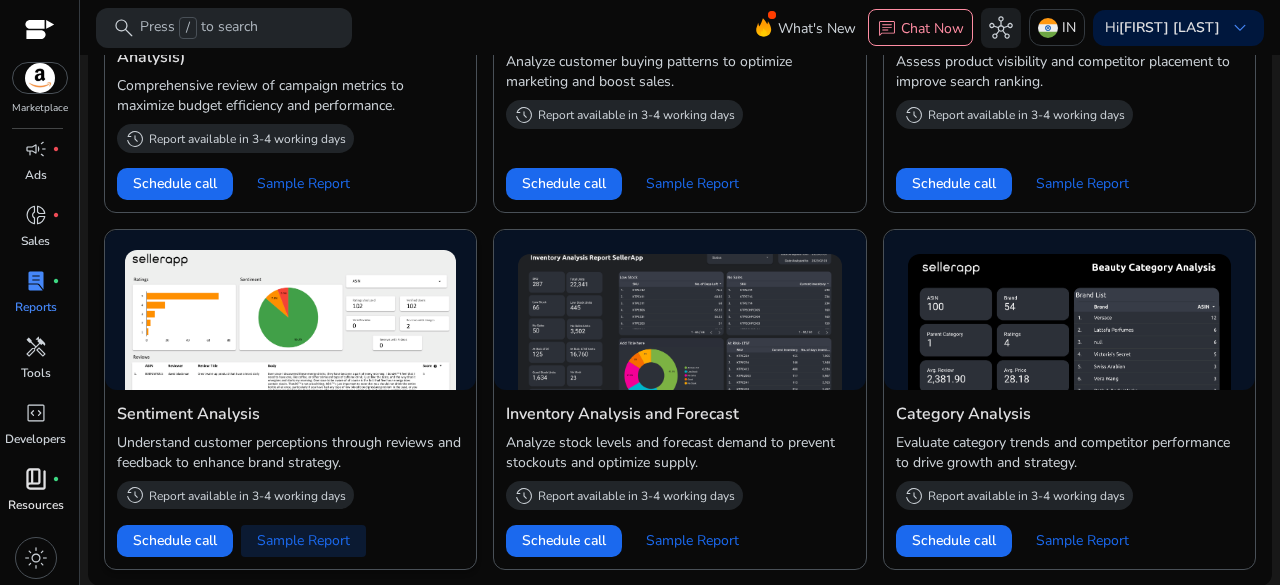 click on "Sample Report" 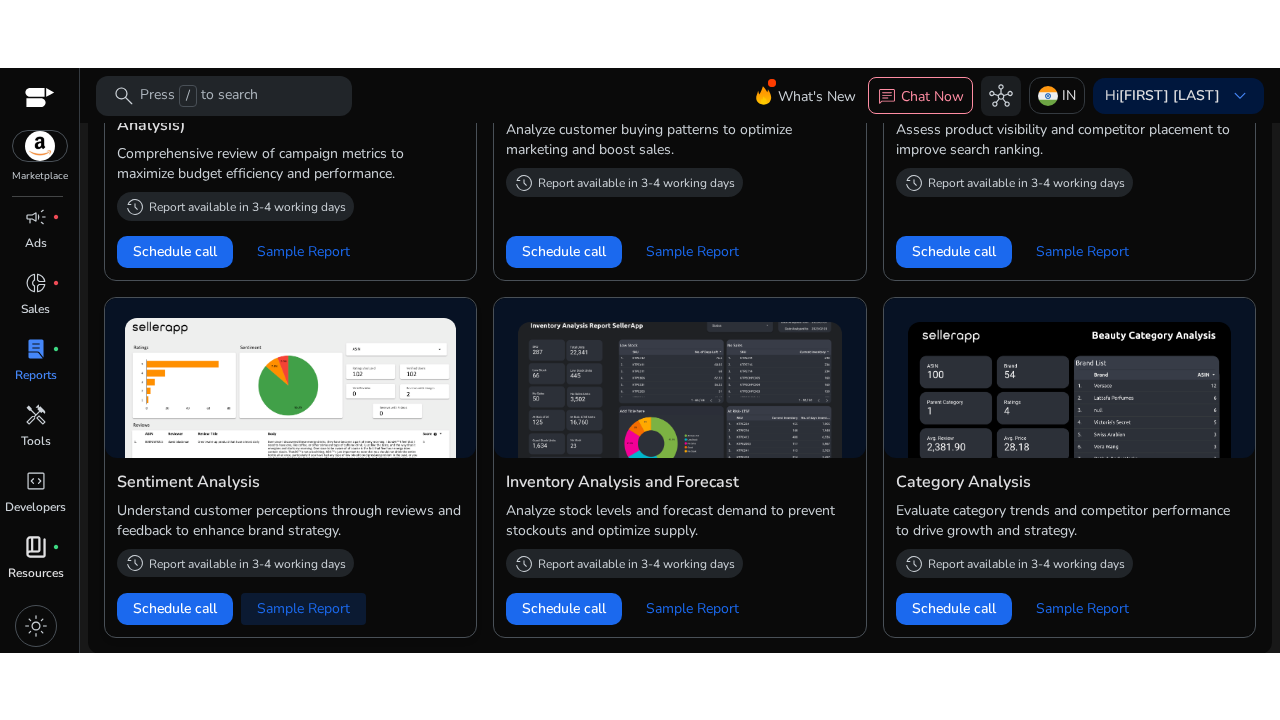 scroll, scrollTop: 709, scrollLeft: 0, axis: vertical 